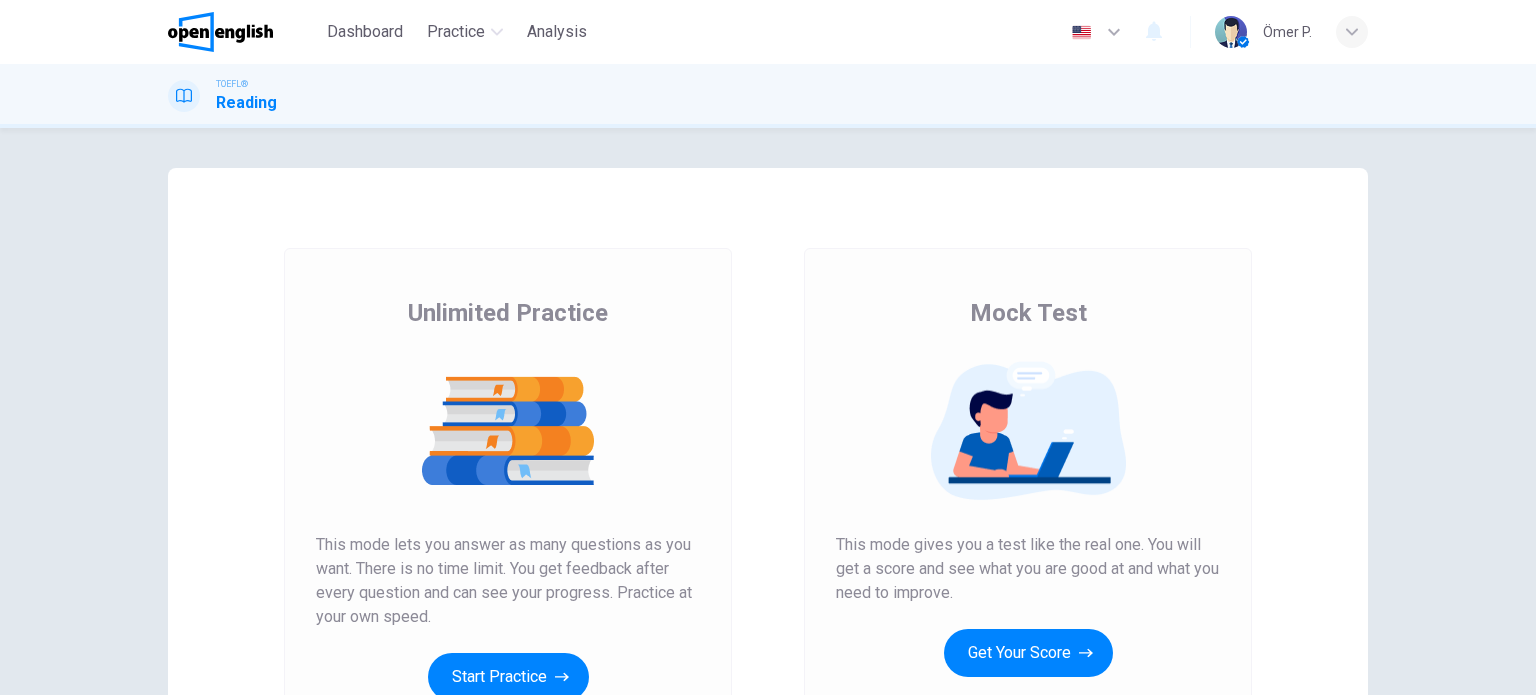 scroll, scrollTop: 0, scrollLeft: 0, axis: both 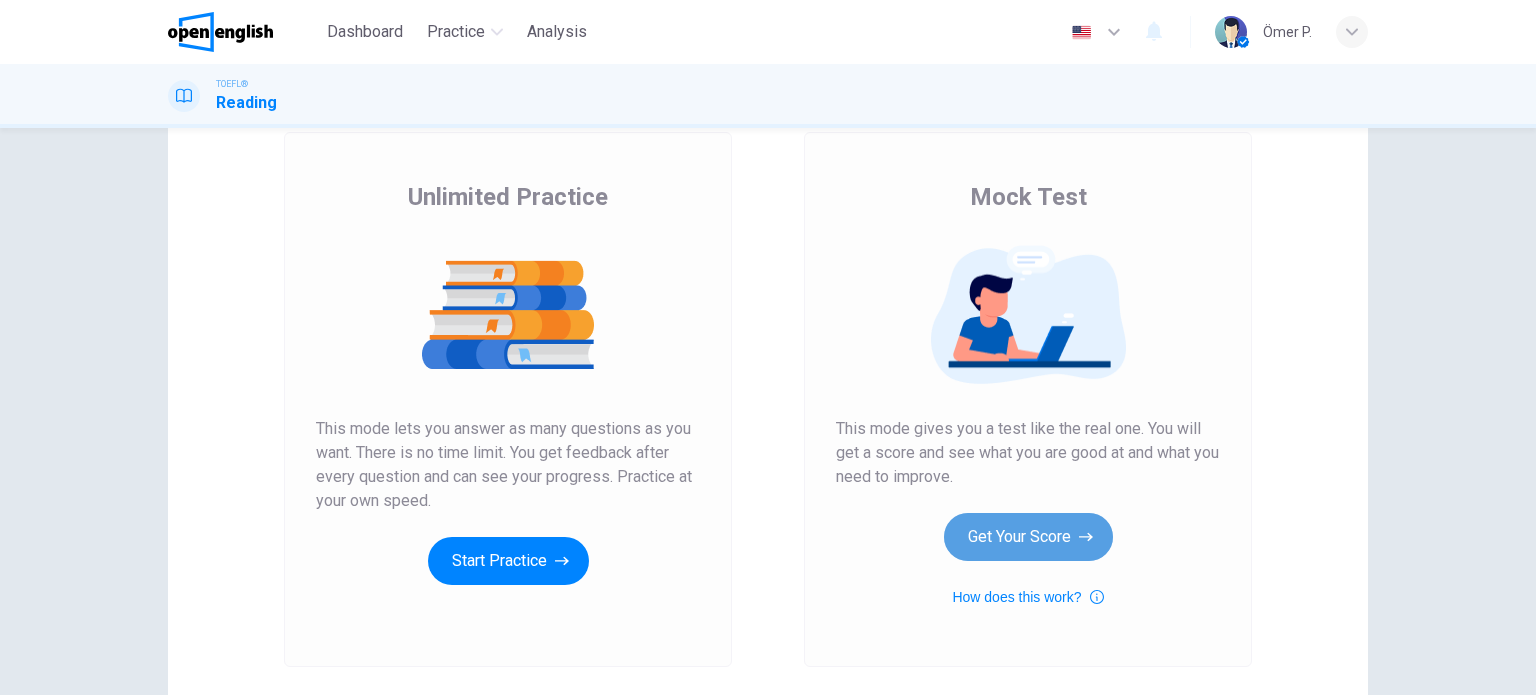 click on "Get Your Score" at bounding box center [1028, 537] 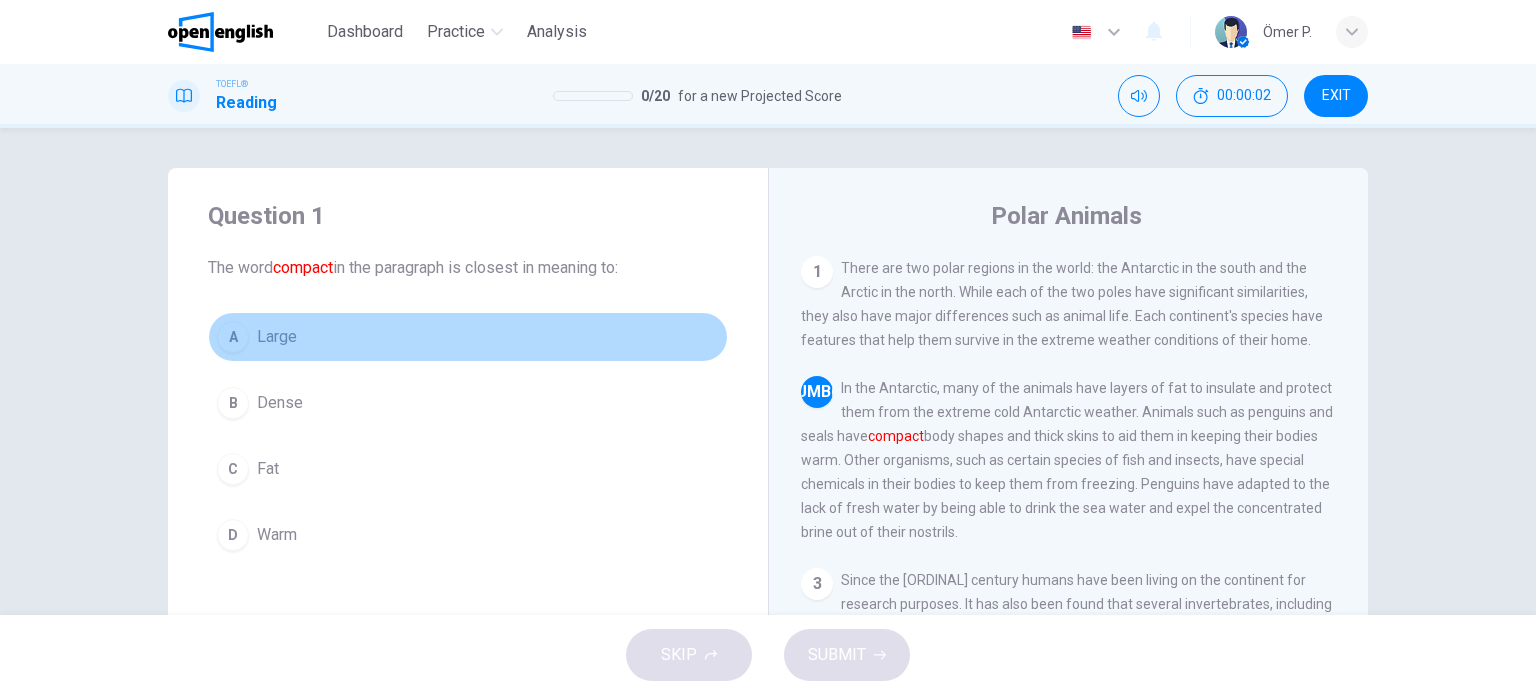 click on "A Large" at bounding box center [468, 337] 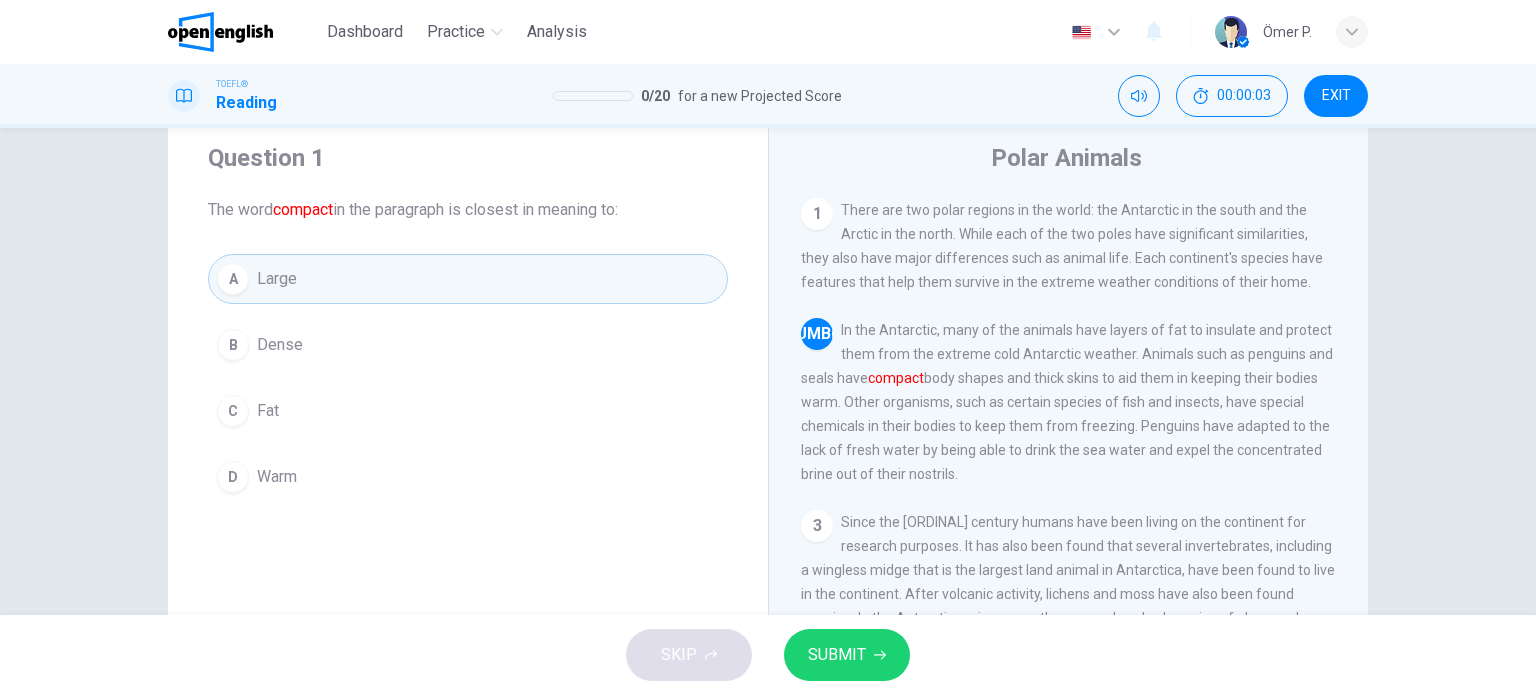 scroll, scrollTop: 60, scrollLeft: 0, axis: vertical 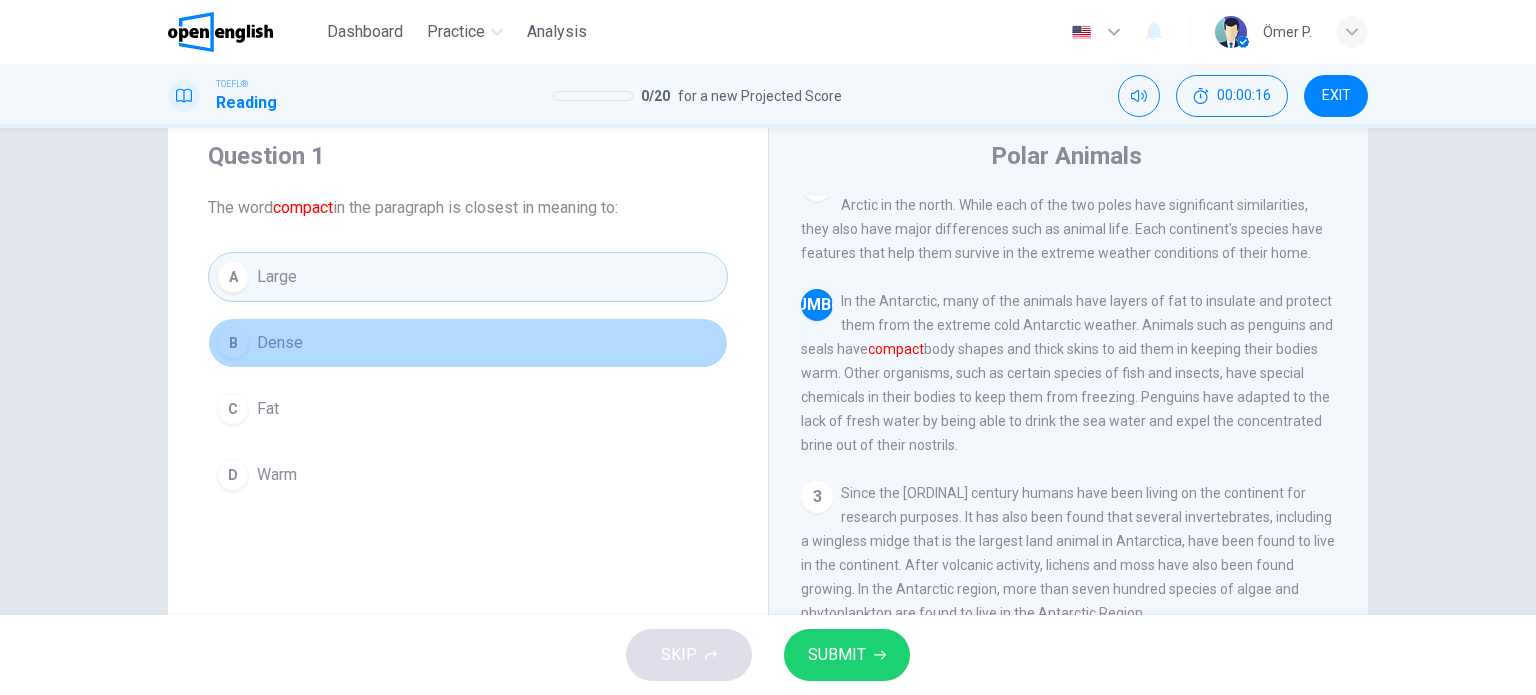 click on "B Dense" at bounding box center (468, 343) 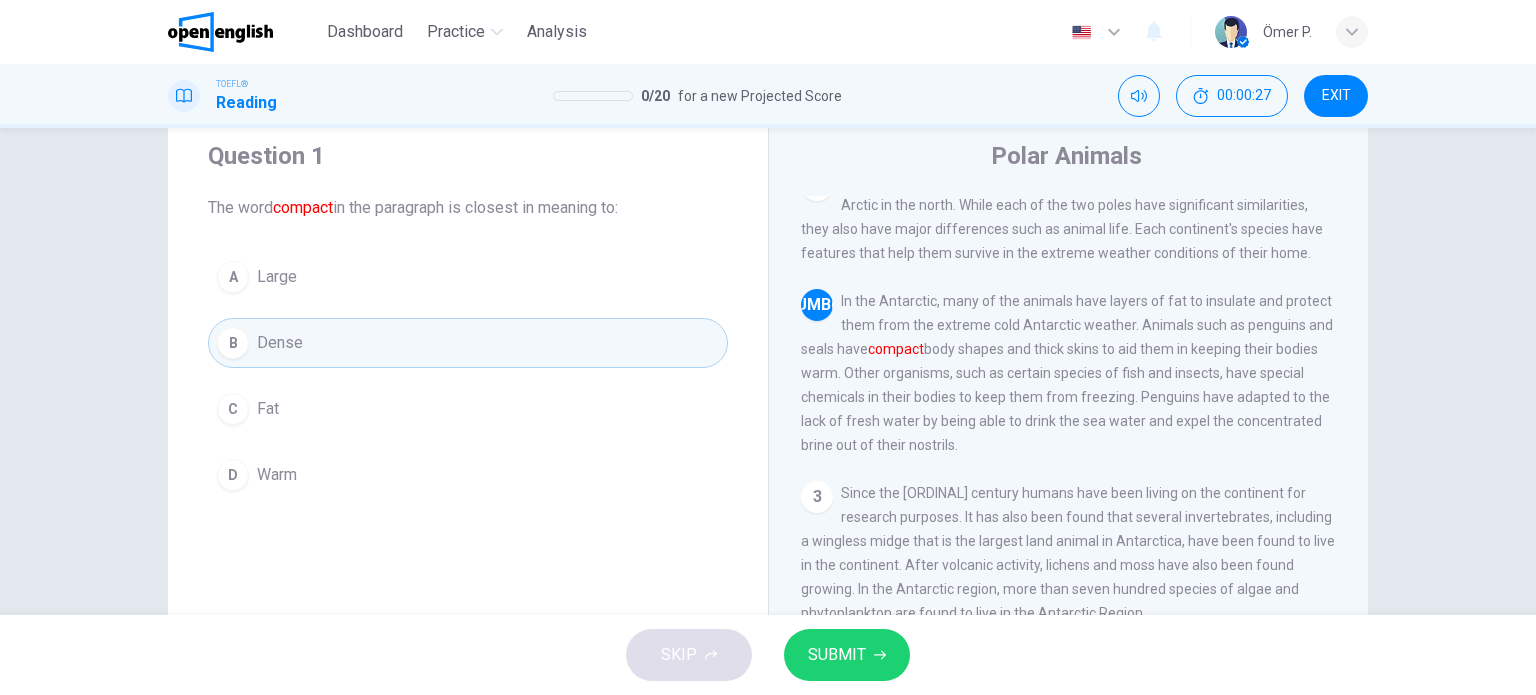 click on "C Fat" at bounding box center (468, 409) 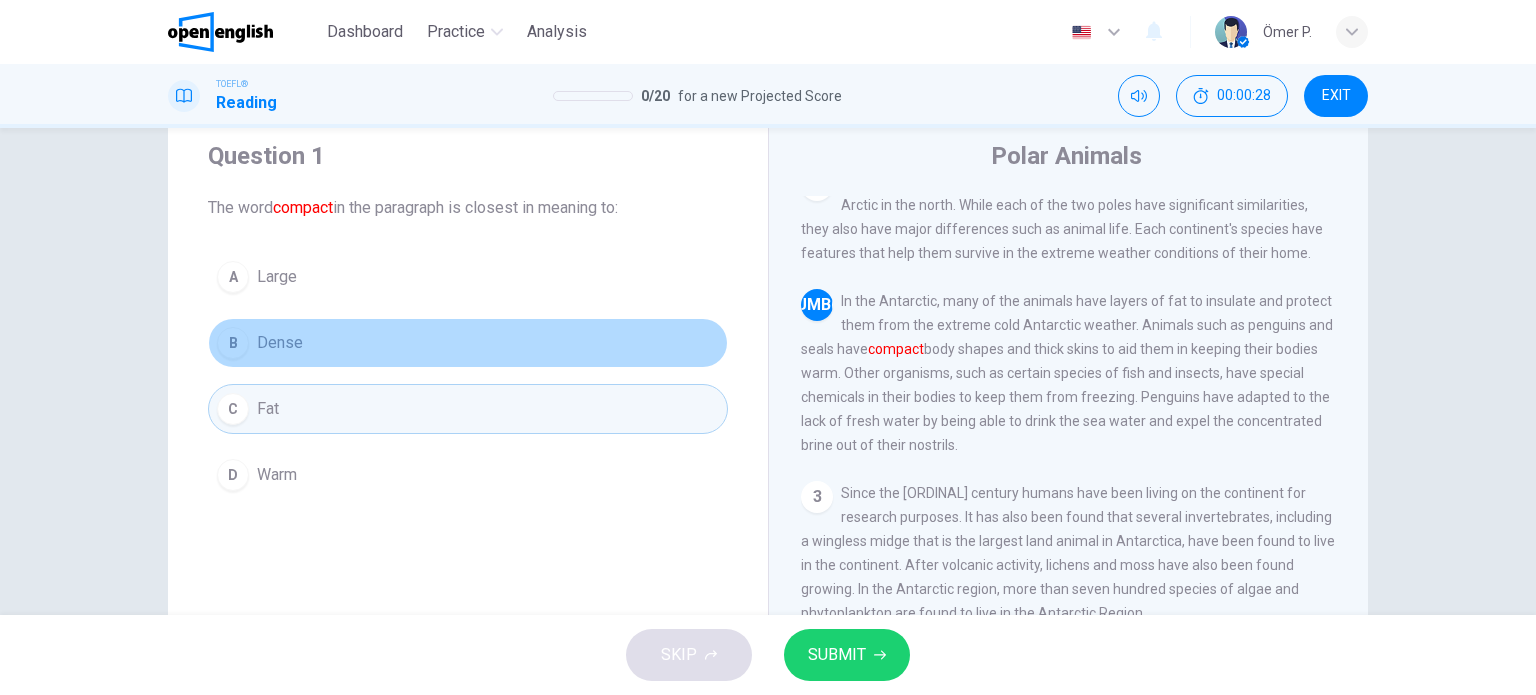 click on "B Dense" at bounding box center (468, 343) 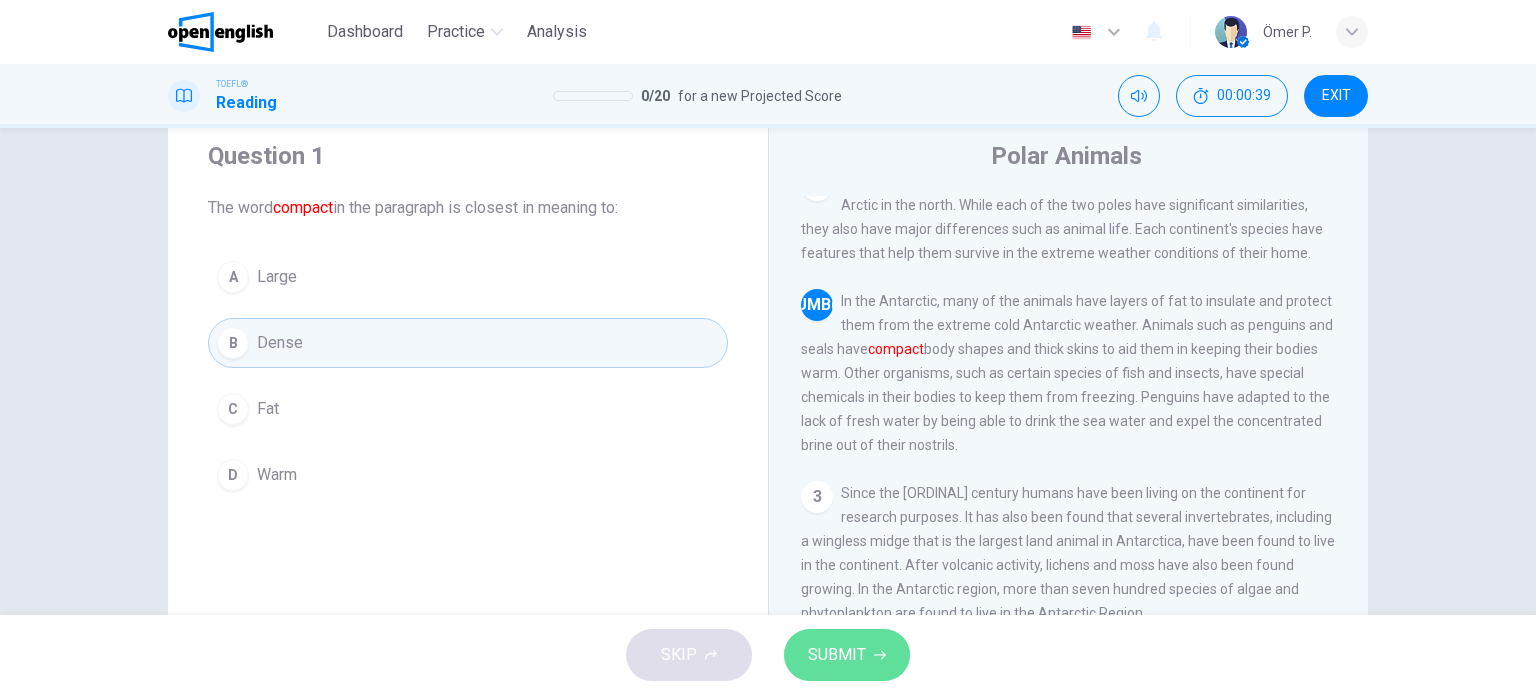 click on "SUBMIT" at bounding box center (837, 655) 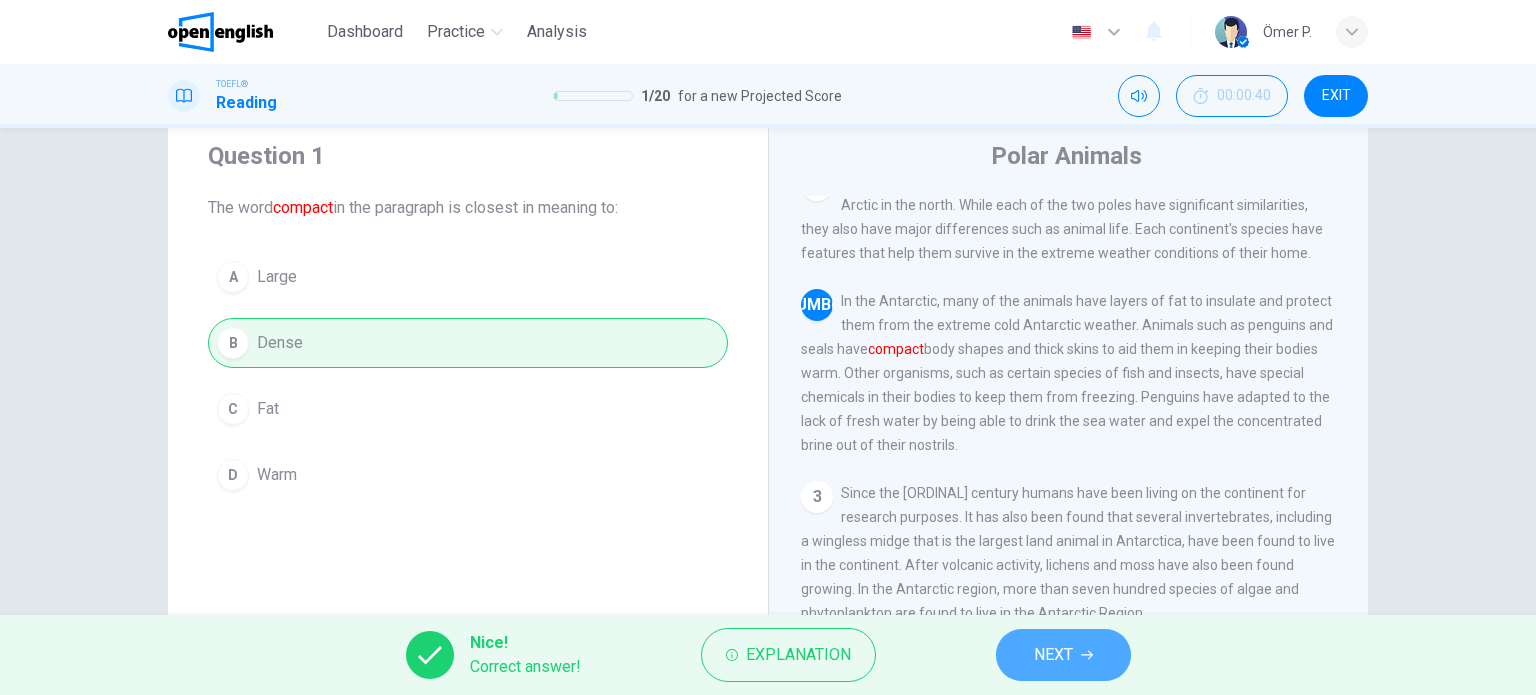 click on "NEXT" at bounding box center (1053, 655) 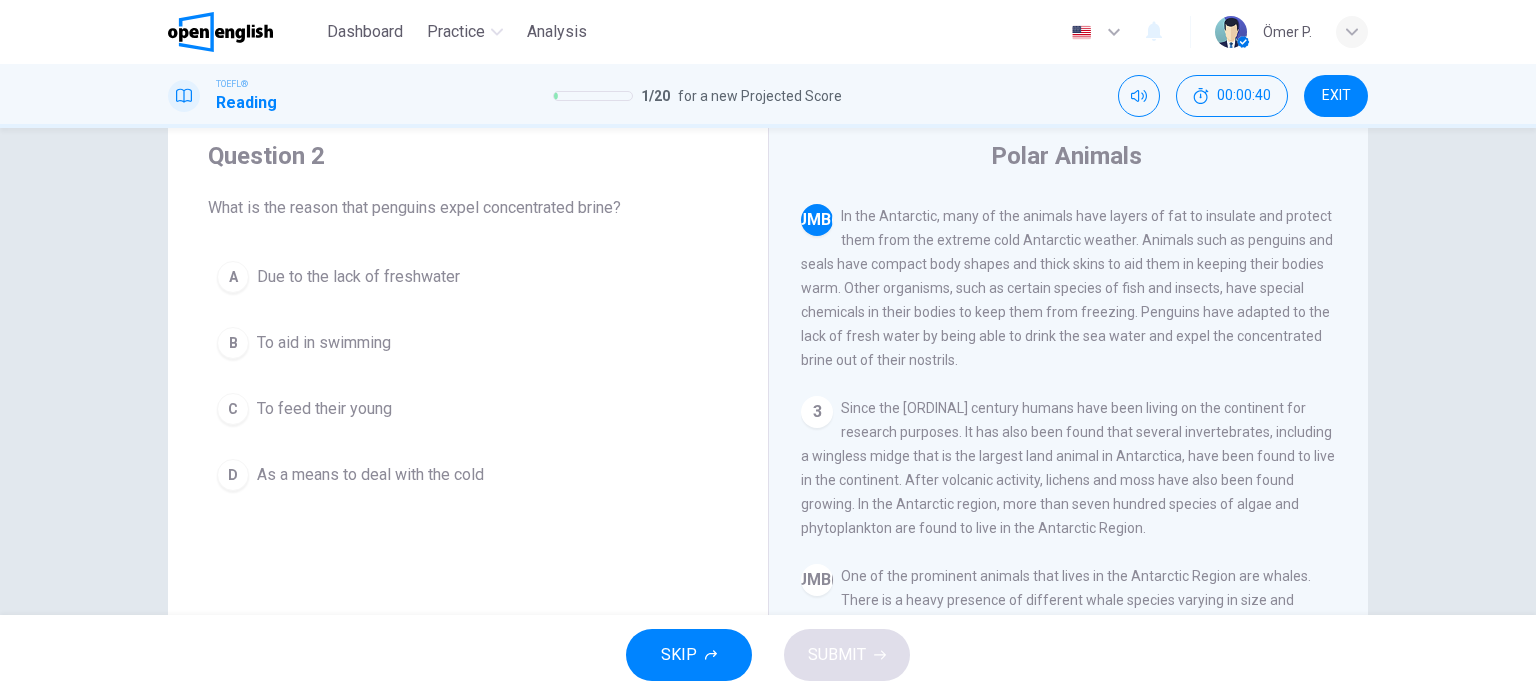 scroll, scrollTop: 123, scrollLeft: 0, axis: vertical 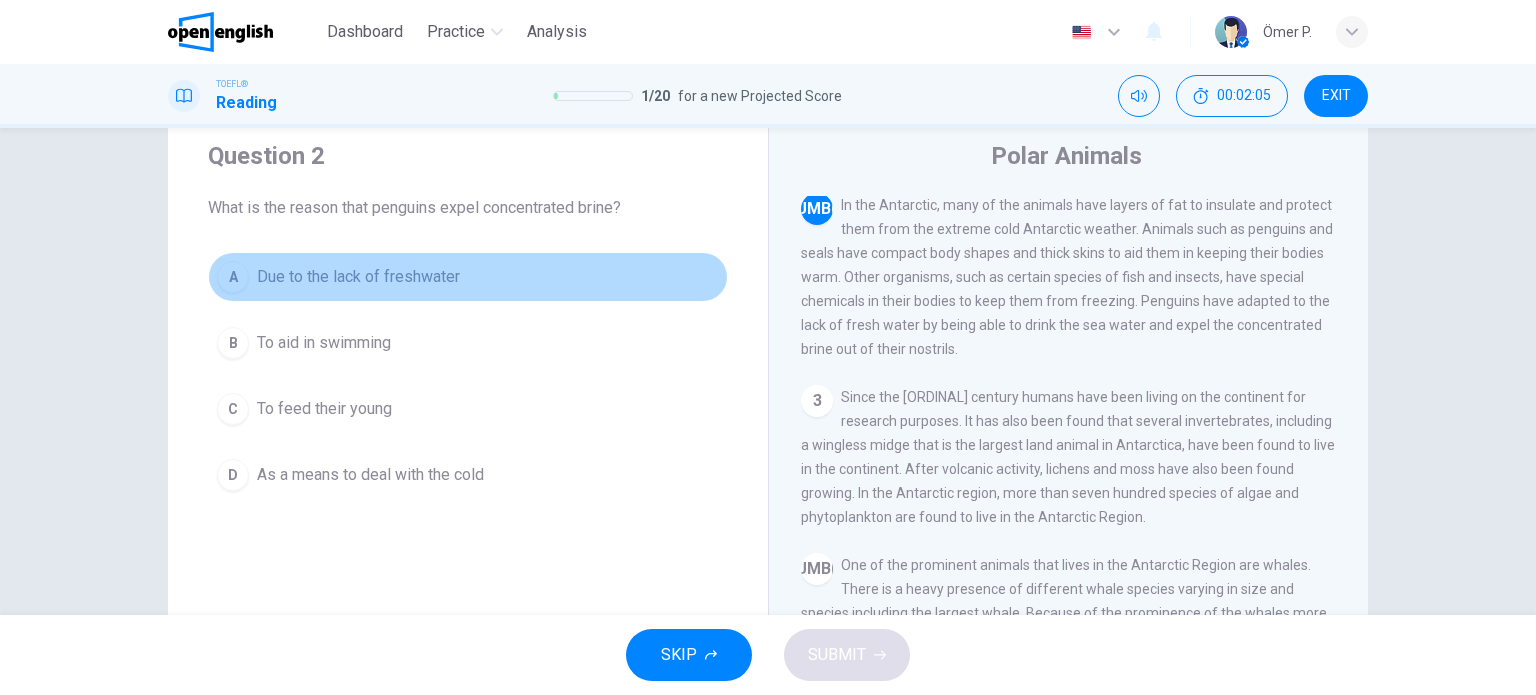 click on "A Due to the lack of freshwater" at bounding box center [468, 277] 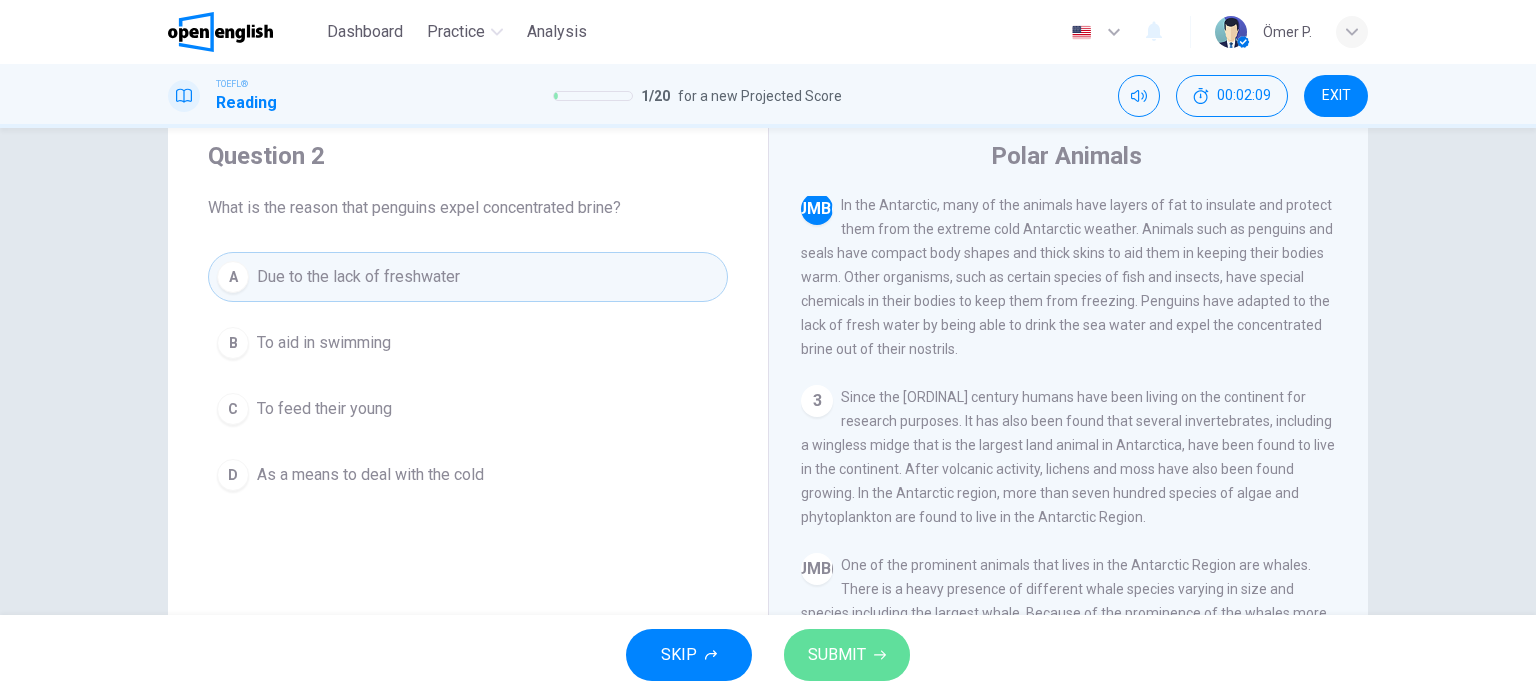 click on "SUBMIT" at bounding box center (847, 655) 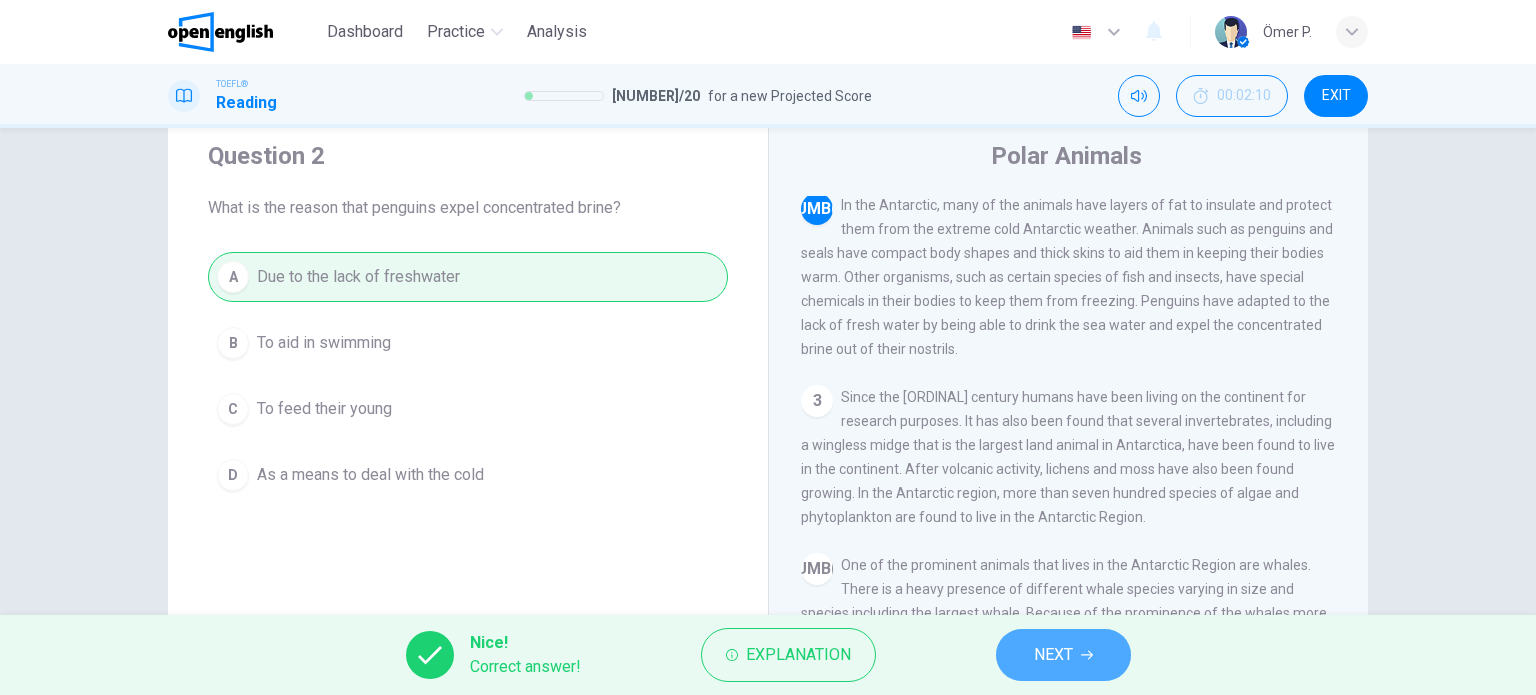 click on "NEXT" at bounding box center (1063, 655) 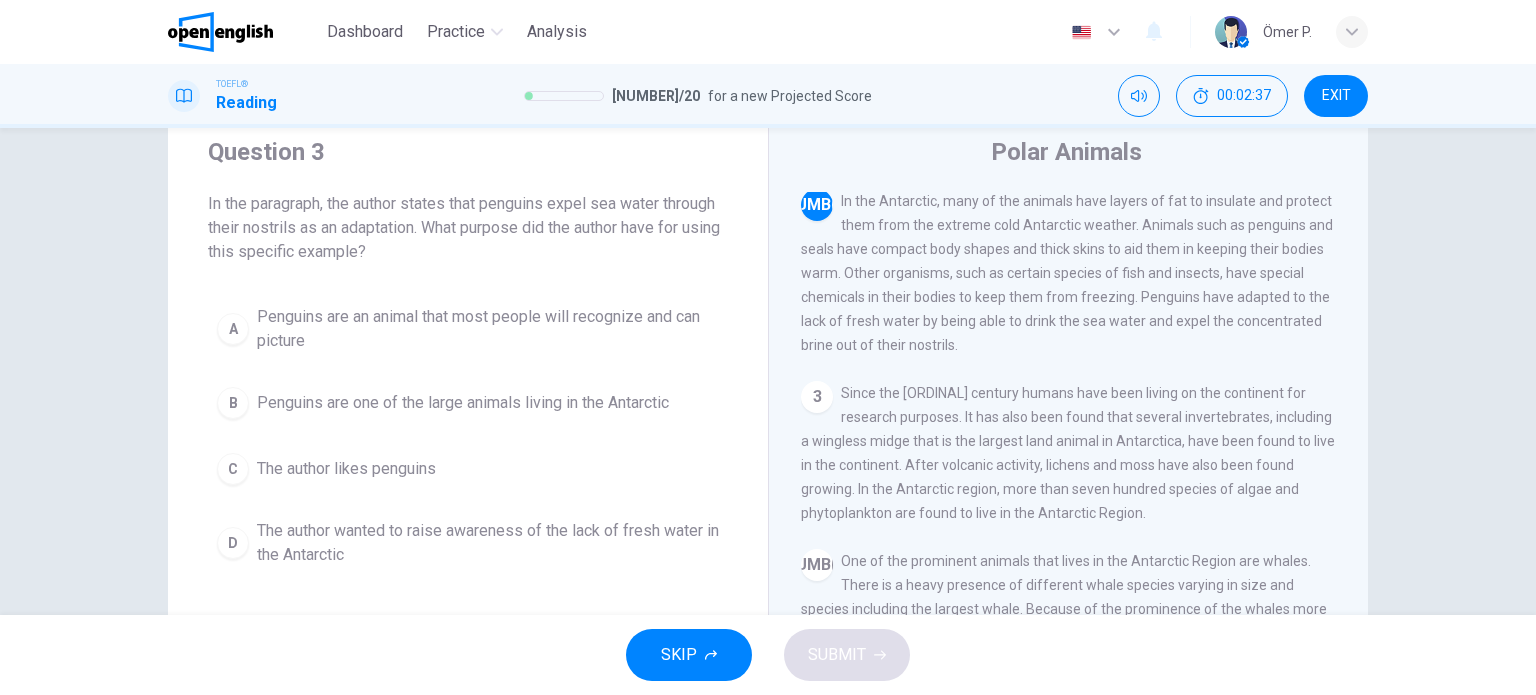 scroll, scrollTop: 66, scrollLeft: 0, axis: vertical 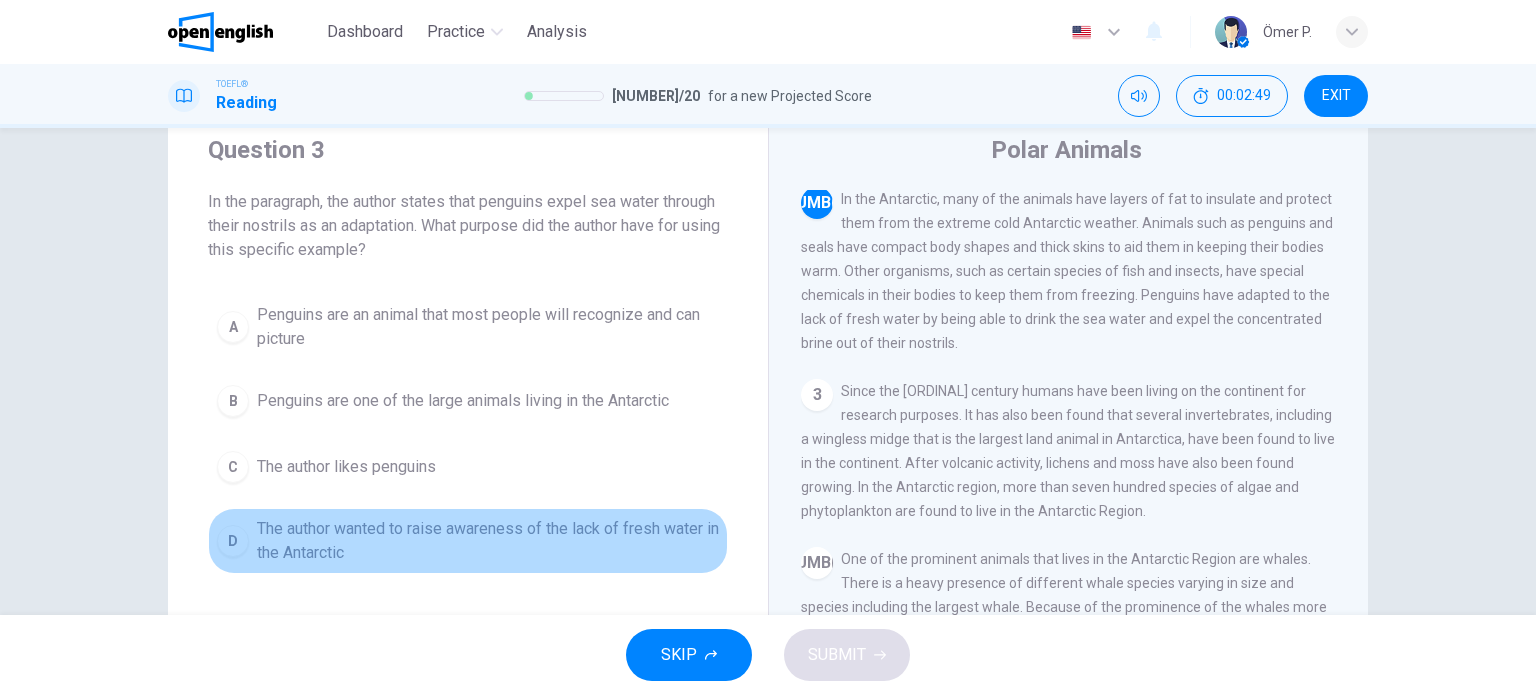 click on "The author wanted to raise awareness of the lack of fresh water in the Antarctic" at bounding box center (488, 541) 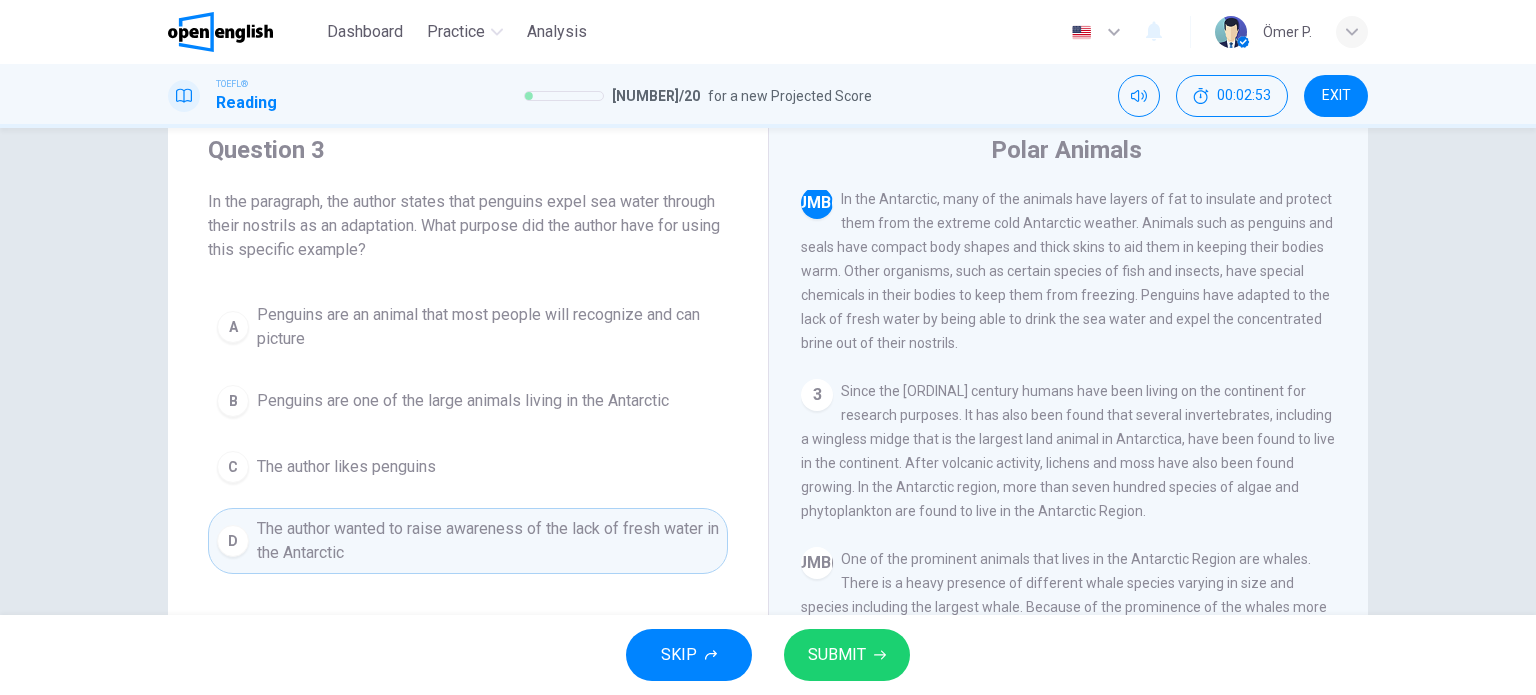 click on "SKIP SUBMIT" at bounding box center (768, 655) 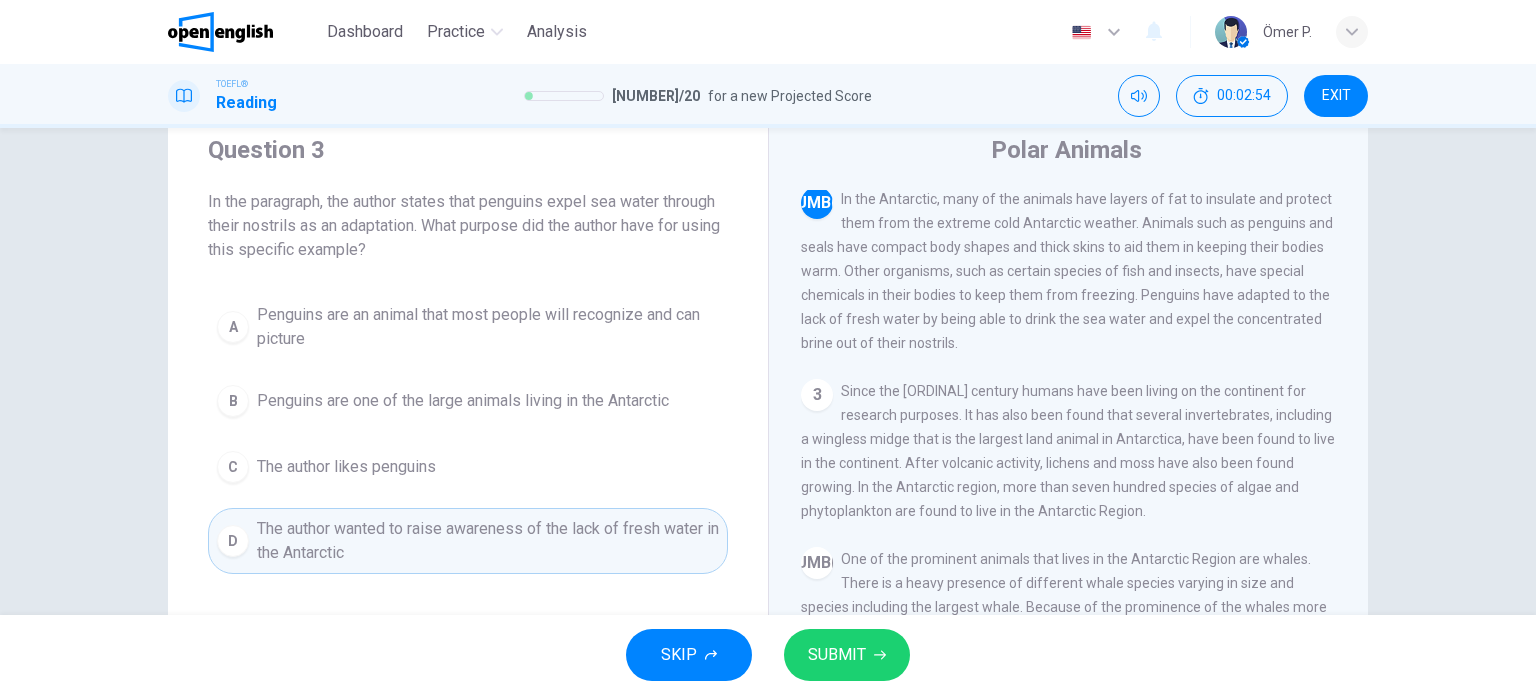 click on "SUBMIT" at bounding box center (847, 655) 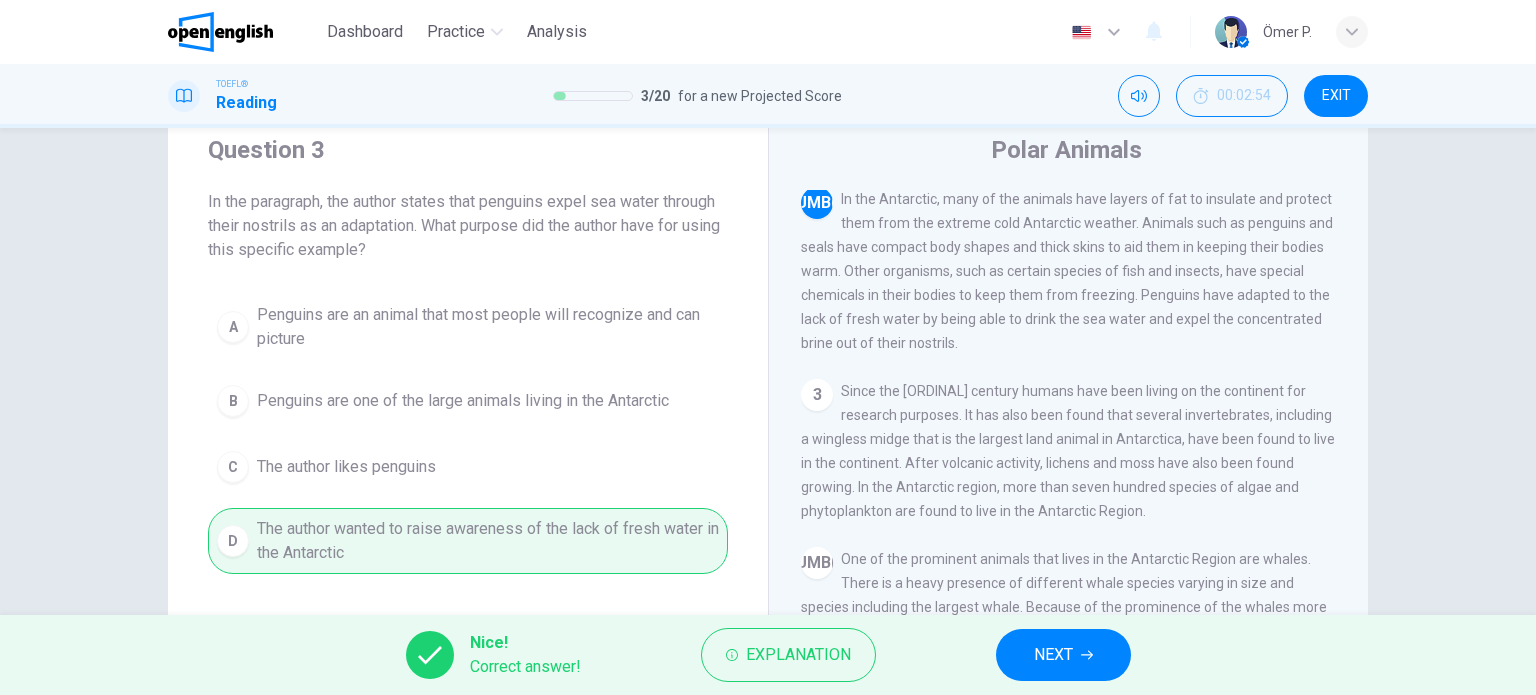 click on "NEXT" at bounding box center [1053, 655] 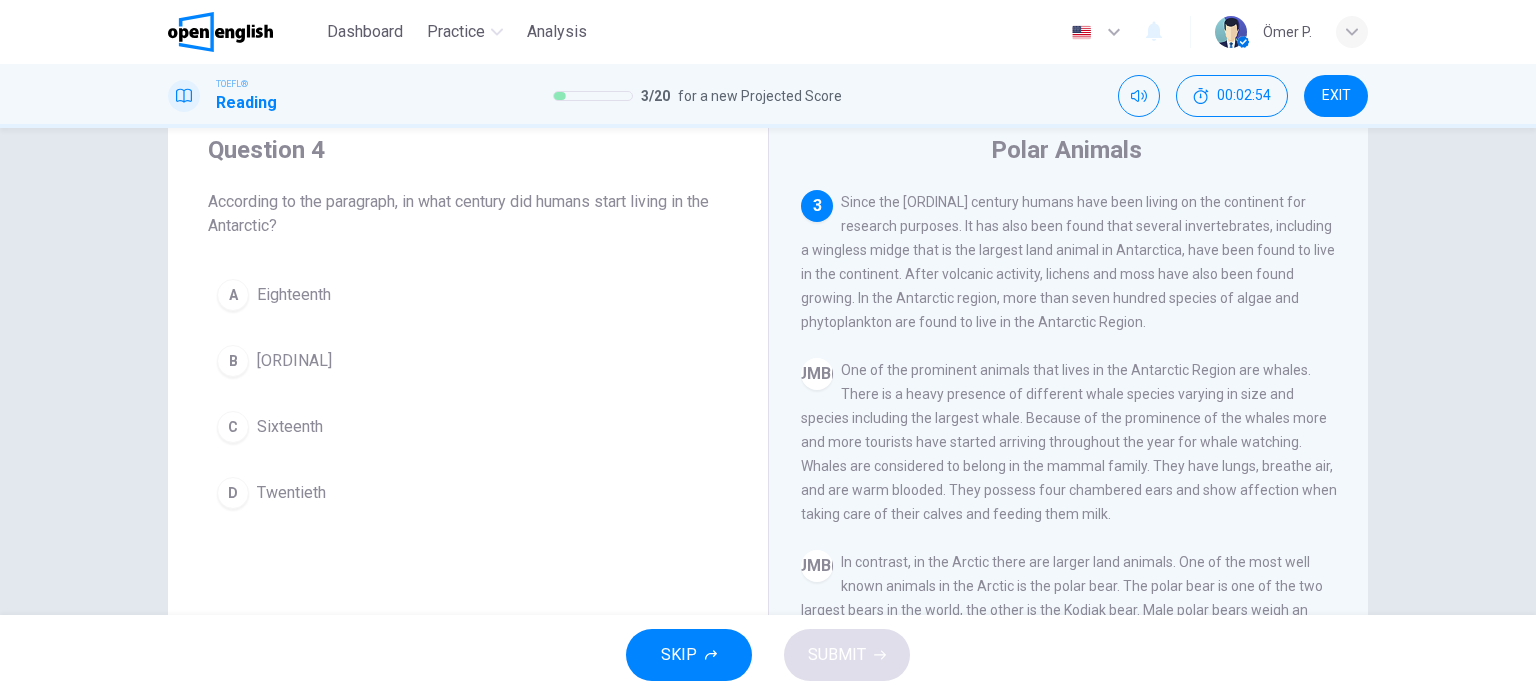 scroll, scrollTop: 320, scrollLeft: 0, axis: vertical 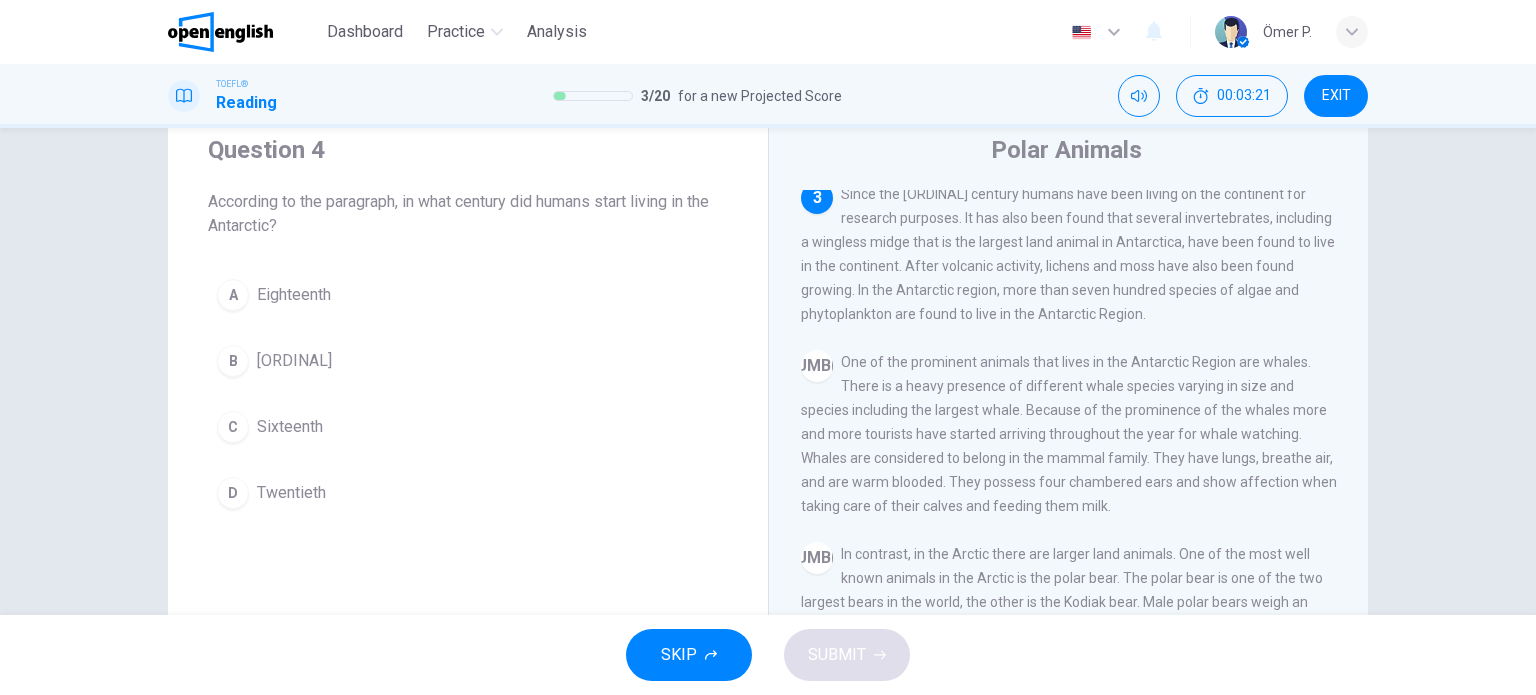 click on "A Eighteenth B Nineteenth C Sixteenth D Twentieth" at bounding box center (468, 394) 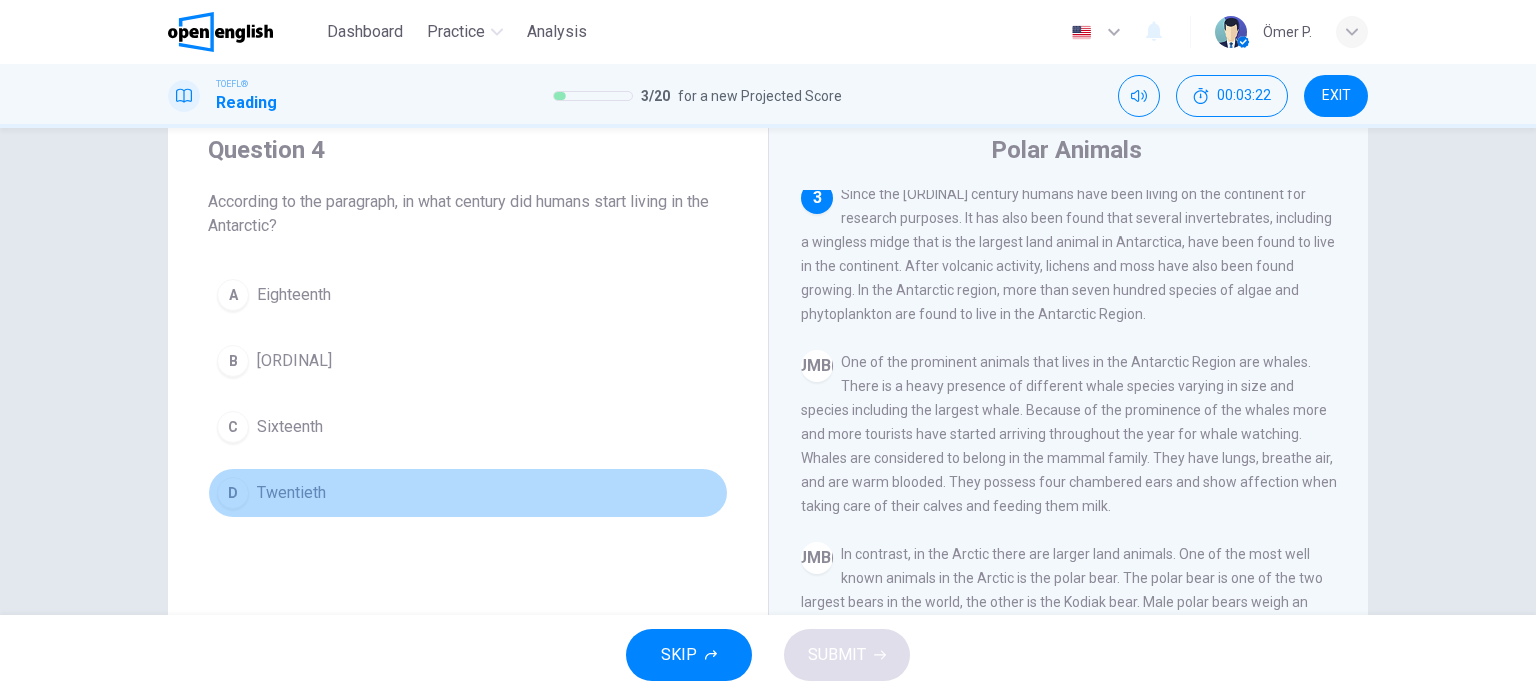 click on "D [ORDINAL]" at bounding box center (468, 493) 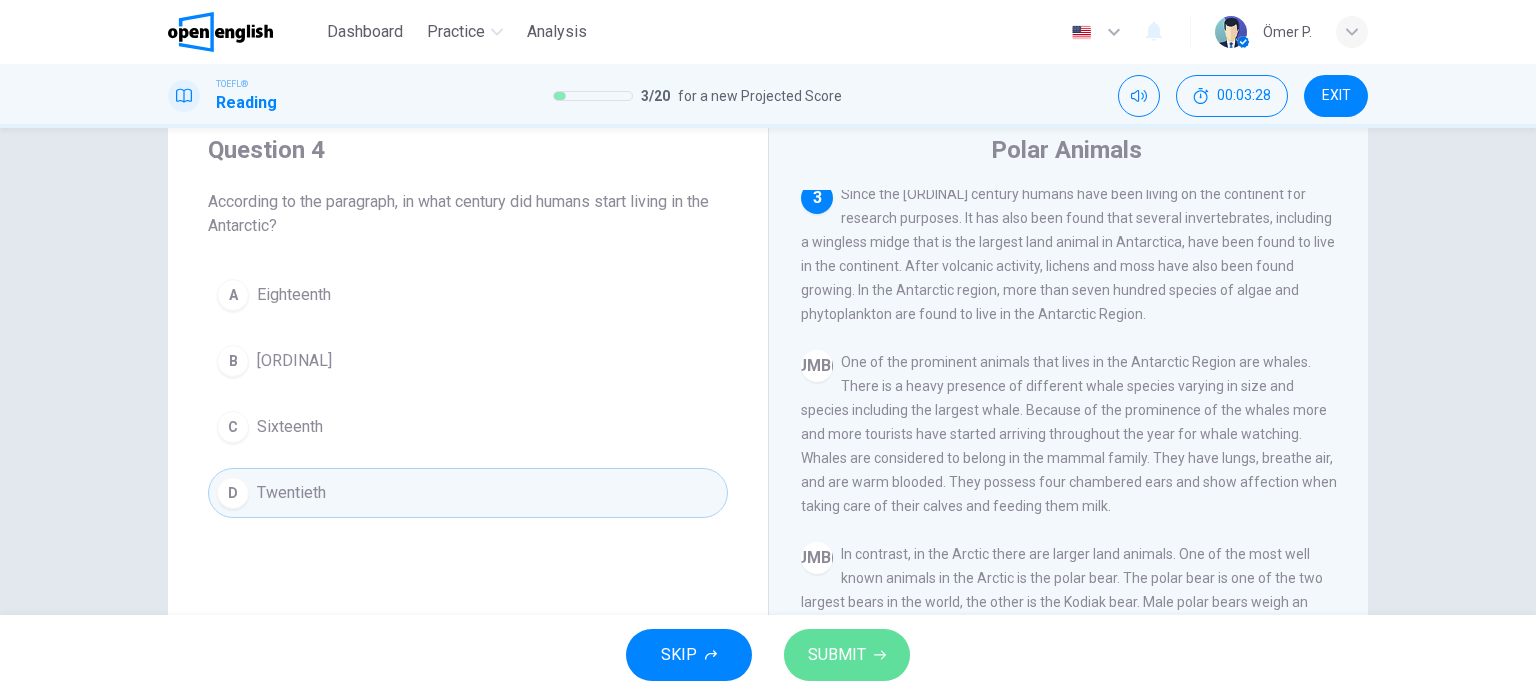 click on "SUBMIT" at bounding box center [837, 655] 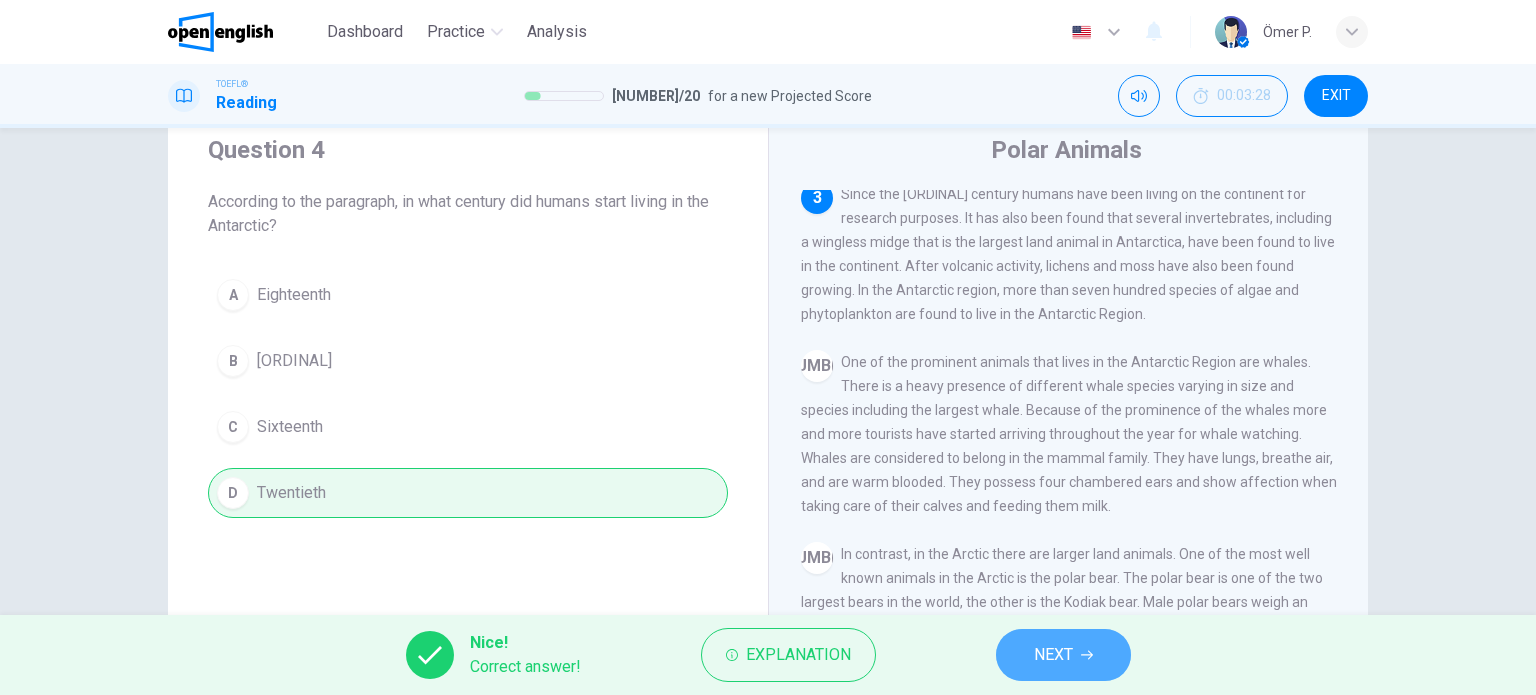 click on "NEXT" at bounding box center (1053, 655) 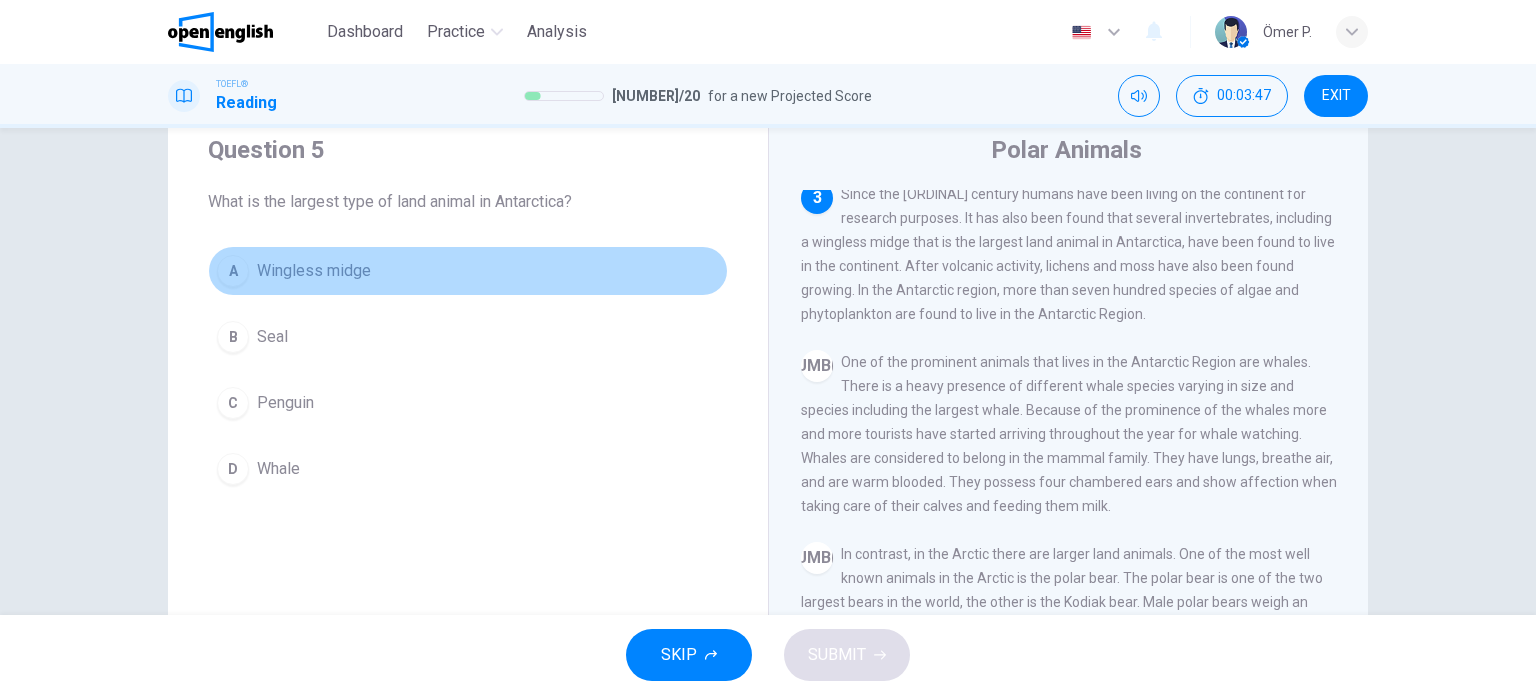 click on "A Wingless midge" at bounding box center [468, 271] 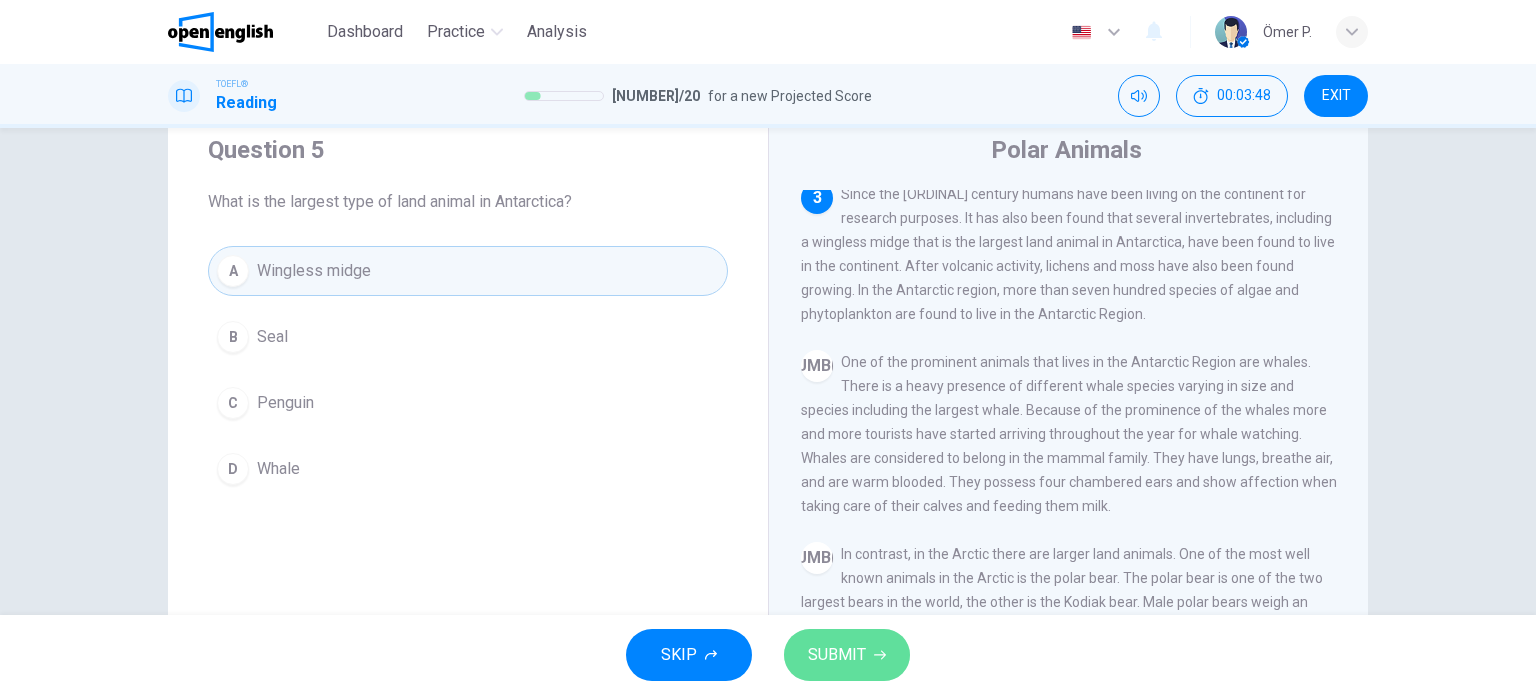 click on "SUBMIT" at bounding box center (847, 655) 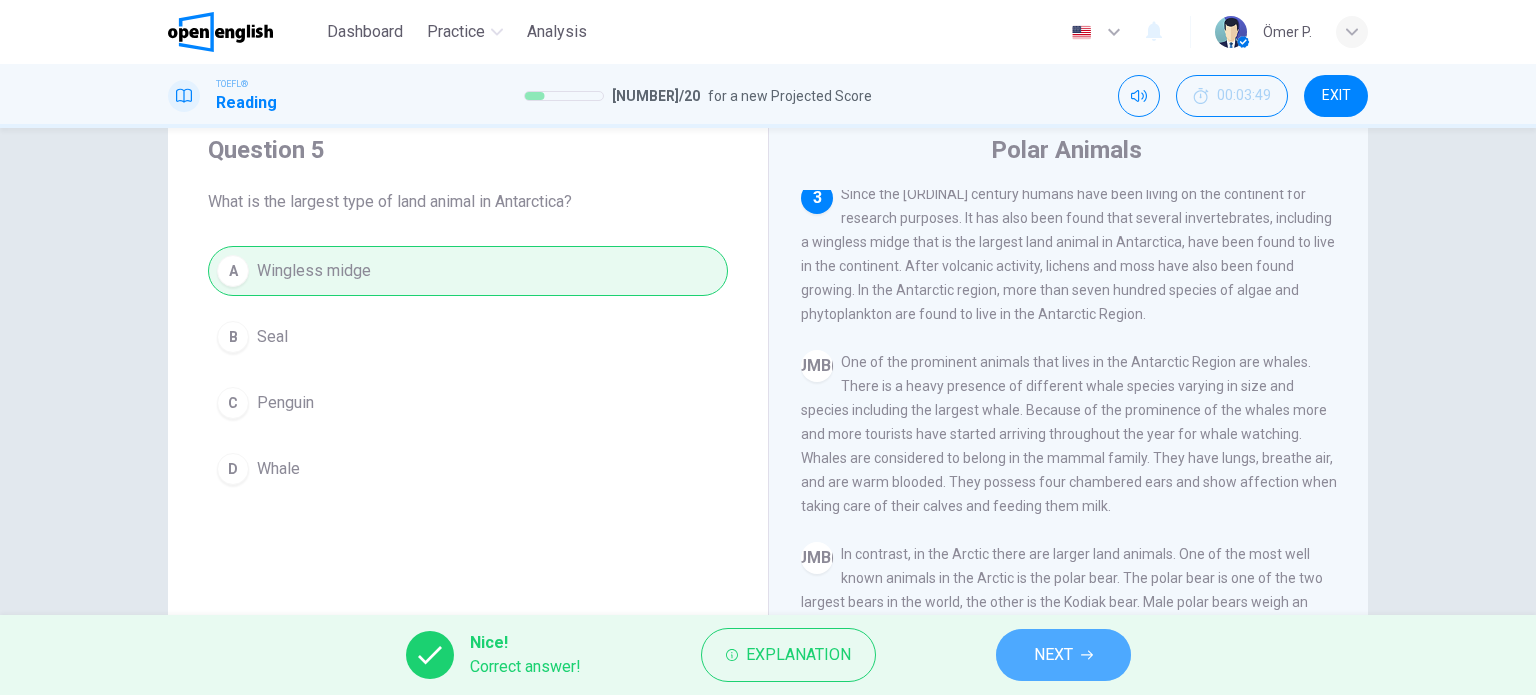 click on "NEXT" at bounding box center (1063, 655) 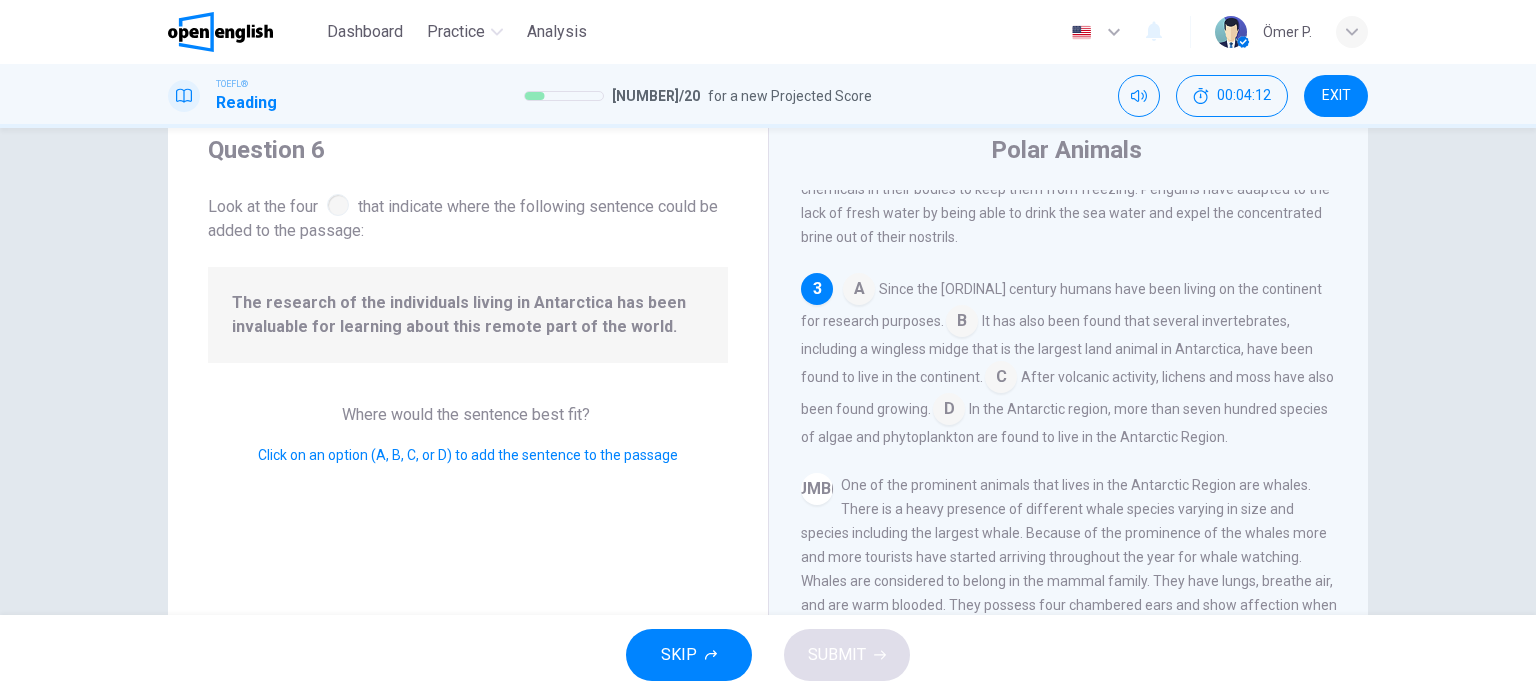 scroll, scrollTop: 228, scrollLeft: 0, axis: vertical 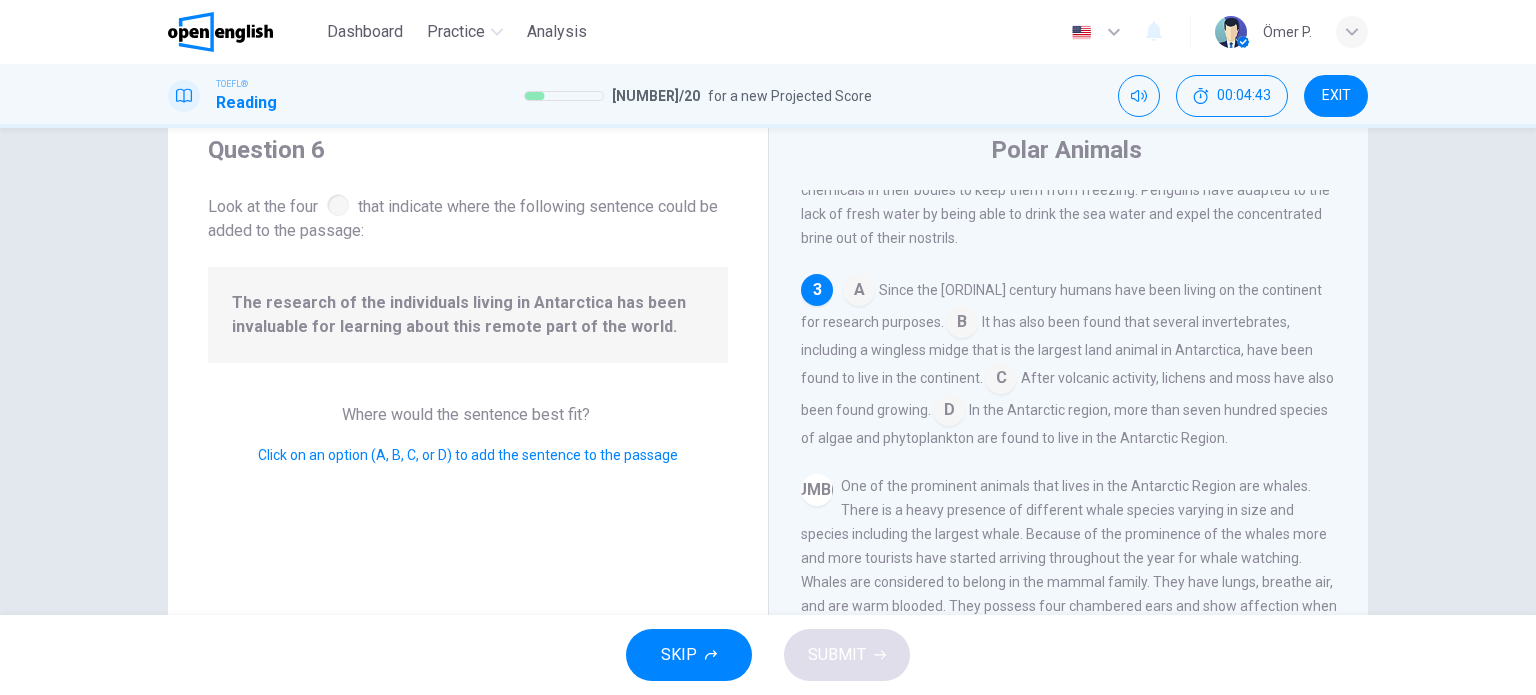 click at bounding box center (859, 292) 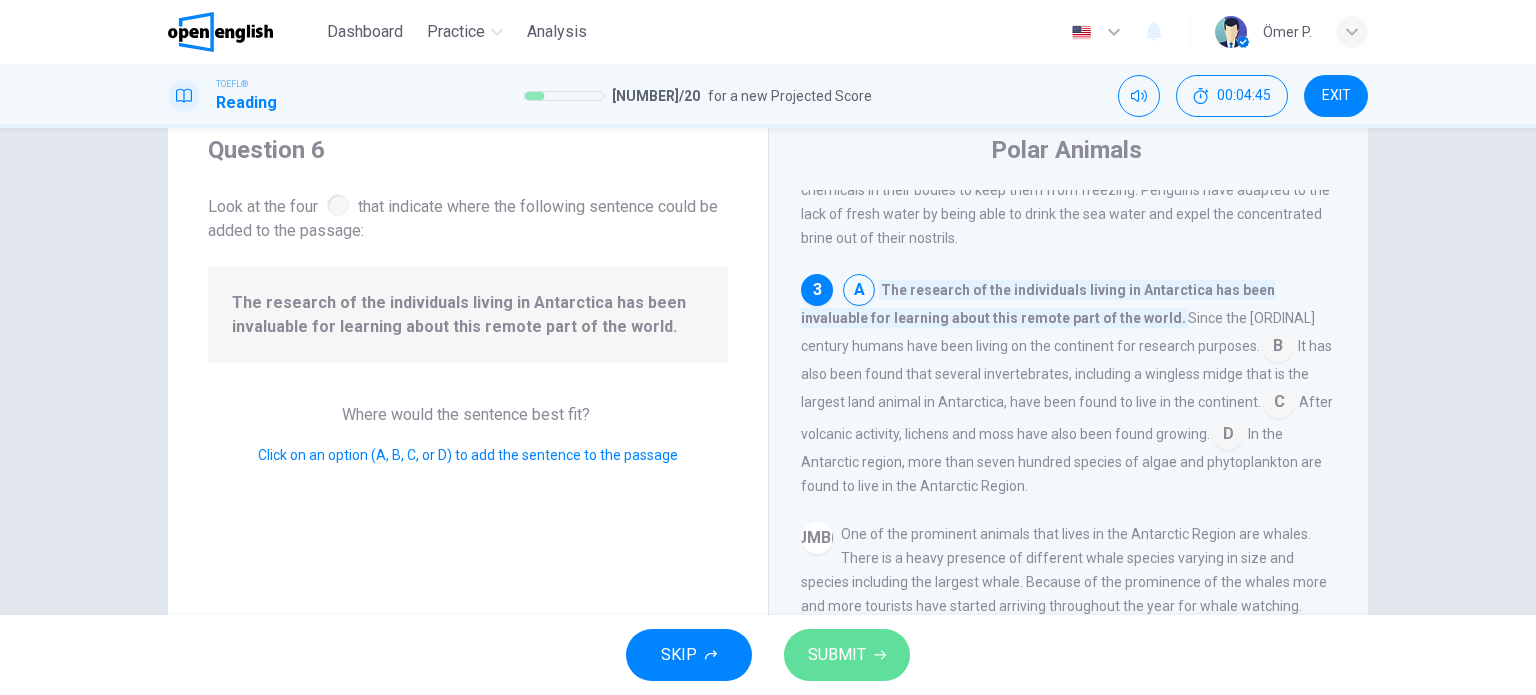click on "SUBMIT" at bounding box center (847, 655) 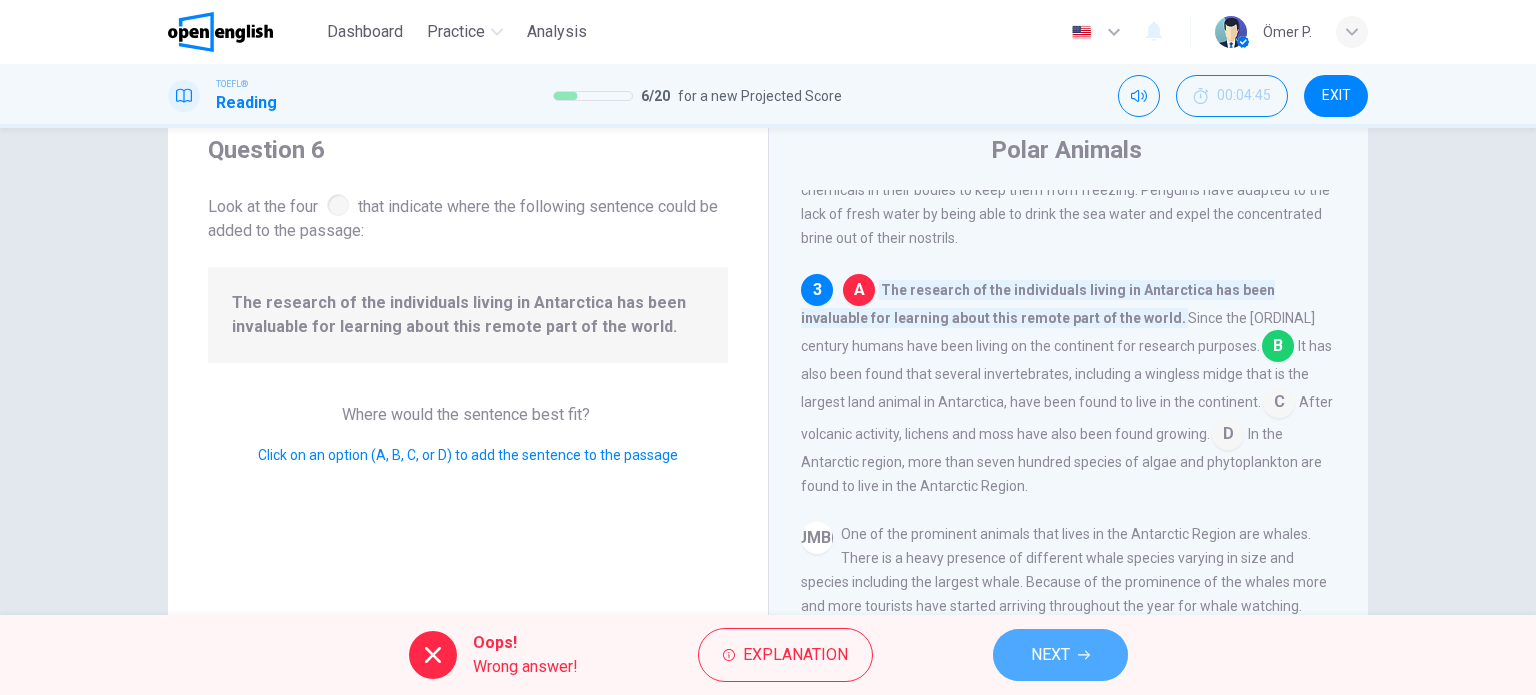 click on "NEXT" at bounding box center (1060, 655) 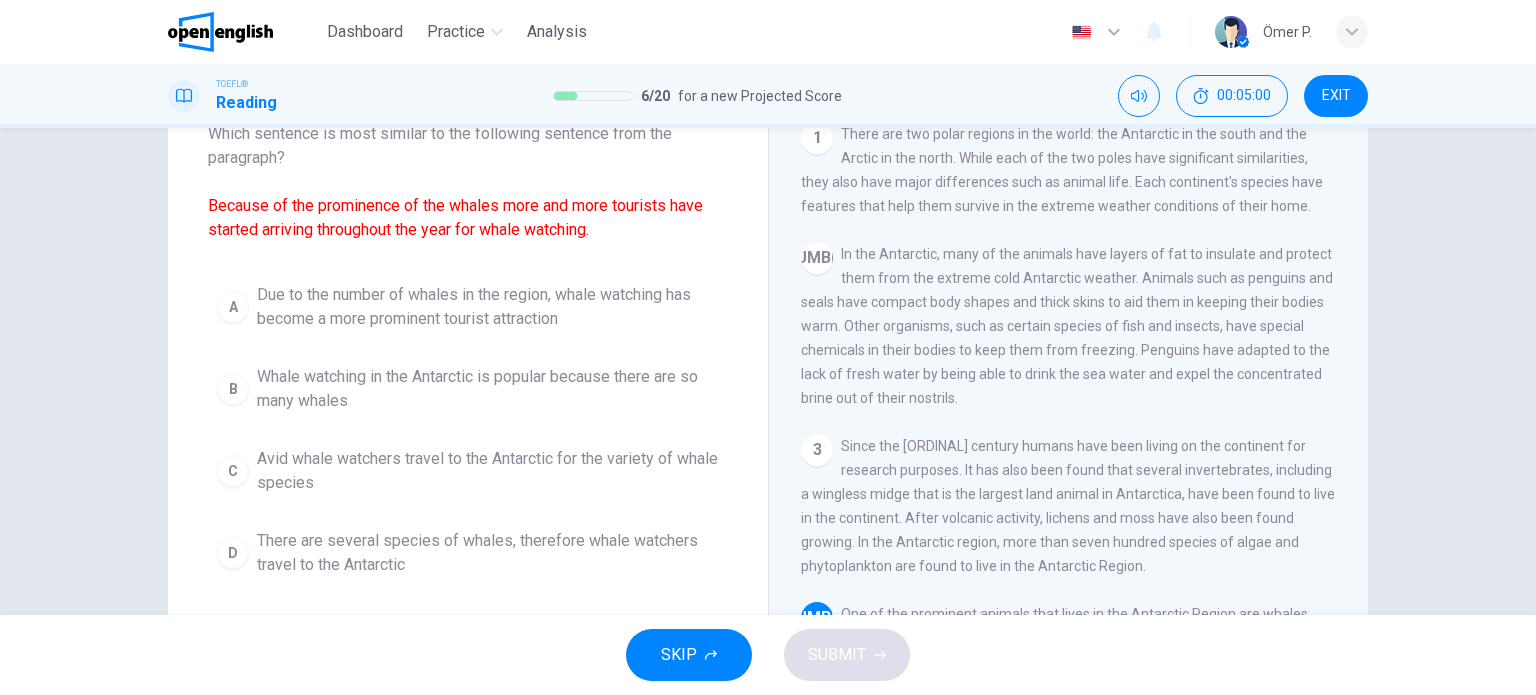 scroll, scrollTop: 134, scrollLeft: 0, axis: vertical 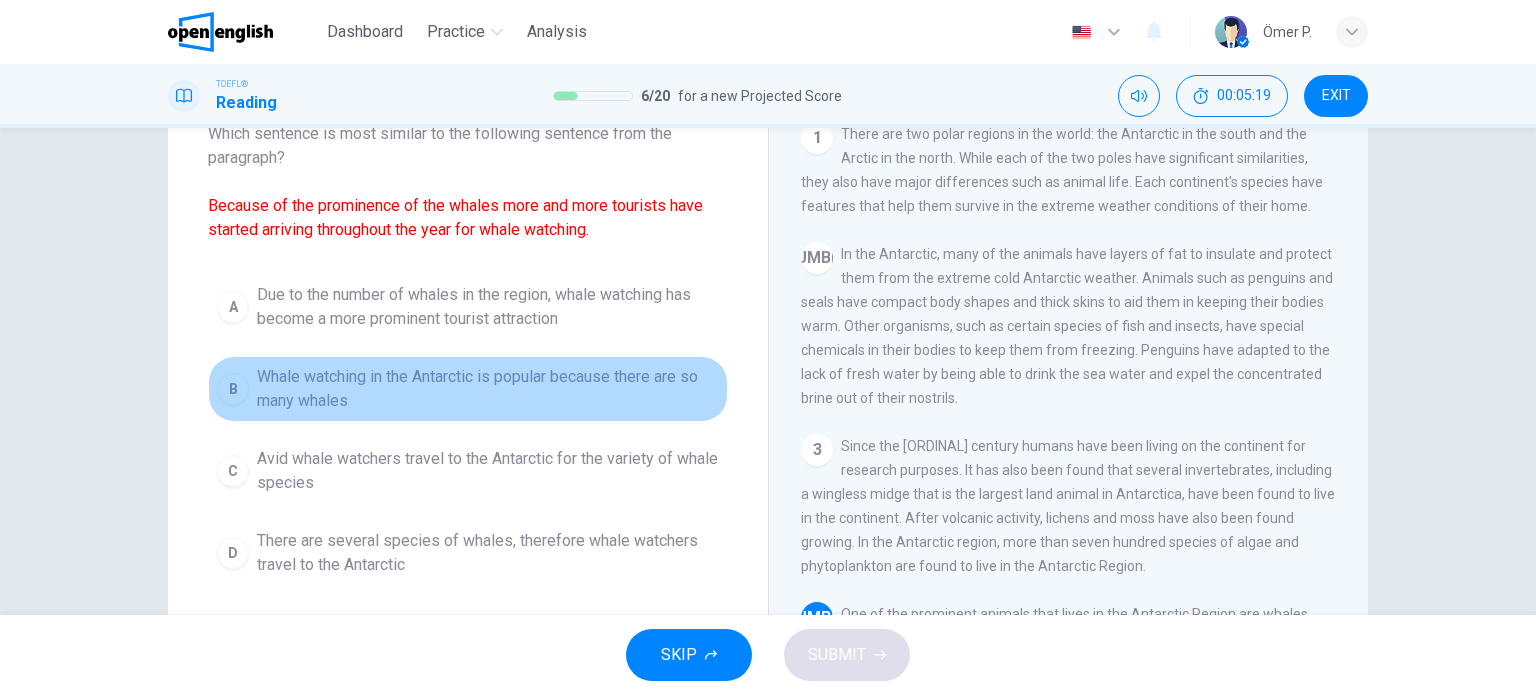 click on "Whale watching in the Antarctic is popular because there are so many whales" at bounding box center [488, 389] 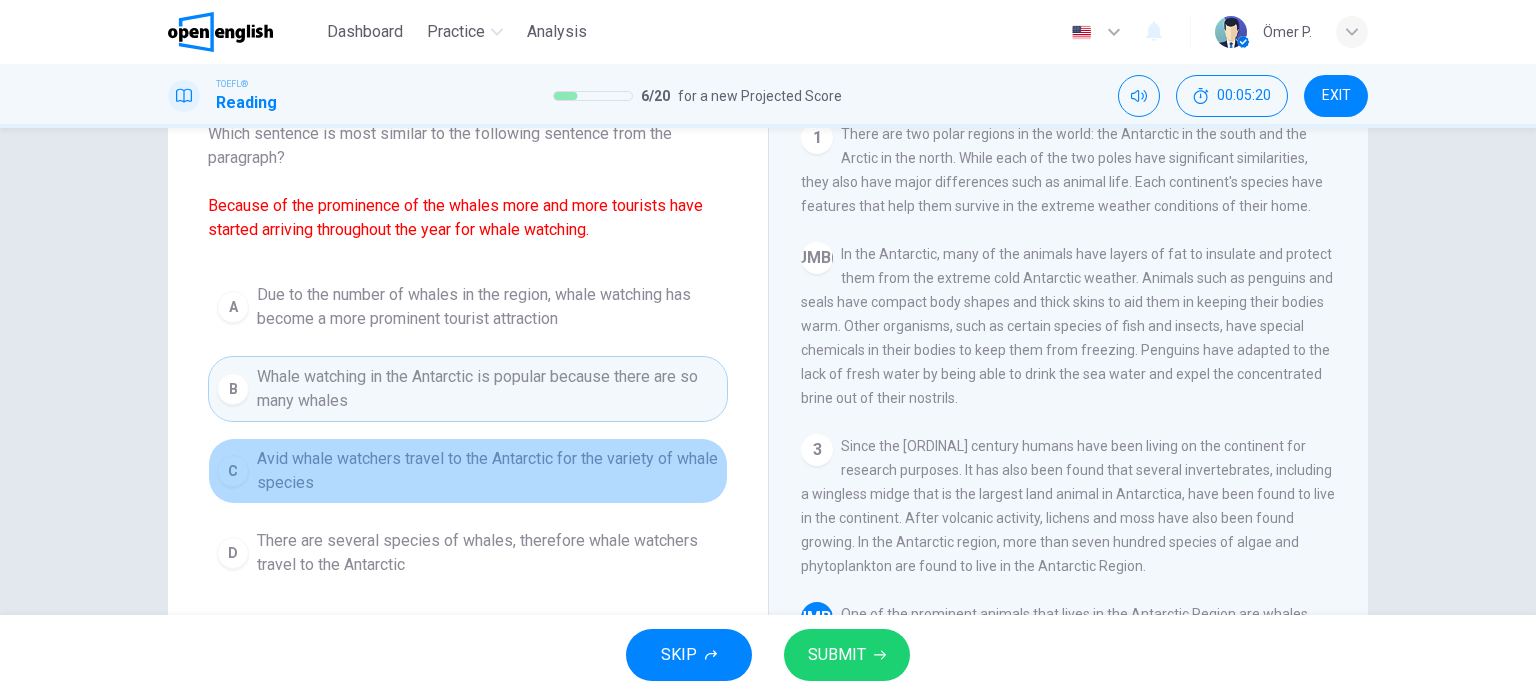 click on "Avid whale watchers travel to the Antarctic for the variety of whale species" at bounding box center (488, 471) 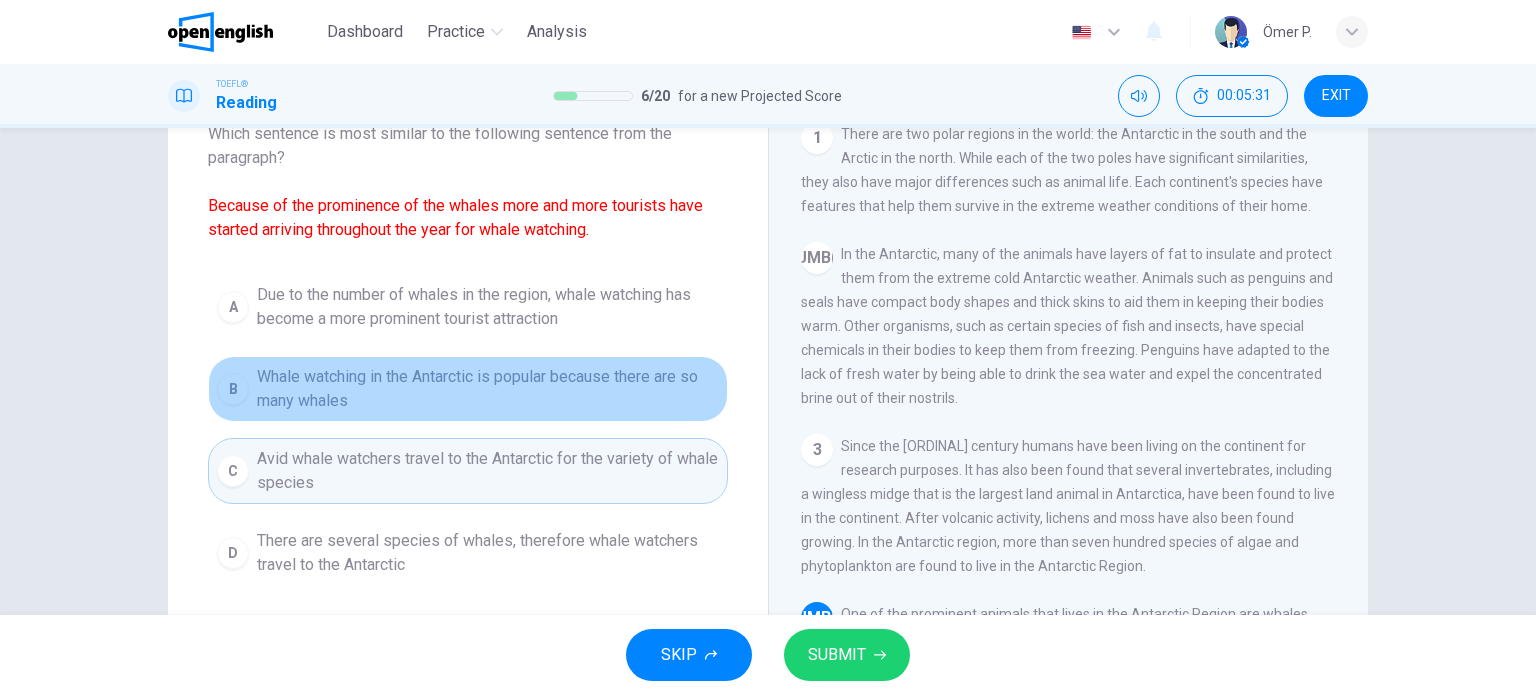click on "Whale watching in the Antarctic is popular because there are so many whales" at bounding box center [488, 389] 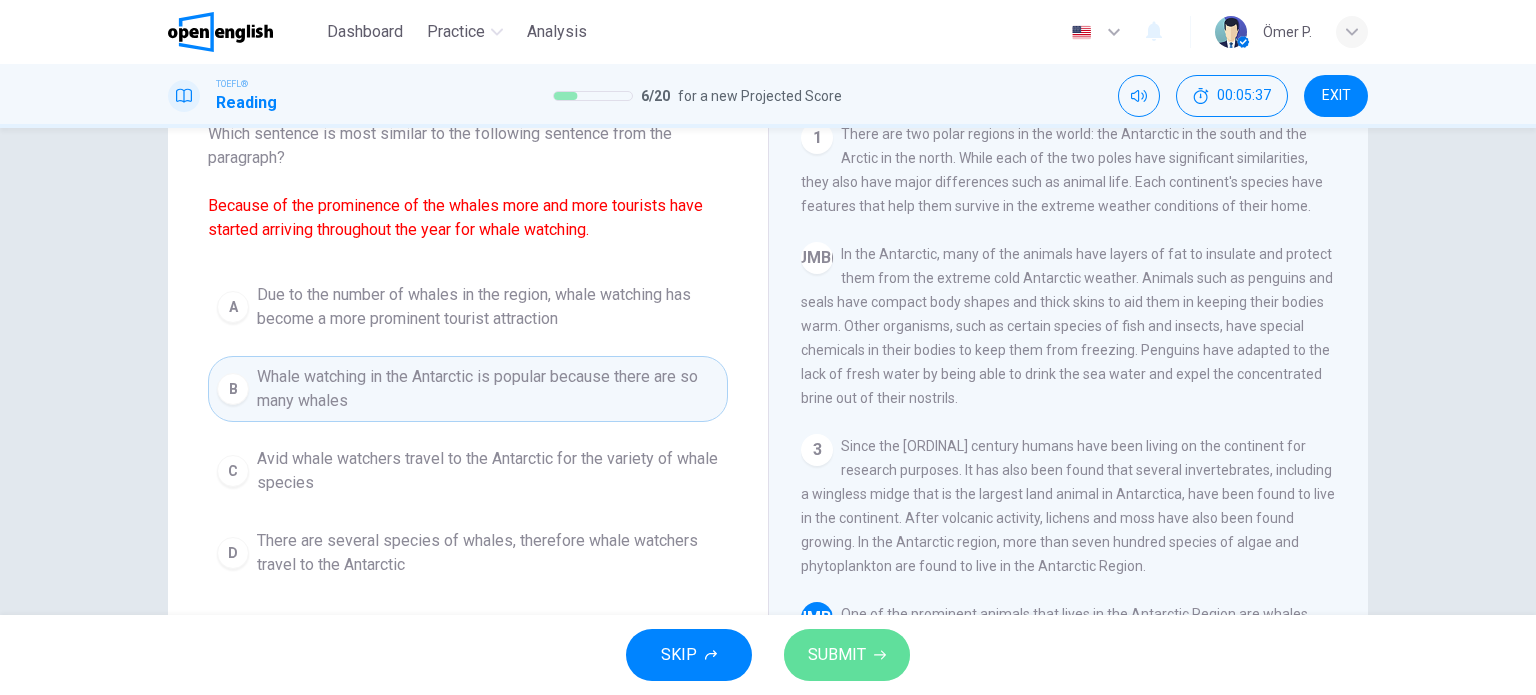 click on "SUBMIT" at bounding box center [837, 655] 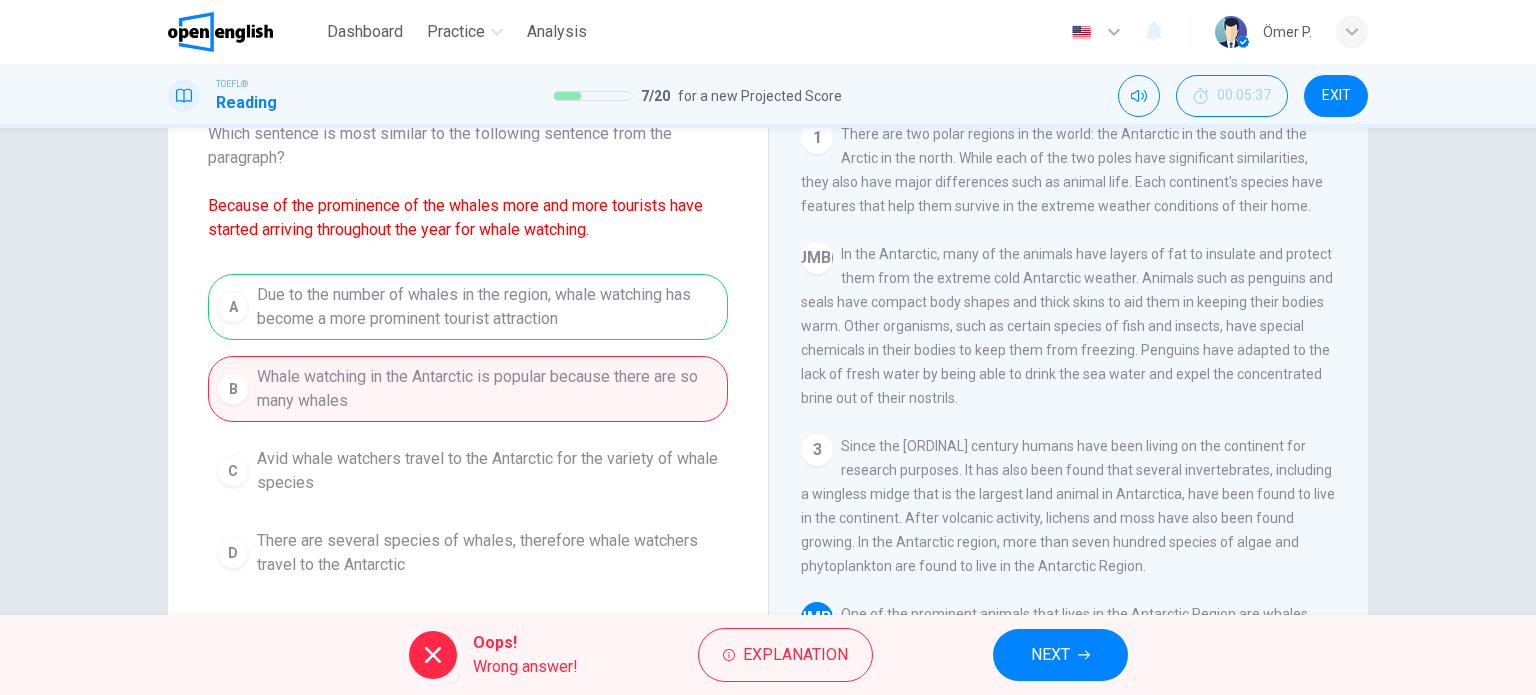 click on "NEXT" at bounding box center [1060, 655] 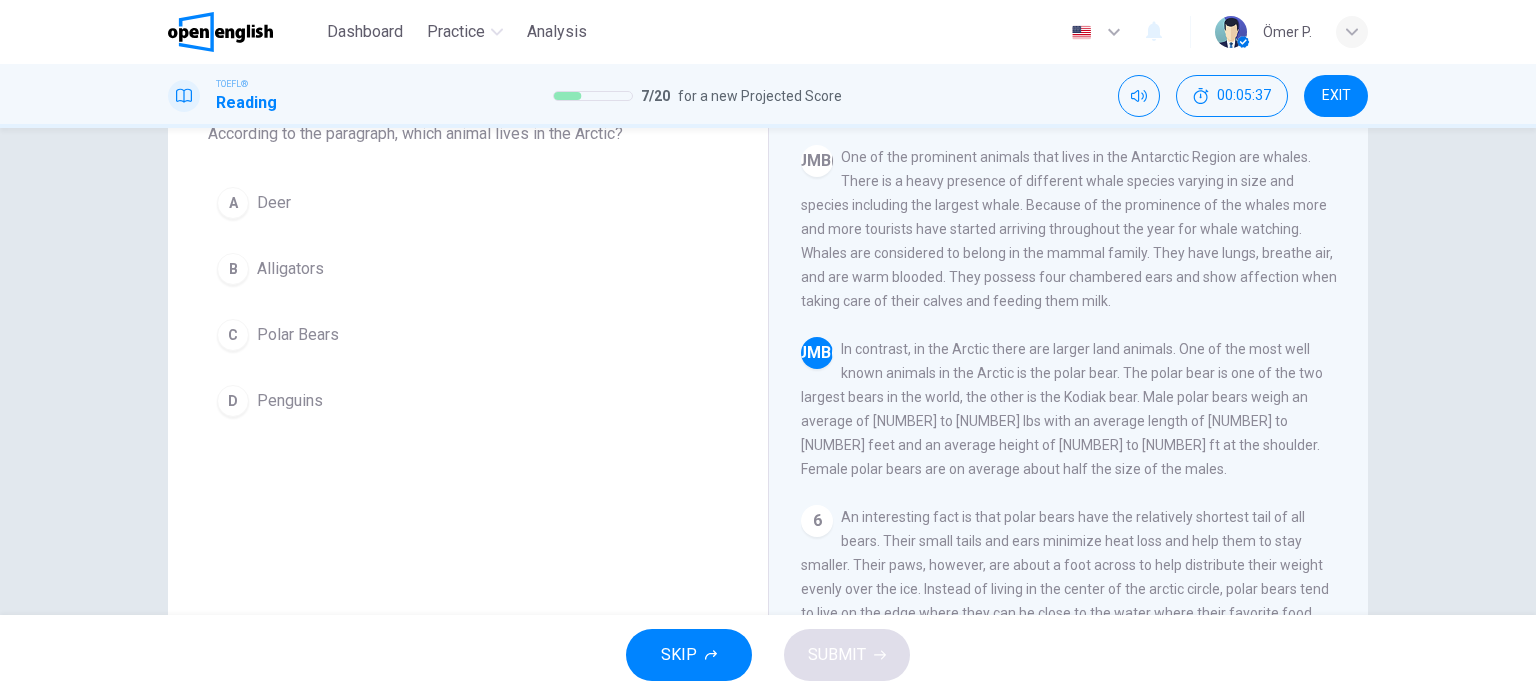 scroll, scrollTop: 464, scrollLeft: 0, axis: vertical 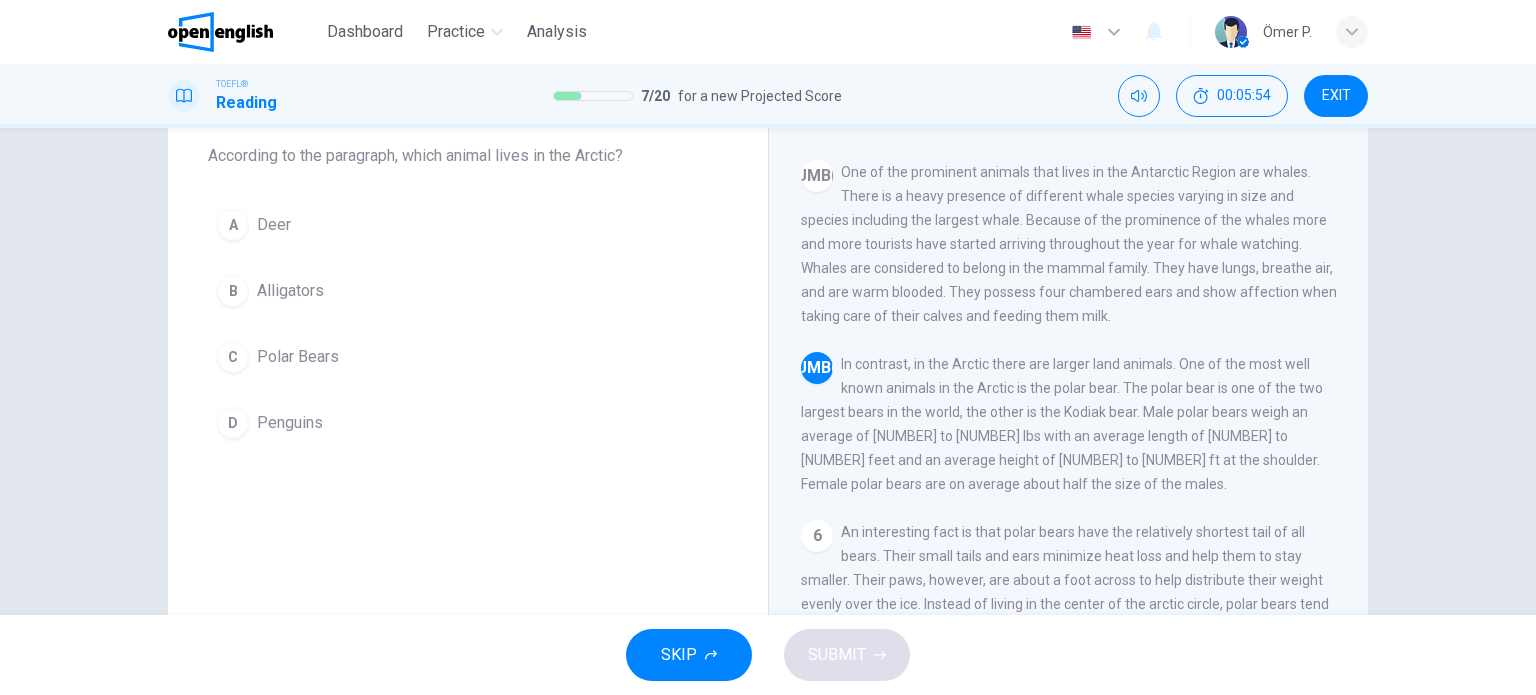 click on "A Deer B Alligators C Polar Bears D Penguins" at bounding box center (468, 324) 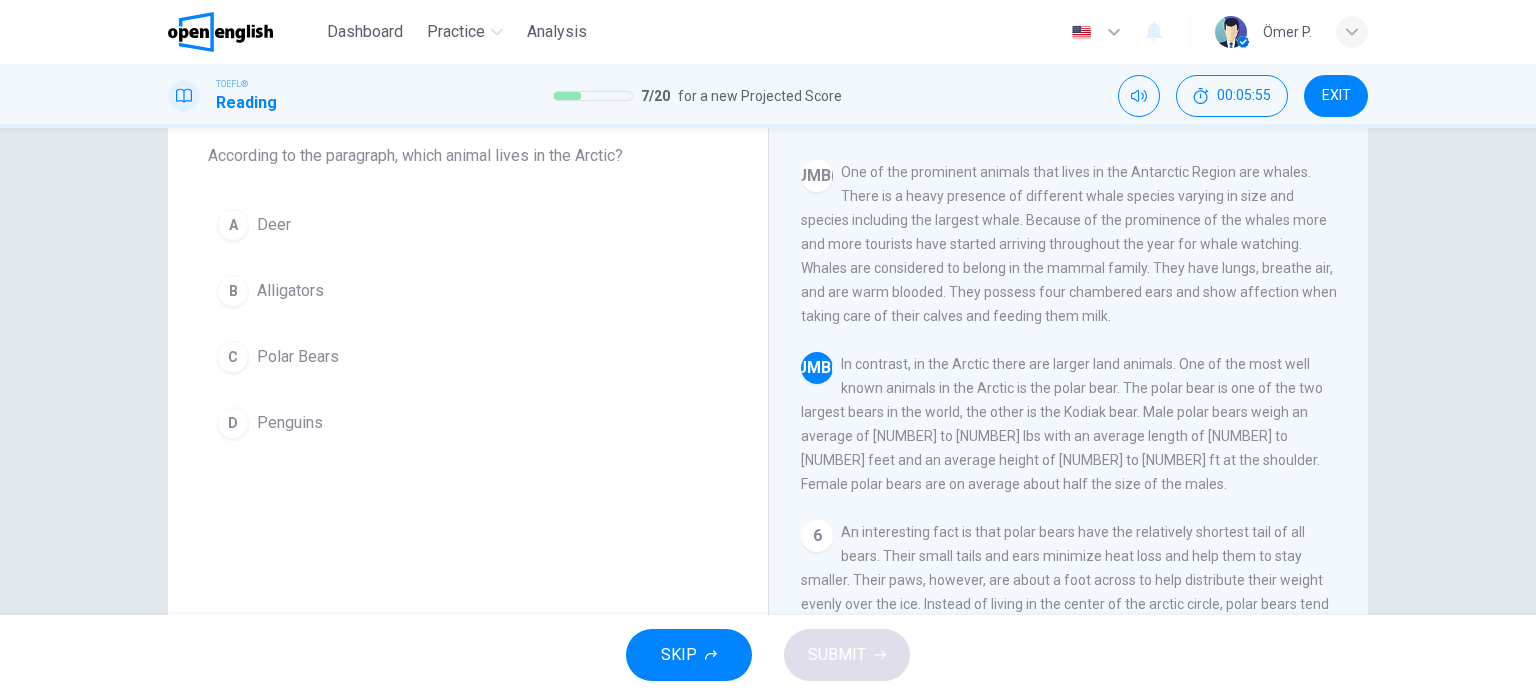click on "A Deer B Alligators C Polar Bears D Penguins" at bounding box center (468, 324) 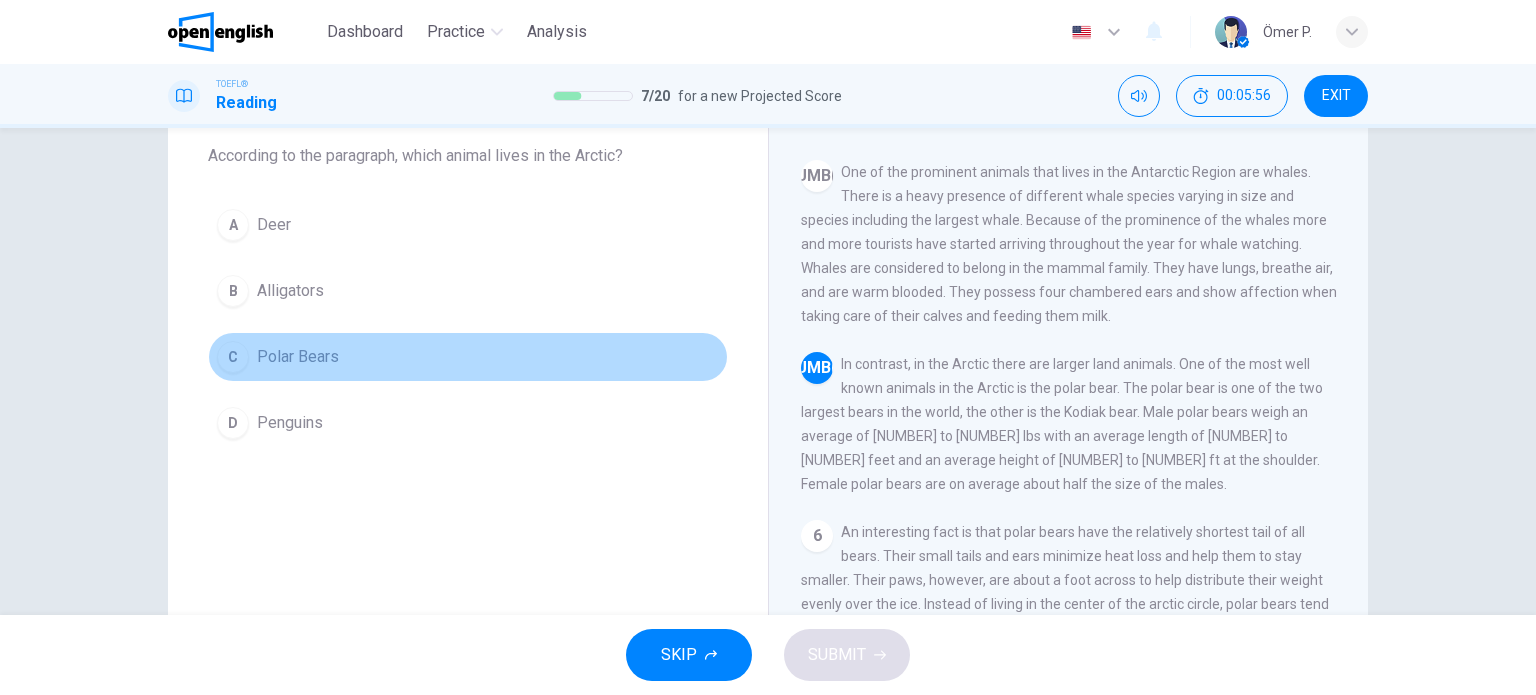 click on "C Polar Bears" at bounding box center (468, 357) 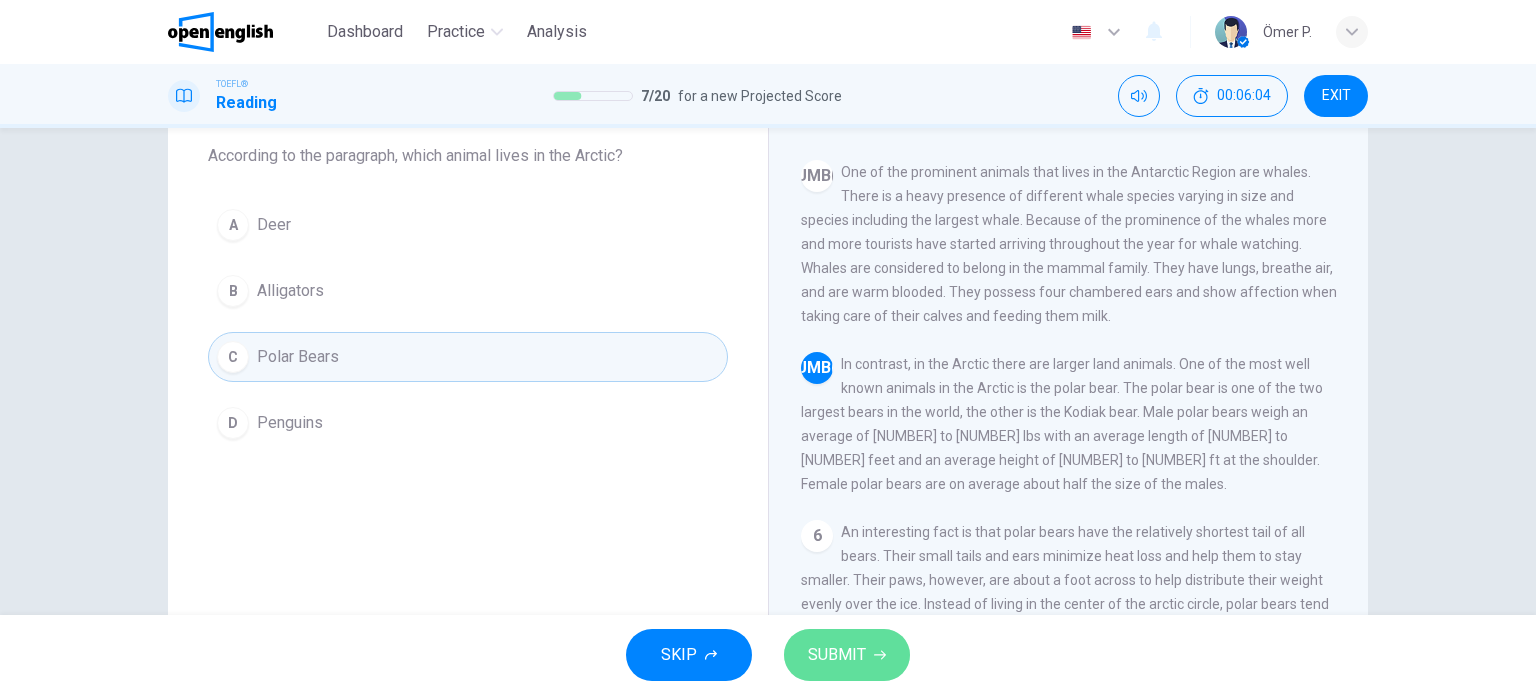 click on "SUBMIT" at bounding box center [837, 655] 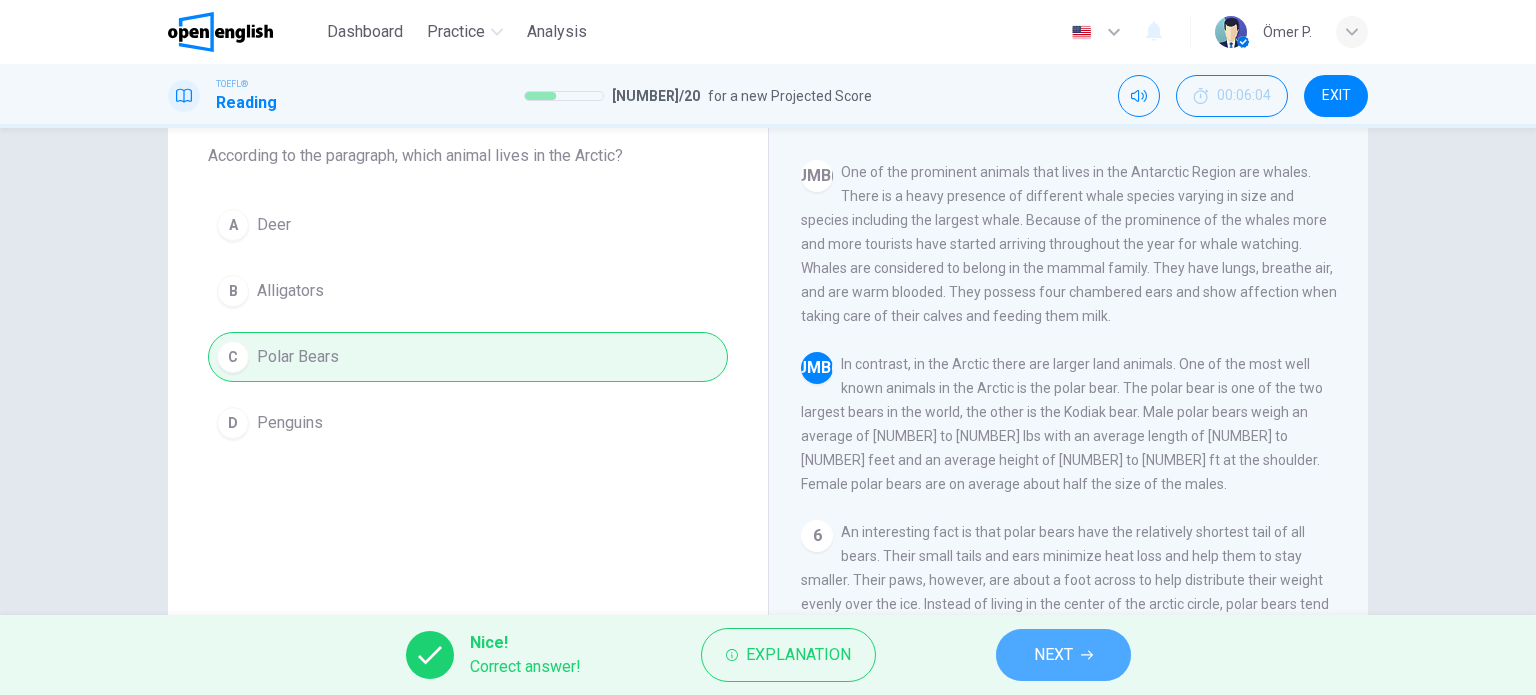 click on "NEXT" at bounding box center [1063, 655] 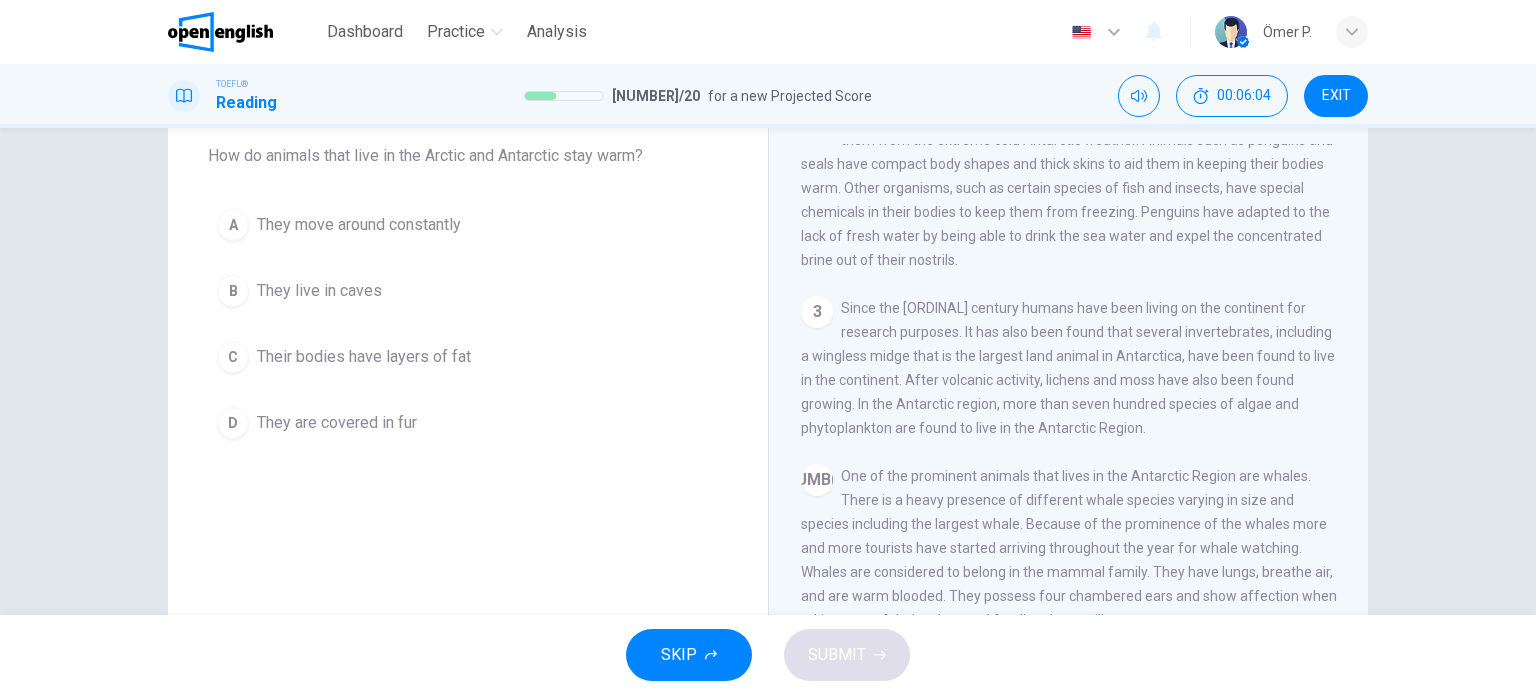 scroll, scrollTop: 123, scrollLeft: 0, axis: vertical 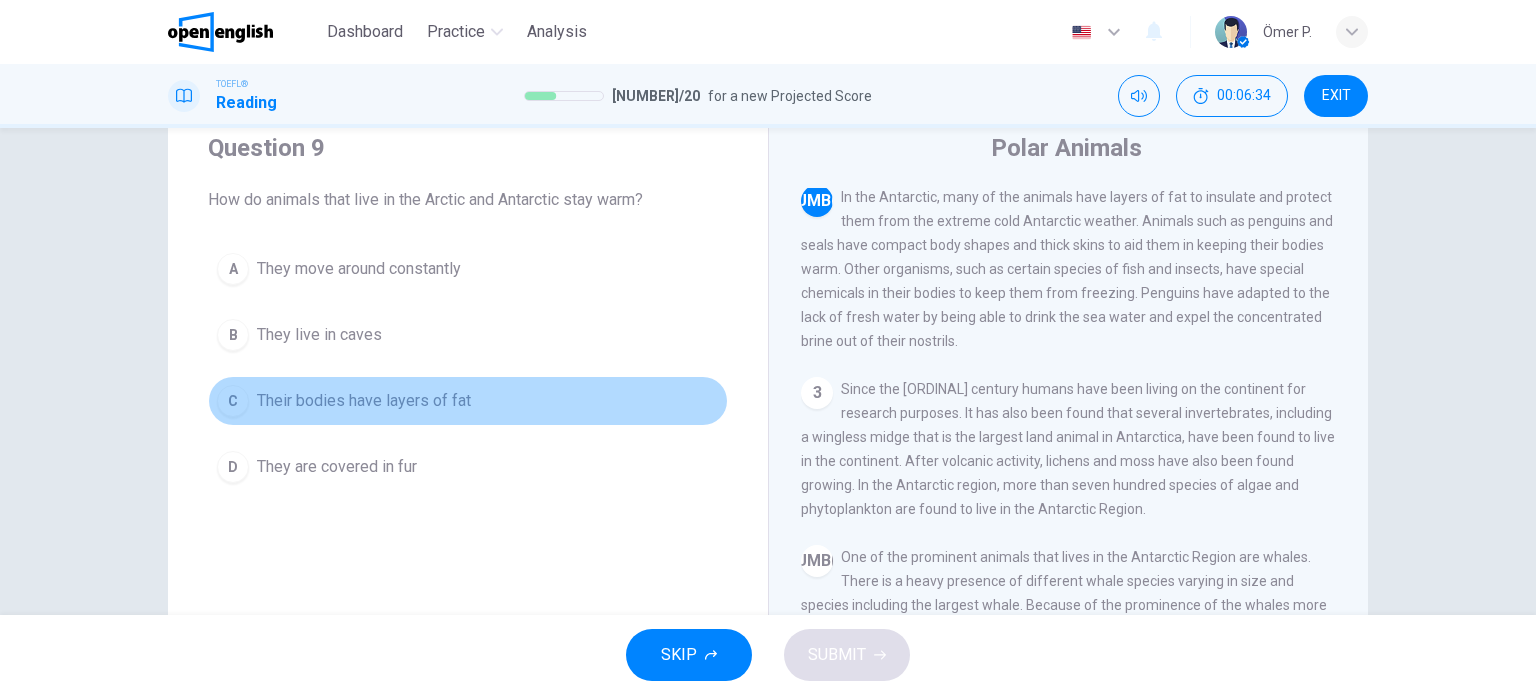 click on "C Their bodies have layers of fat" at bounding box center [468, 401] 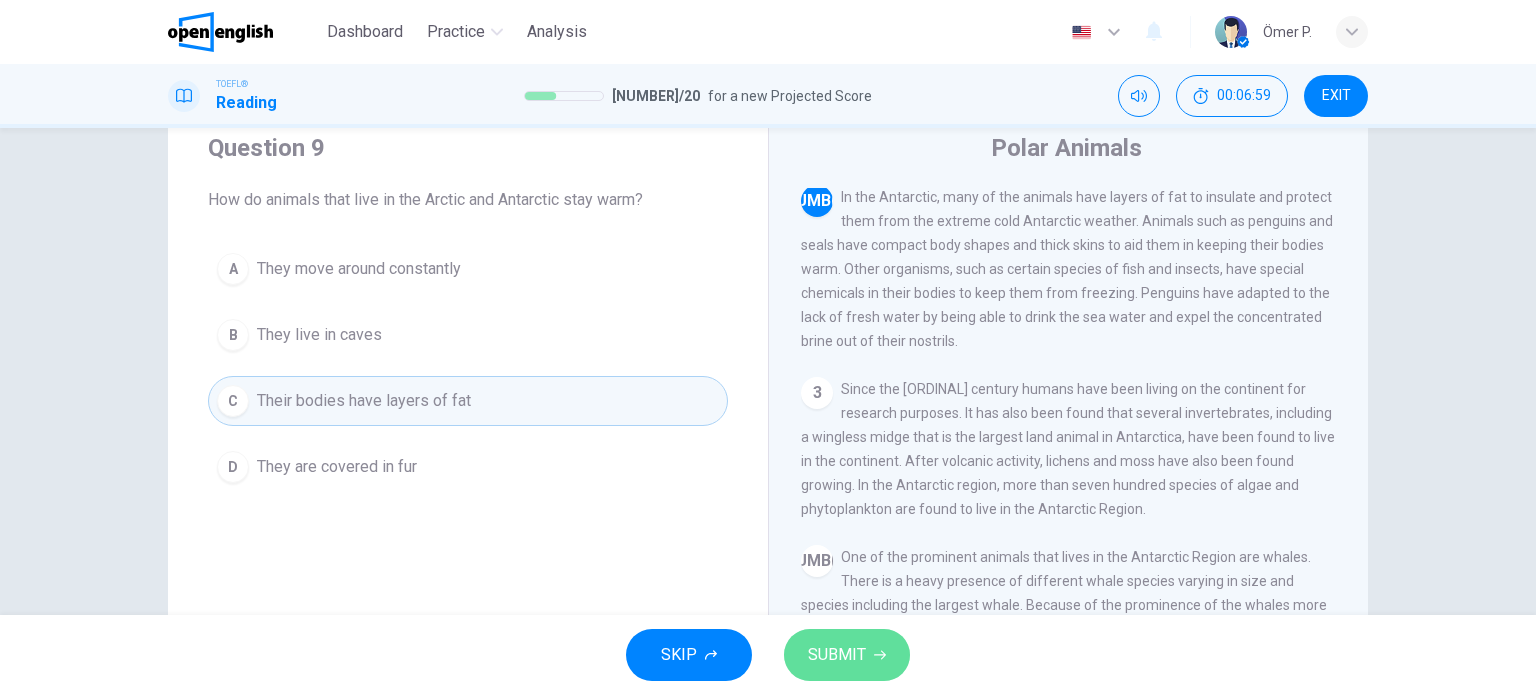 click on "SUBMIT" at bounding box center [837, 655] 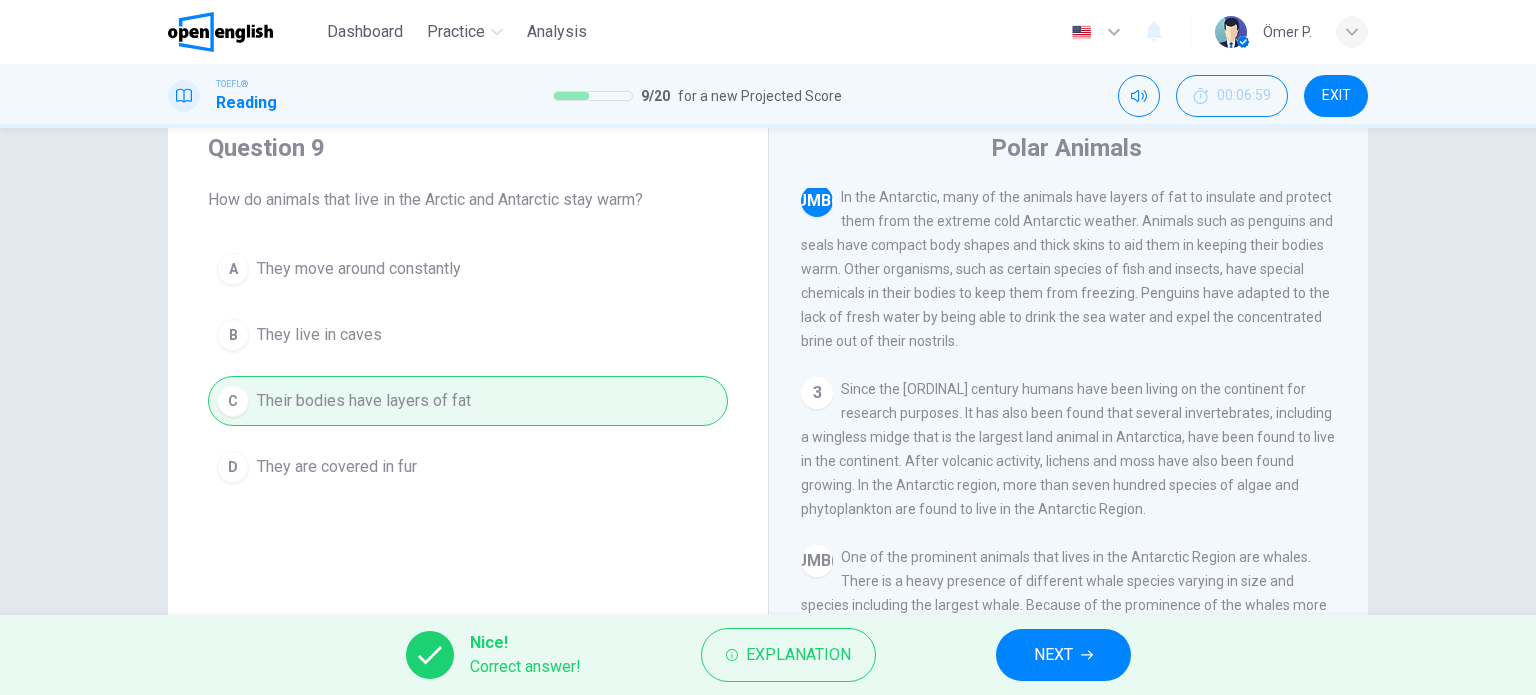 click on "NEXT" at bounding box center [1063, 655] 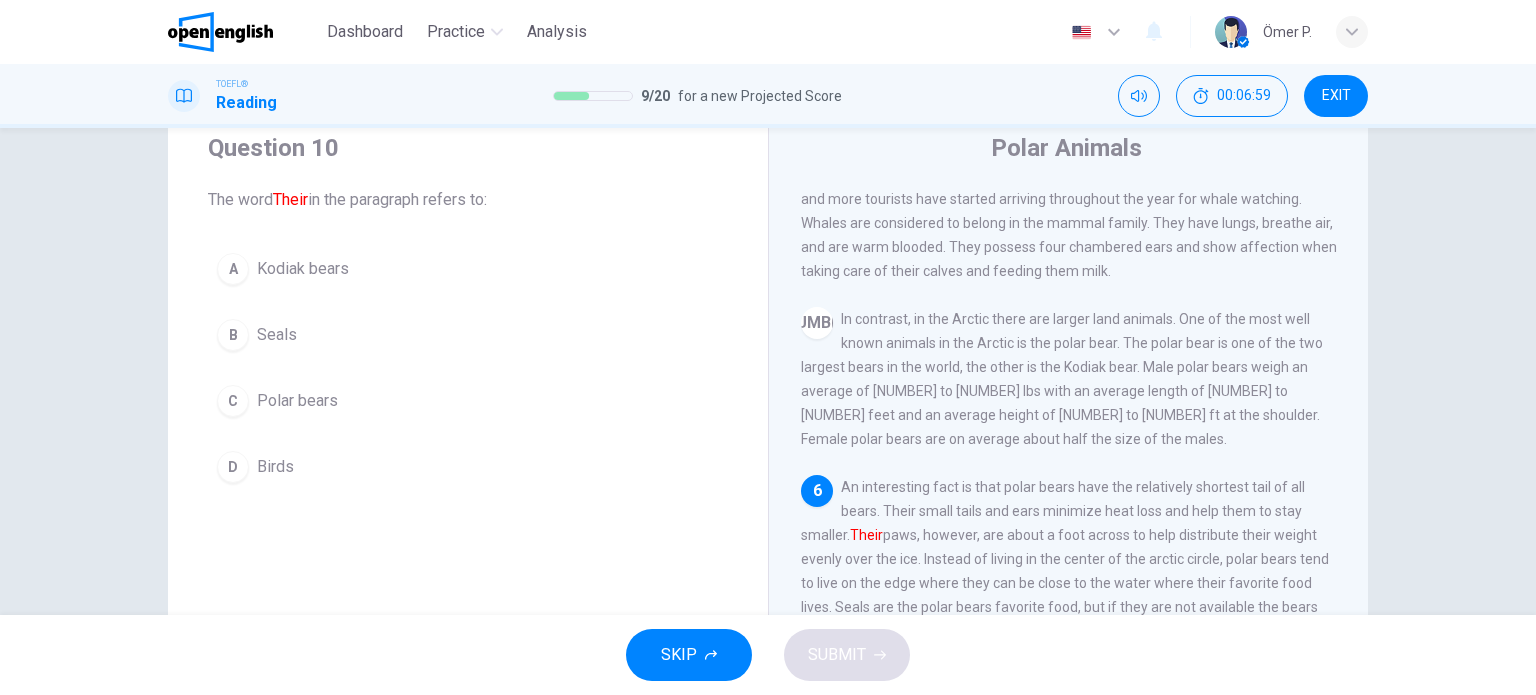 scroll, scrollTop: 585, scrollLeft: 0, axis: vertical 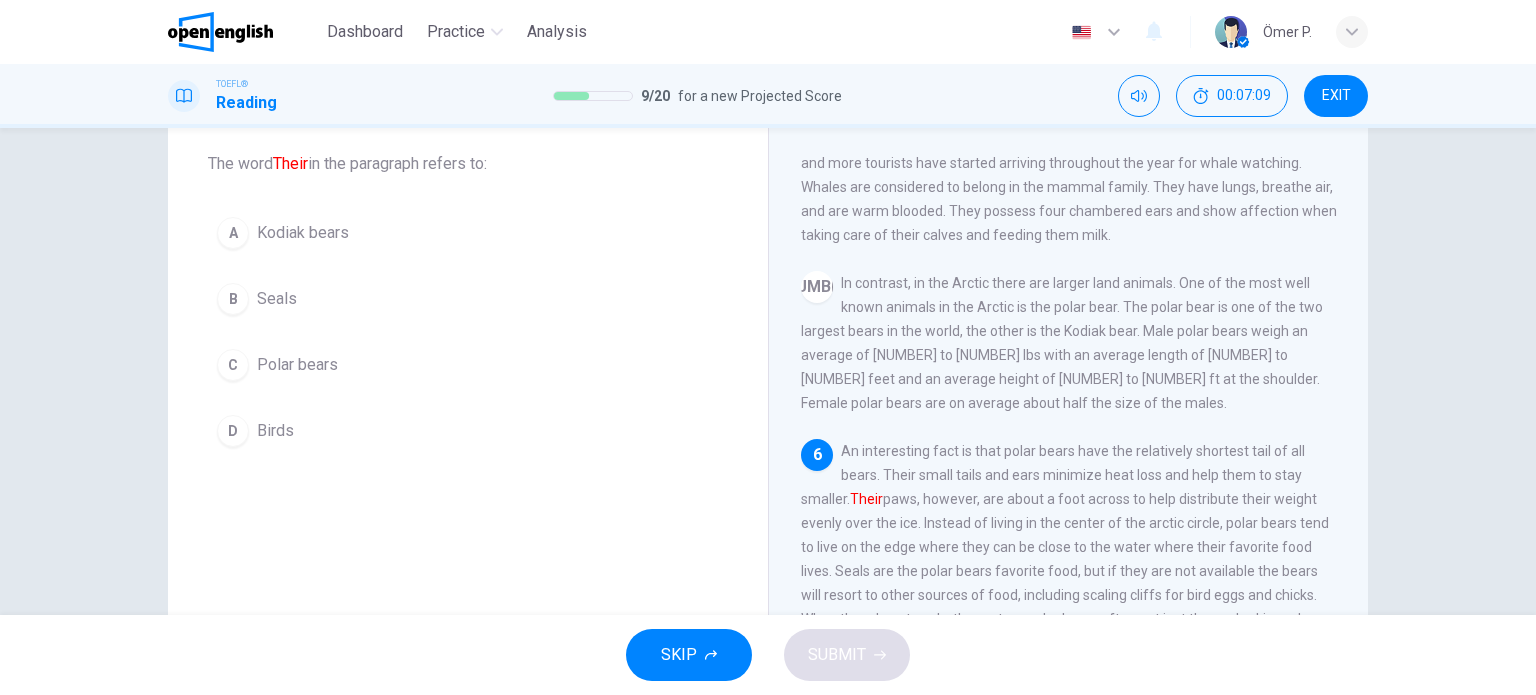 click on "C Polar bears" at bounding box center (468, 365) 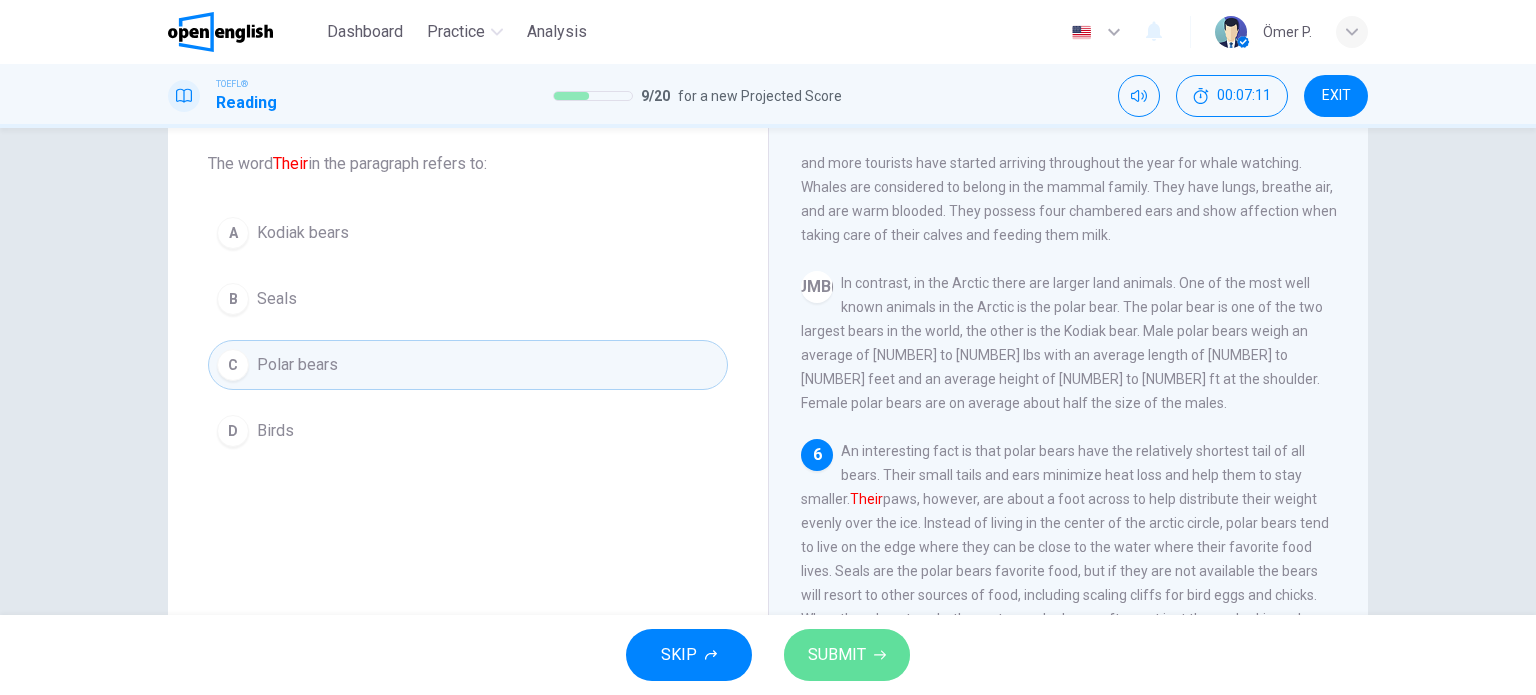 click on "SUBMIT" at bounding box center [837, 655] 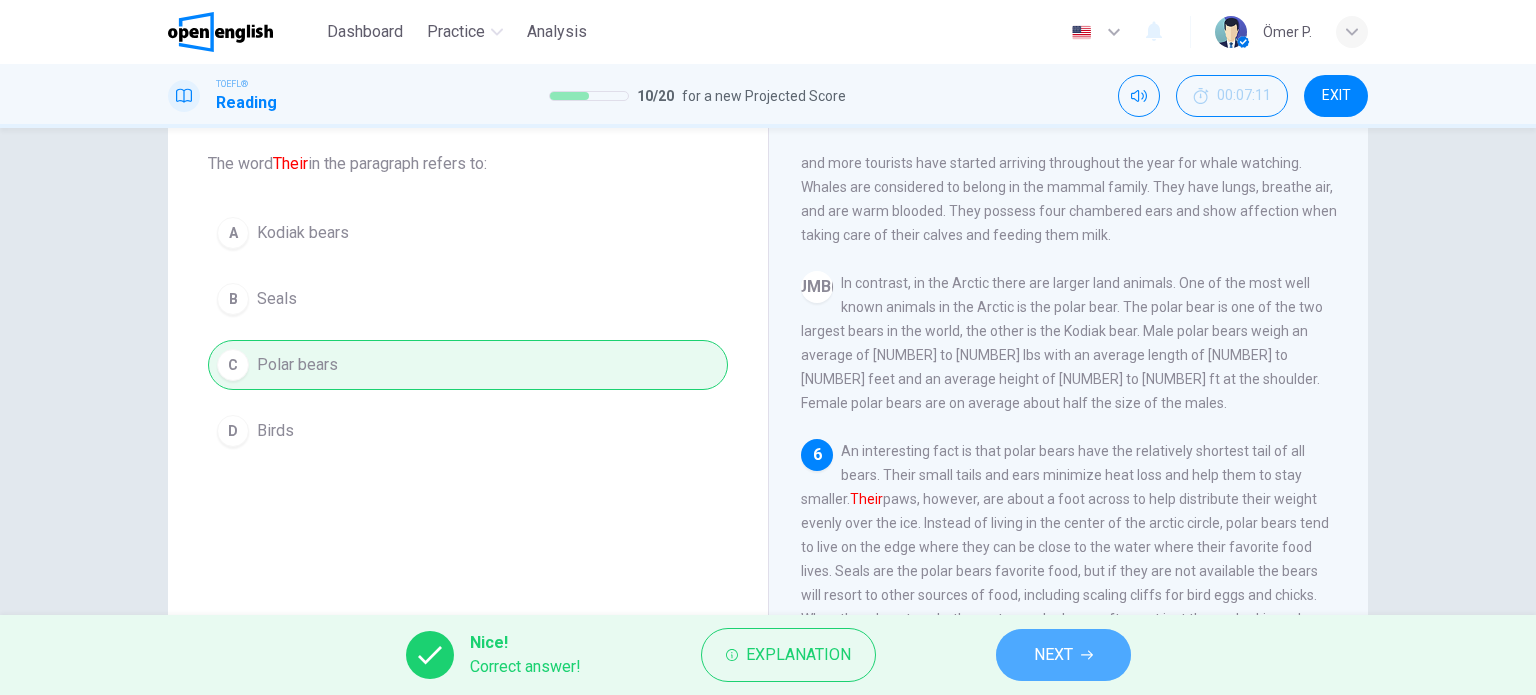 click on "NEXT" at bounding box center (1063, 655) 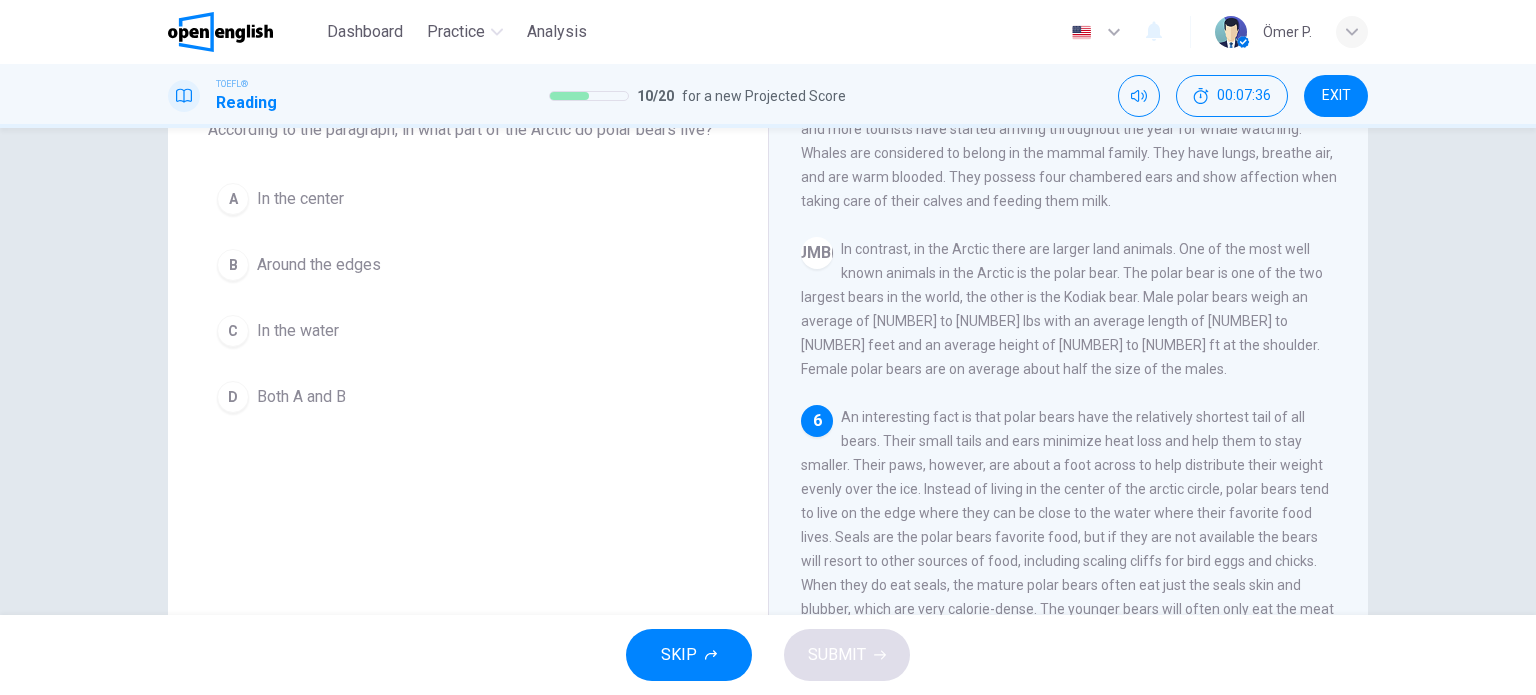 scroll, scrollTop: 139, scrollLeft: 0, axis: vertical 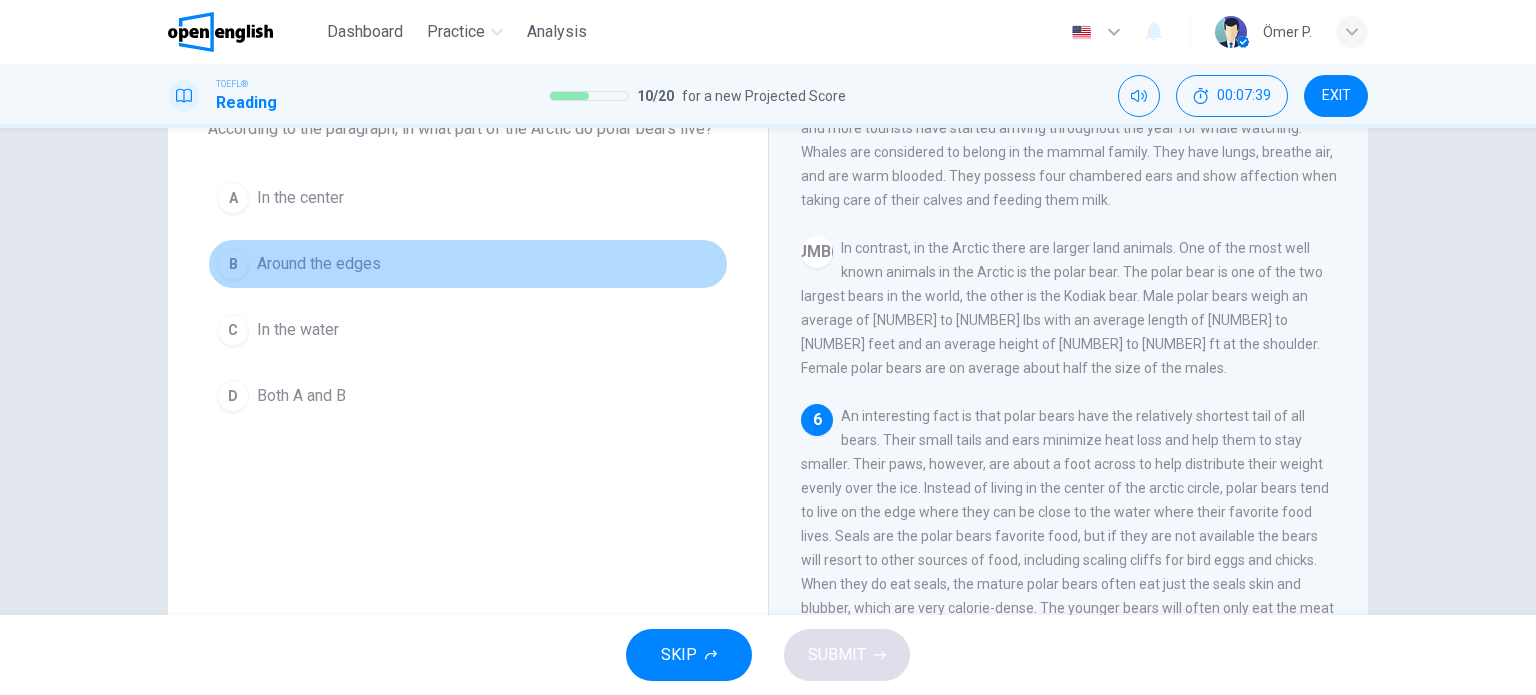 click on "B Around the edges" at bounding box center (468, 264) 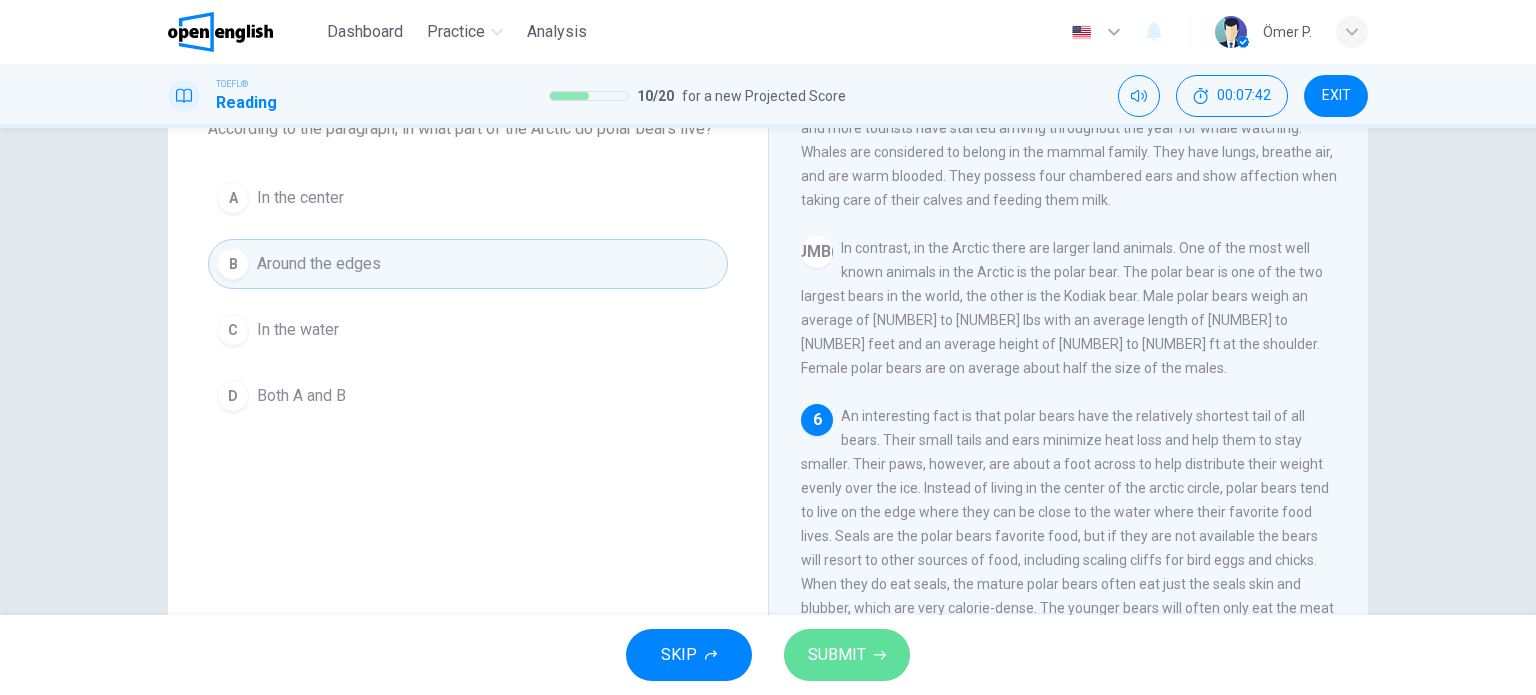 click 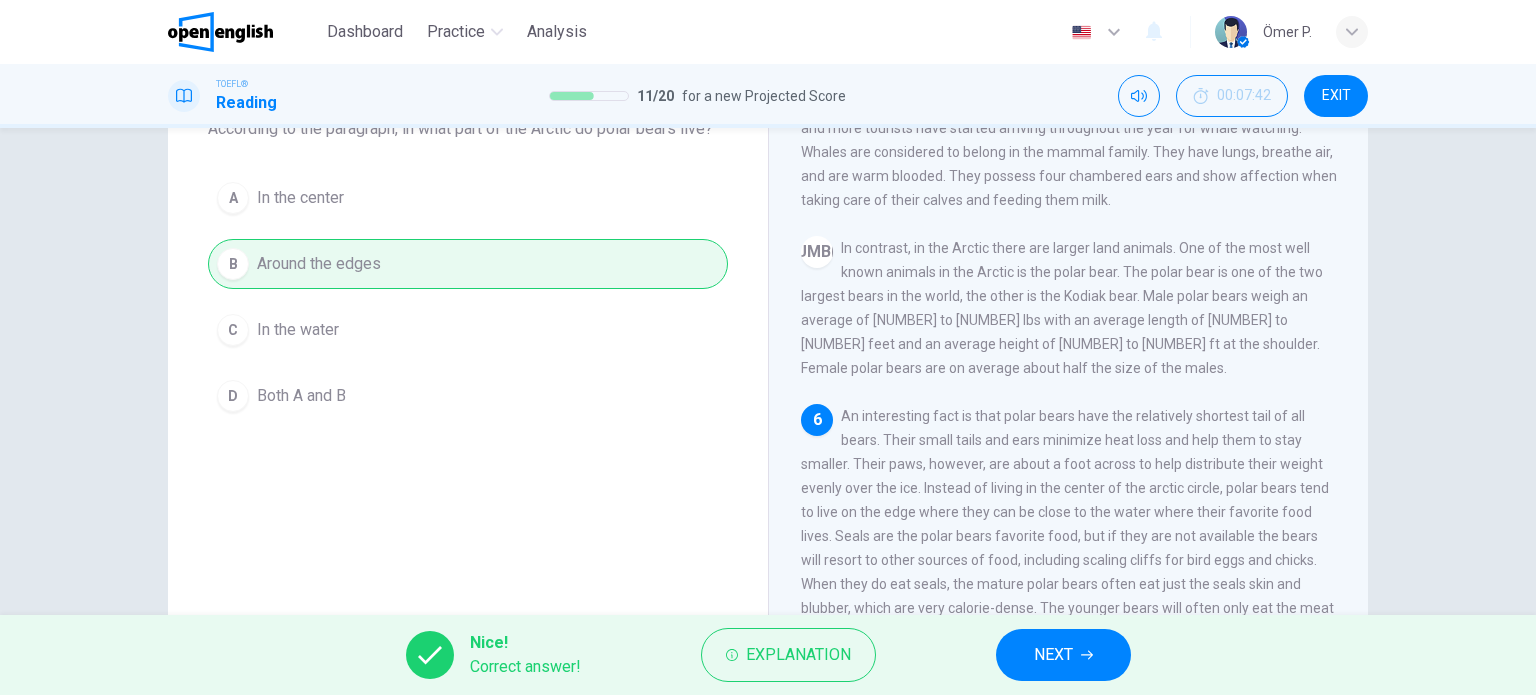 click on "Nice! Correct answer! Explanation NEXT" at bounding box center [768, 655] 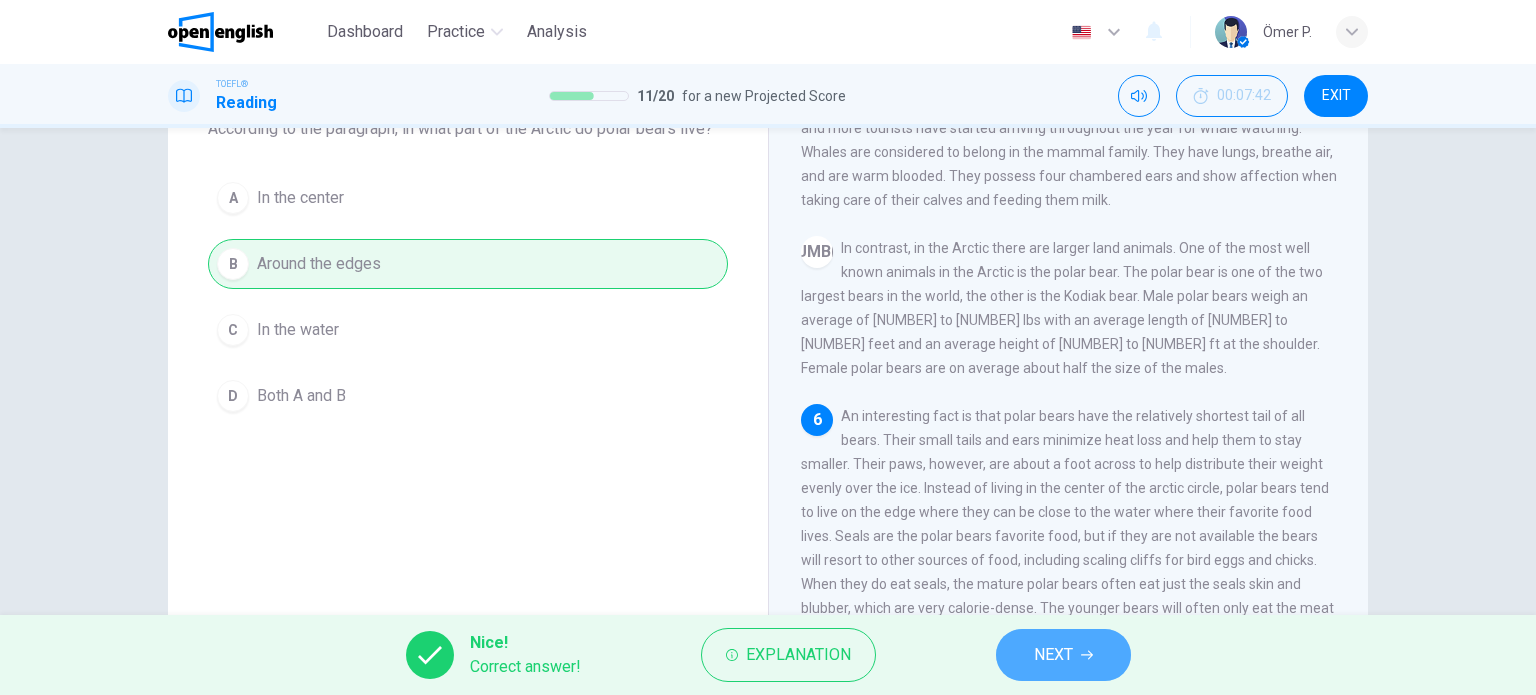click on "NEXT" at bounding box center [1053, 655] 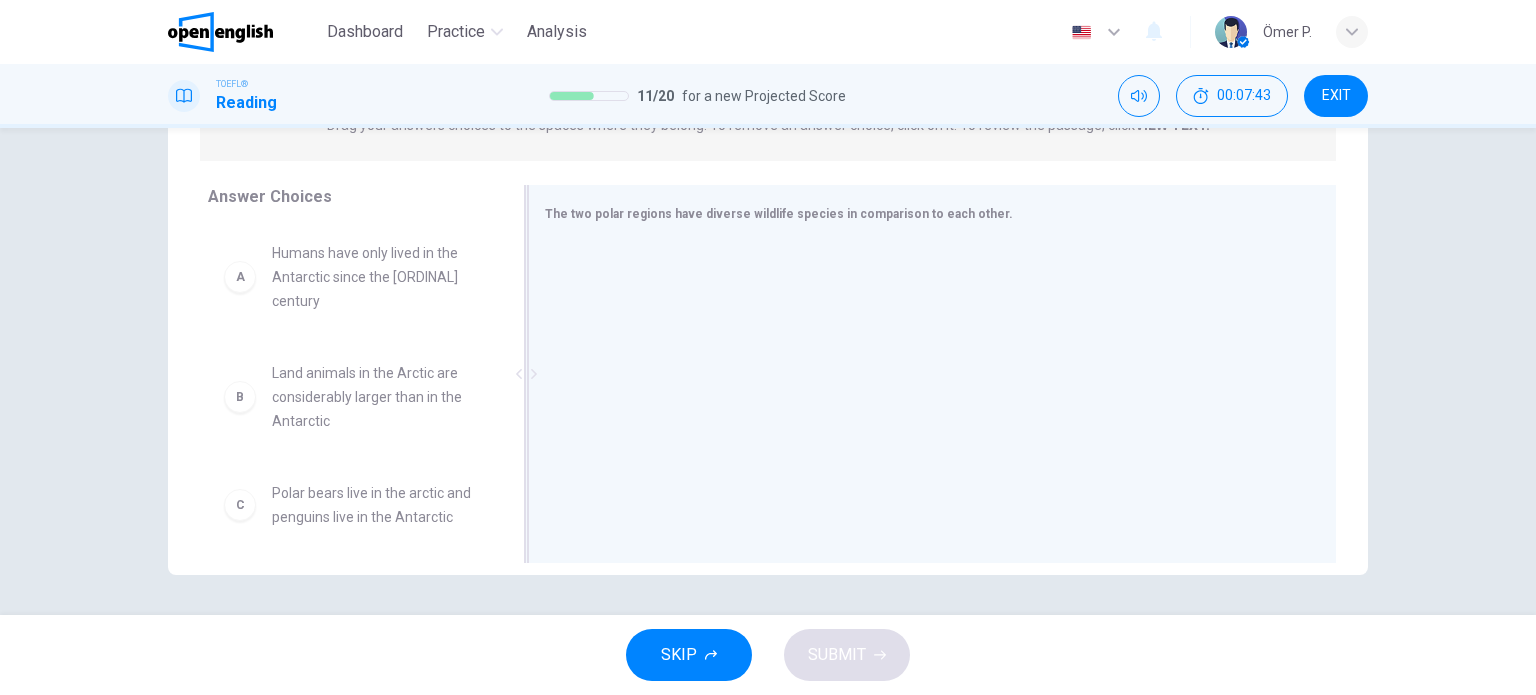 scroll, scrollTop: 287, scrollLeft: 0, axis: vertical 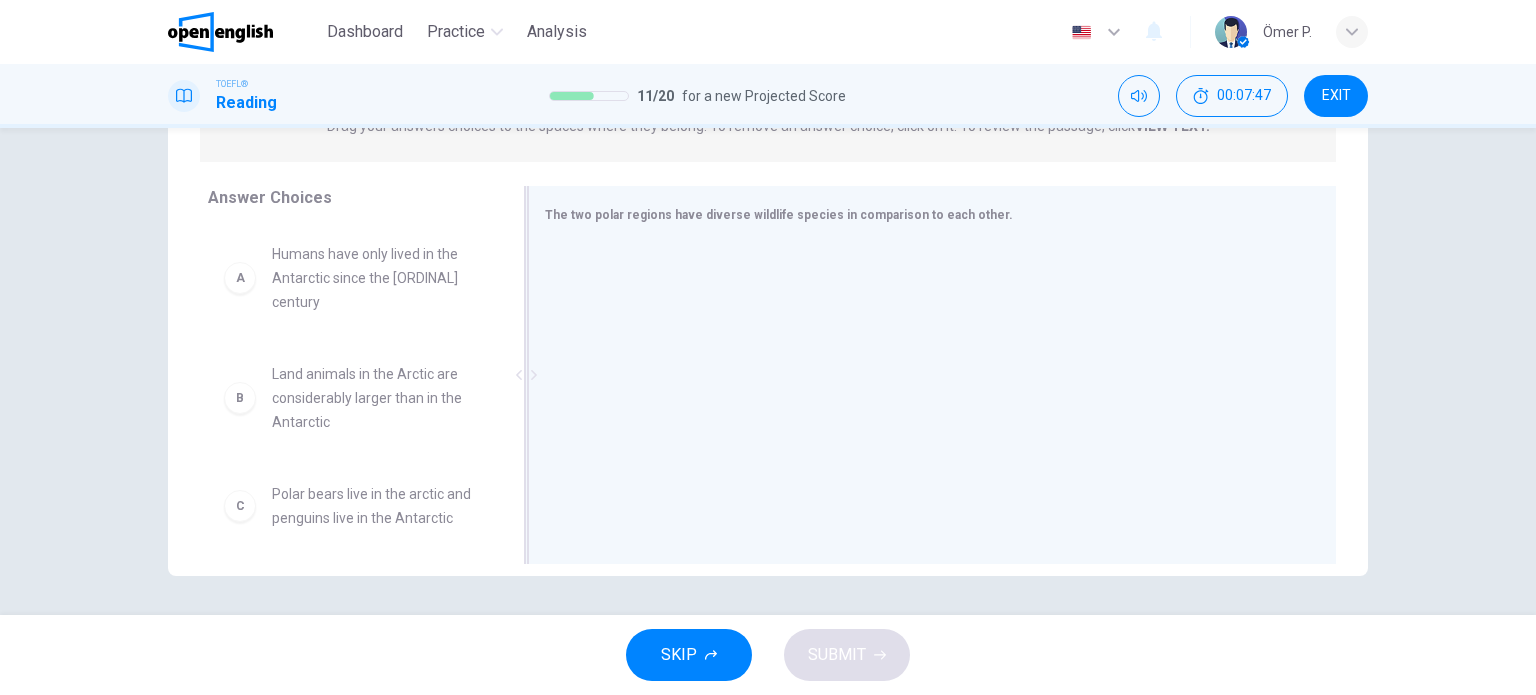 drag, startPoint x: 427, startPoint y: 289, endPoint x: 584, endPoint y: 304, distance: 157.71494 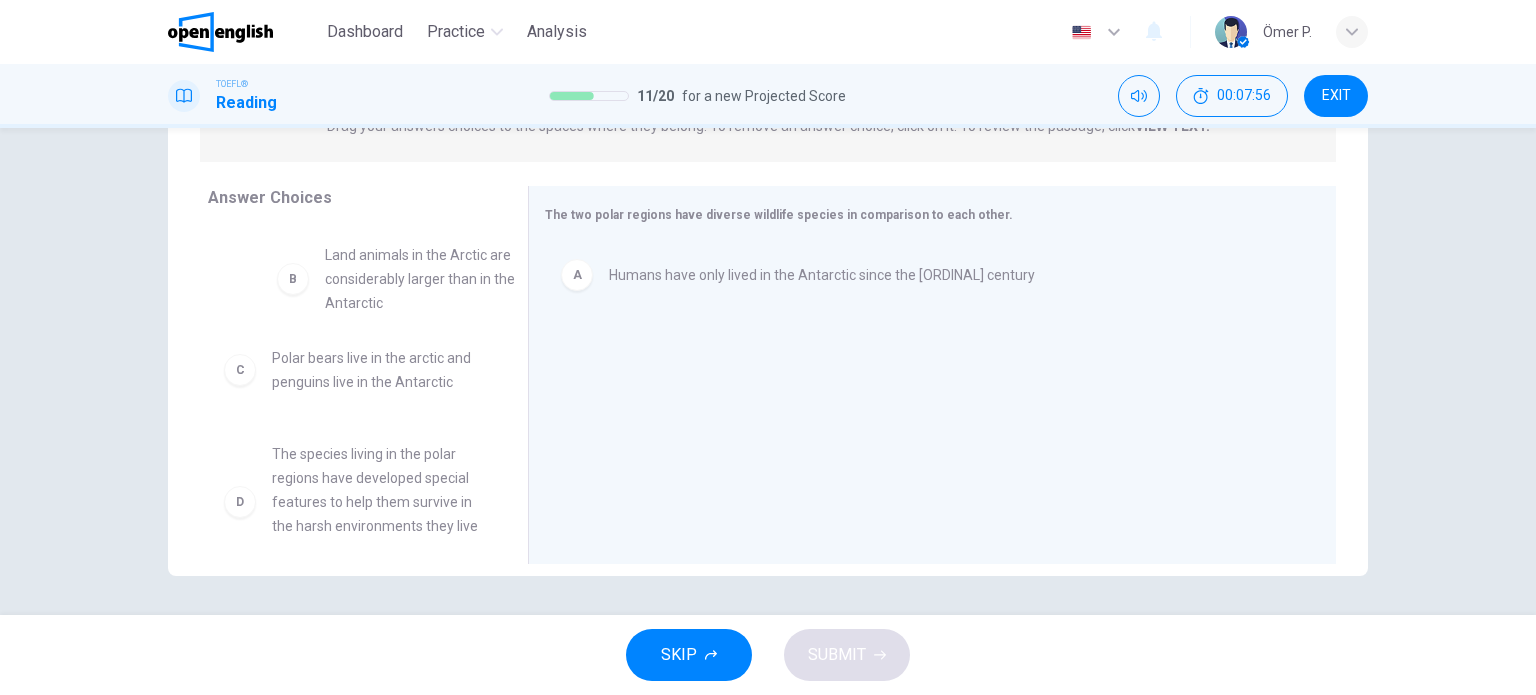 drag, startPoint x: 424, startPoint y: 292, endPoint x: 489, endPoint y: 297, distance: 65.192024 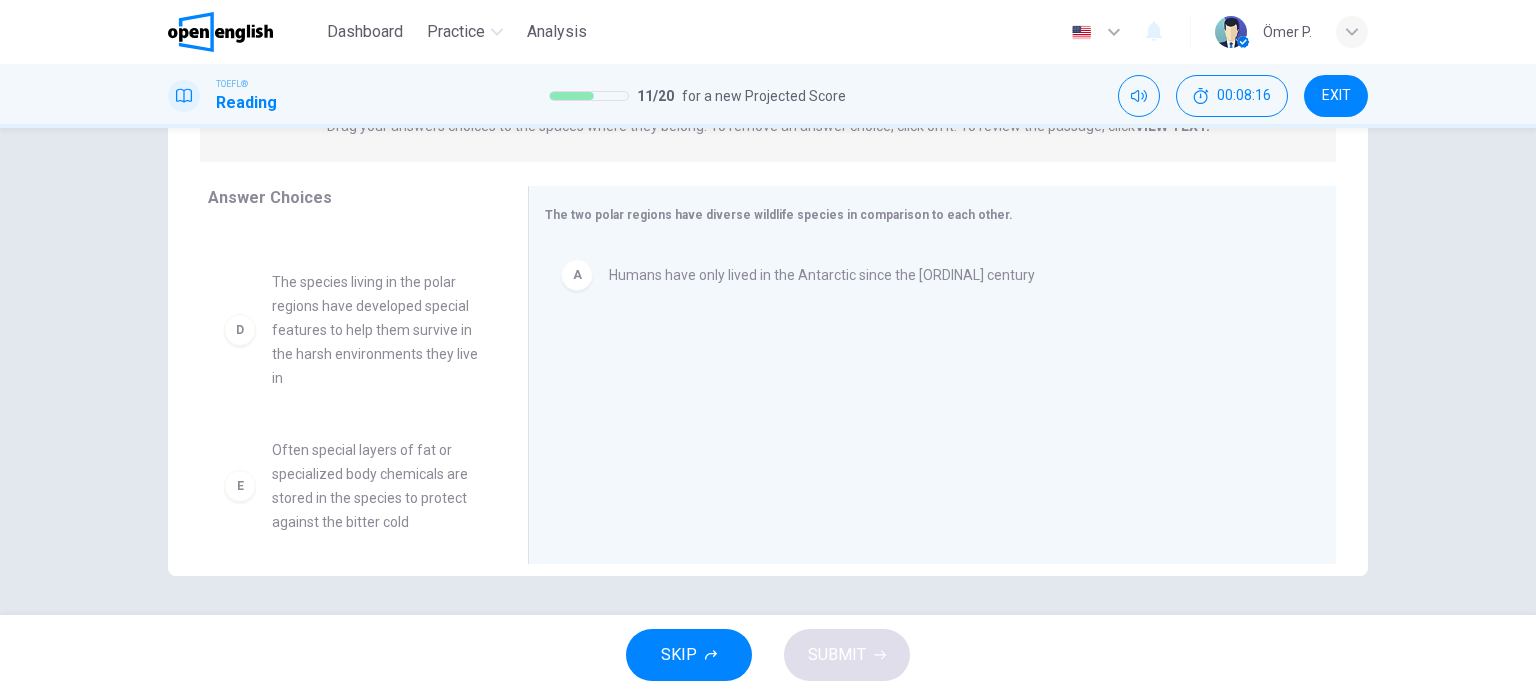 scroll, scrollTop: 187, scrollLeft: 0, axis: vertical 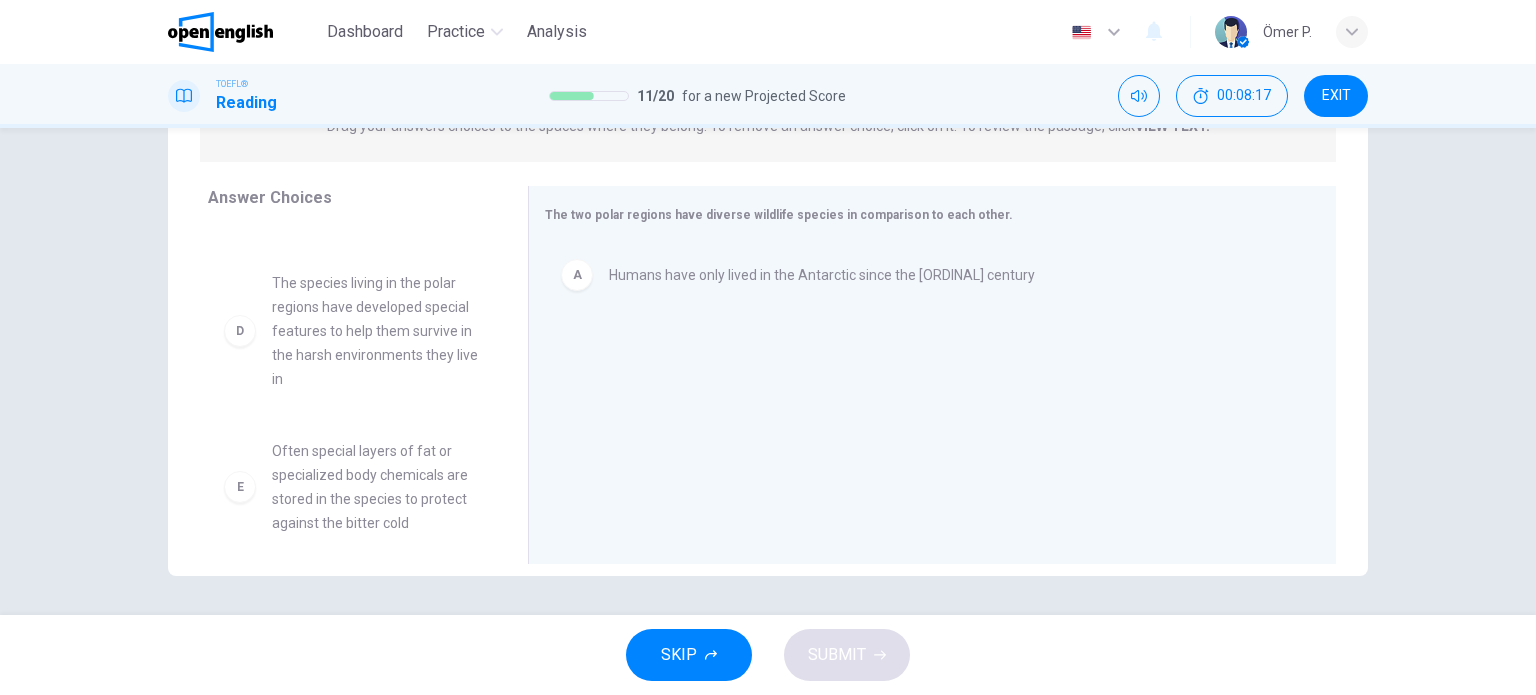 click on "The species living in the polar regions have developed special features to help them survive in the harsh environments they live in" at bounding box center (376, 331) 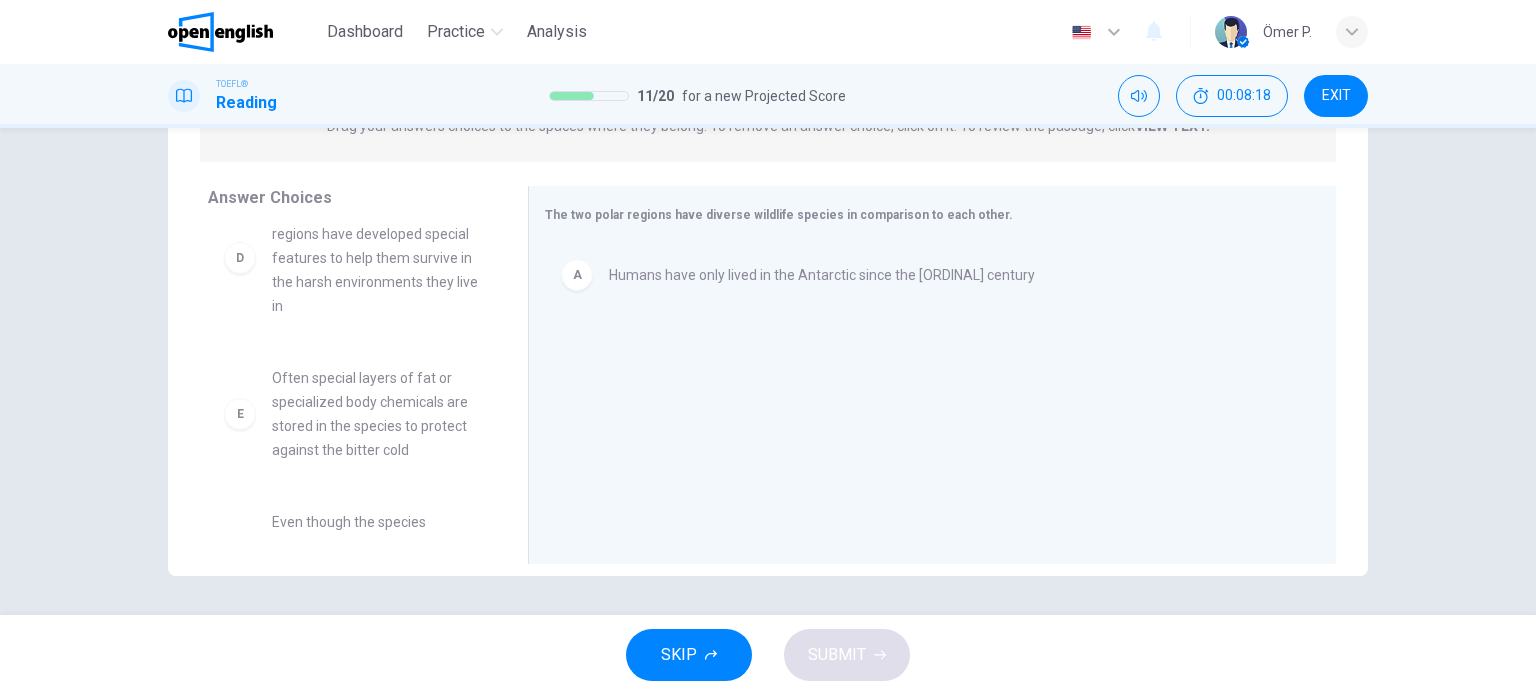 scroll, scrollTop: 259, scrollLeft: 0, axis: vertical 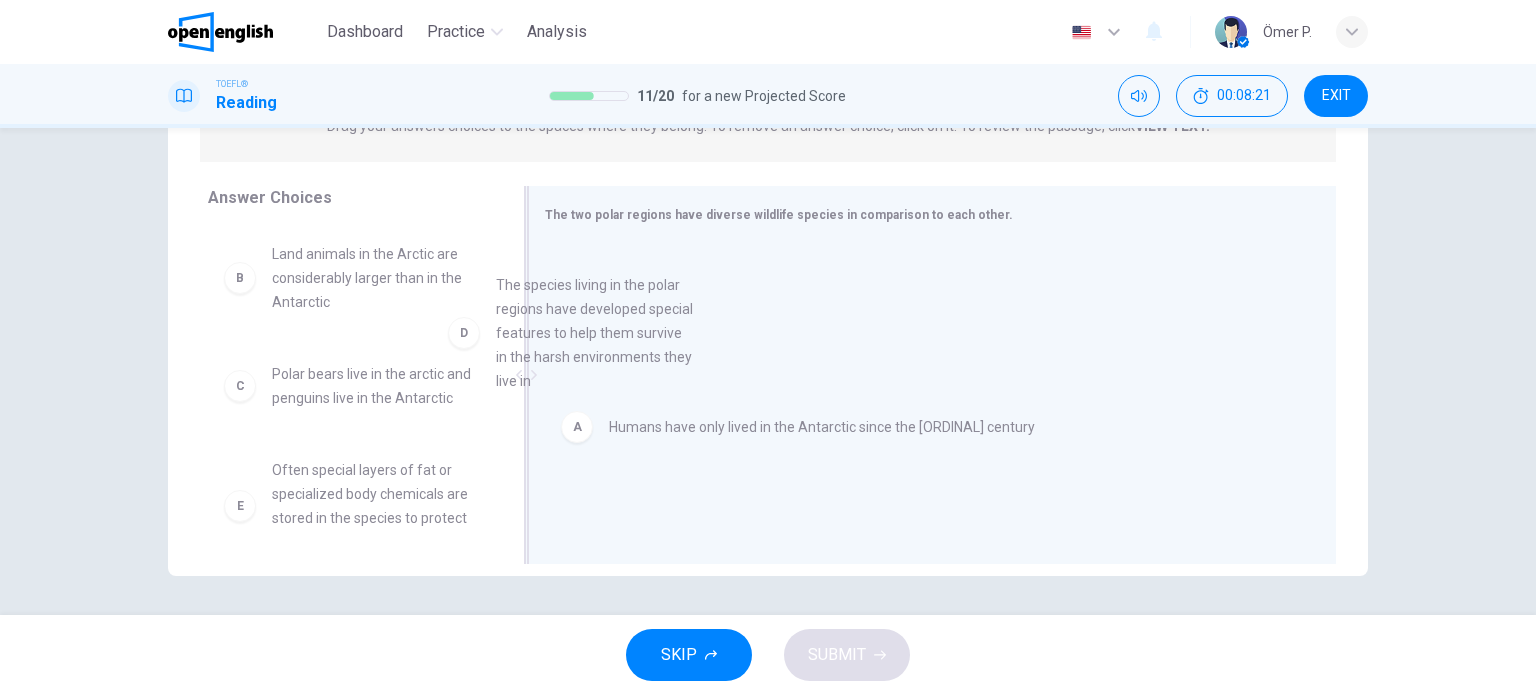drag, startPoint x: 395, startPoint y: 312, endPoint x: 636, endPoint y: 364, distance: 246.54614 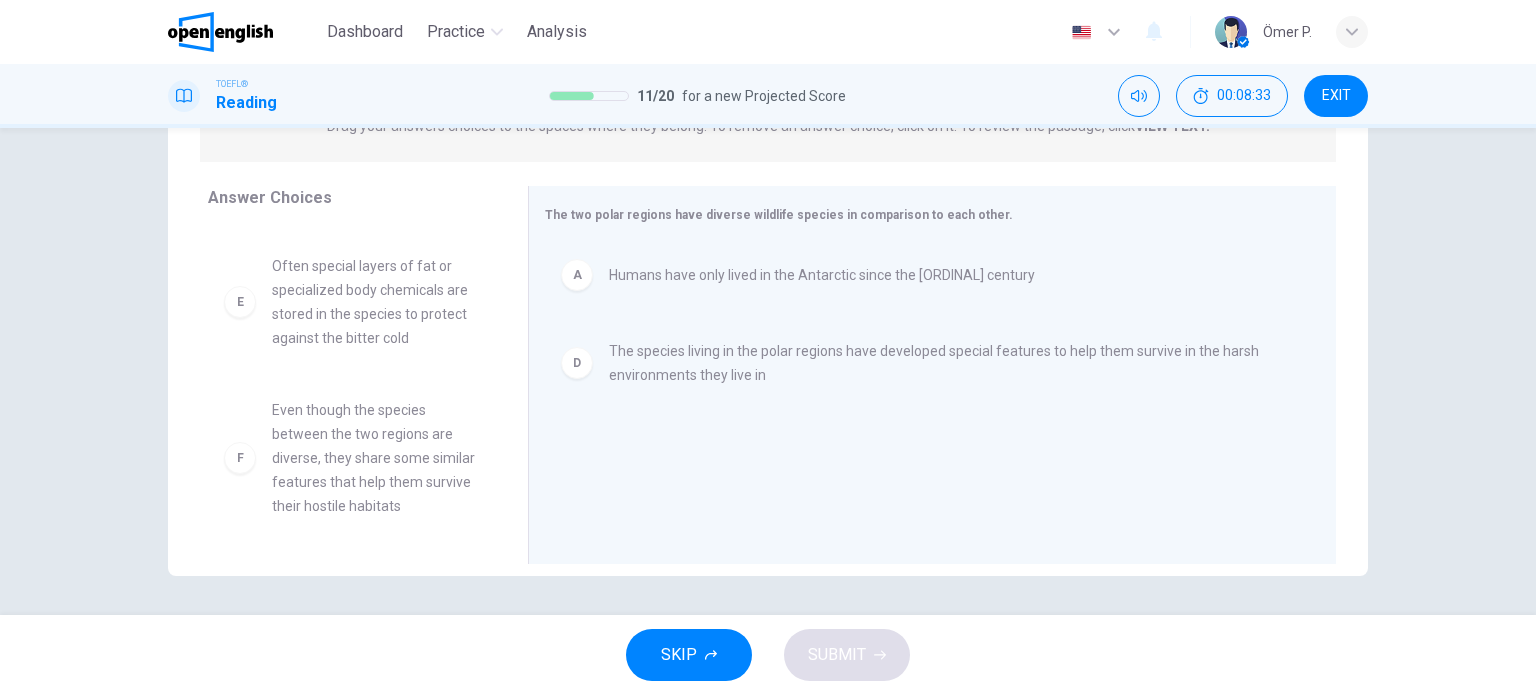 scroll, scrollTop: 228, scrollLeft: 0, axis: vertical 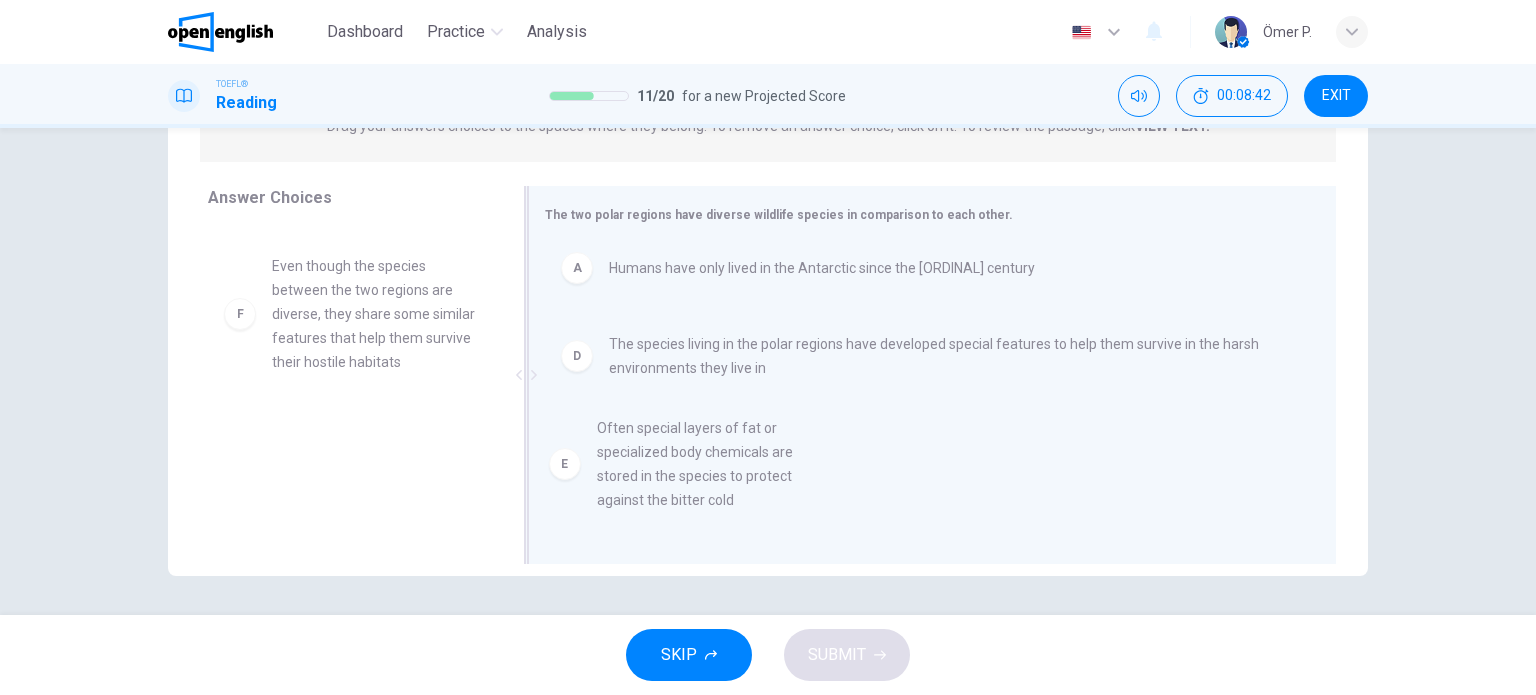 drag, startPoint x: 394, startPoint y: 309, endPoint x: 745, endPoint y: 475, distance: 388.27438 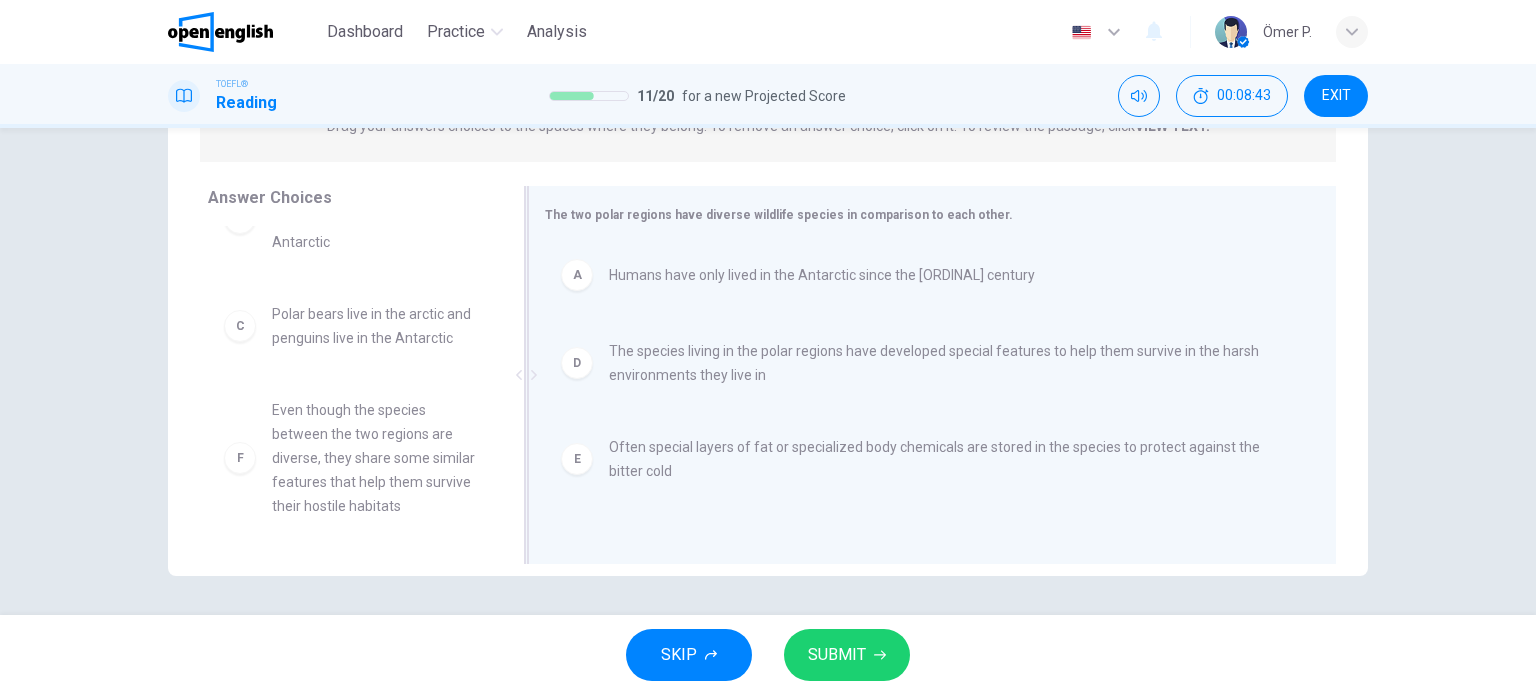 scroll, scrollTop: 0, scrollLeft: 0, axis: both 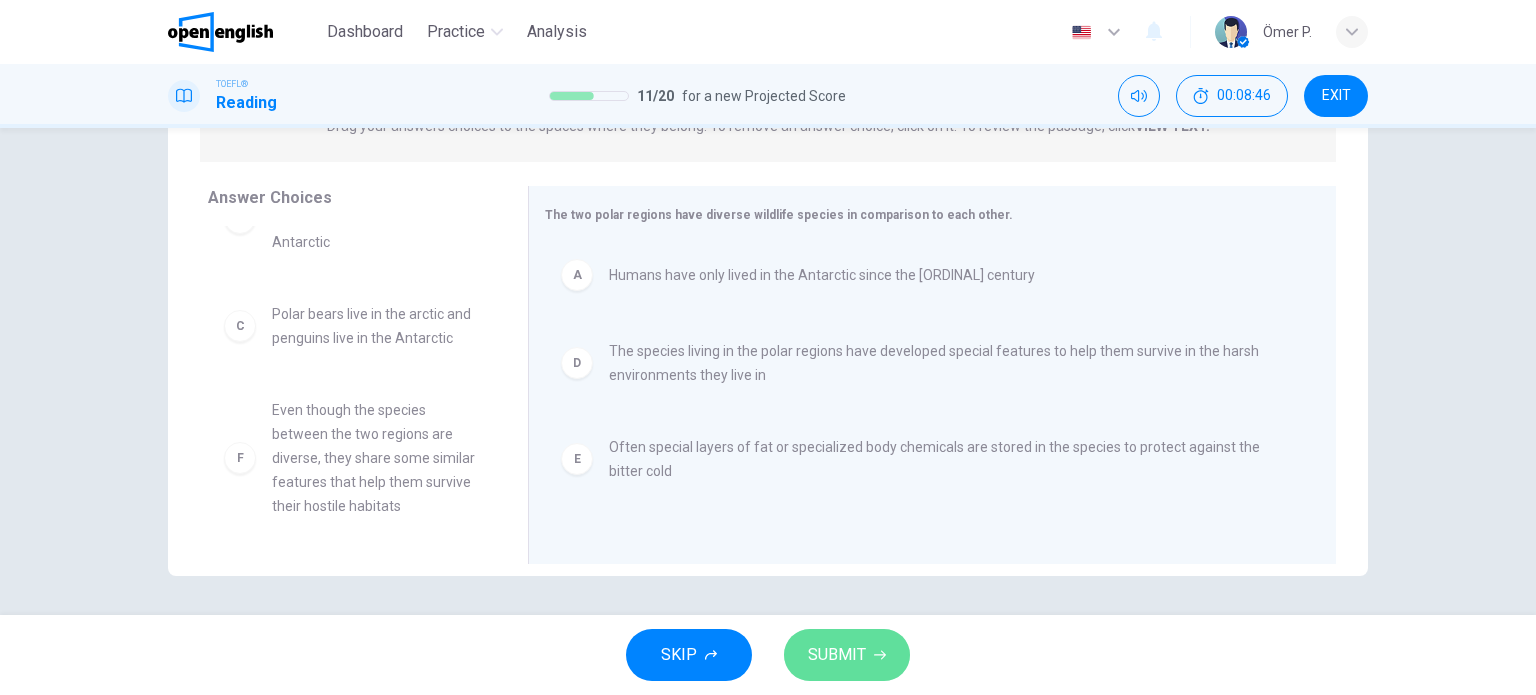 click on "SUBMIT" at bounding box center (837, 655) 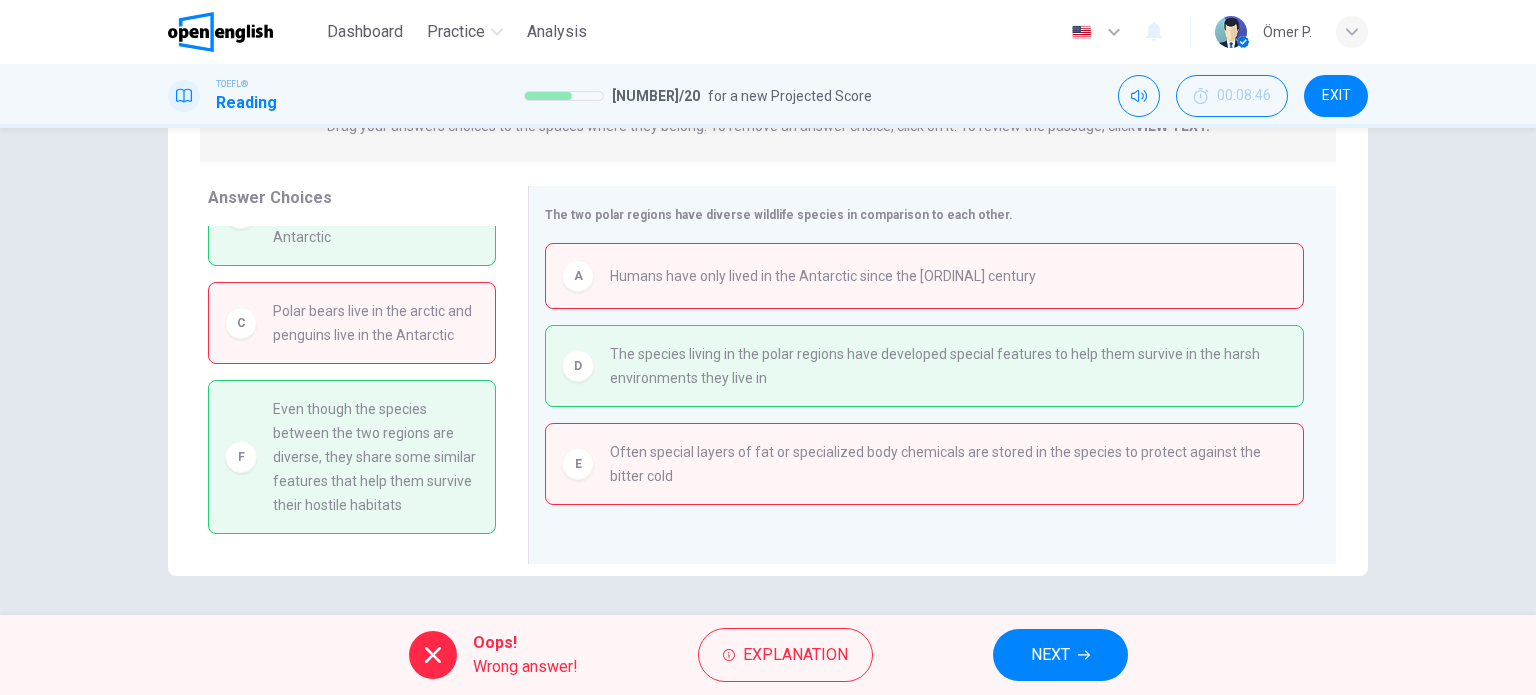 scroll, scrollTop: 88, scrollLeft: 0, axis: vertical 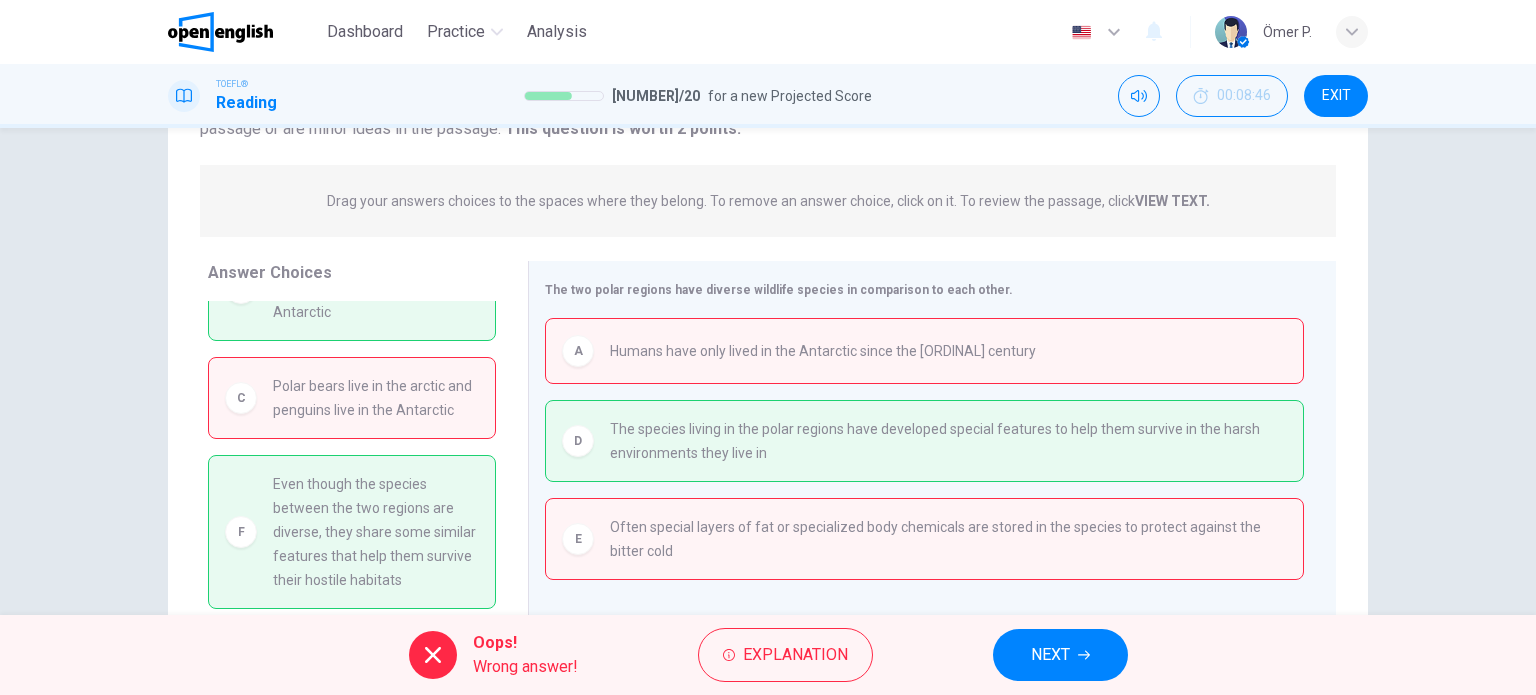 click on "NEXT" at bounding box center [1060, 655] 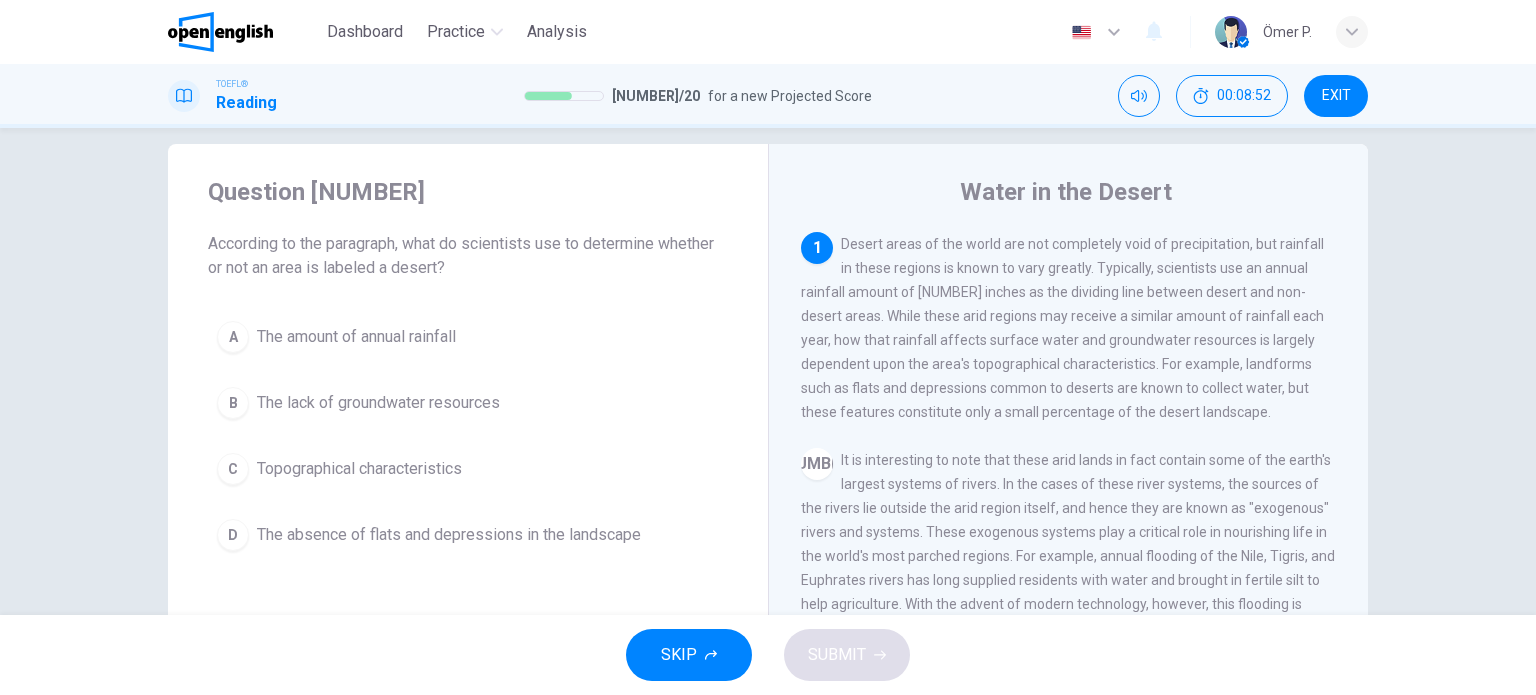 scroll, scrollTop: 24, scrollLeft: 0, axis: vertical 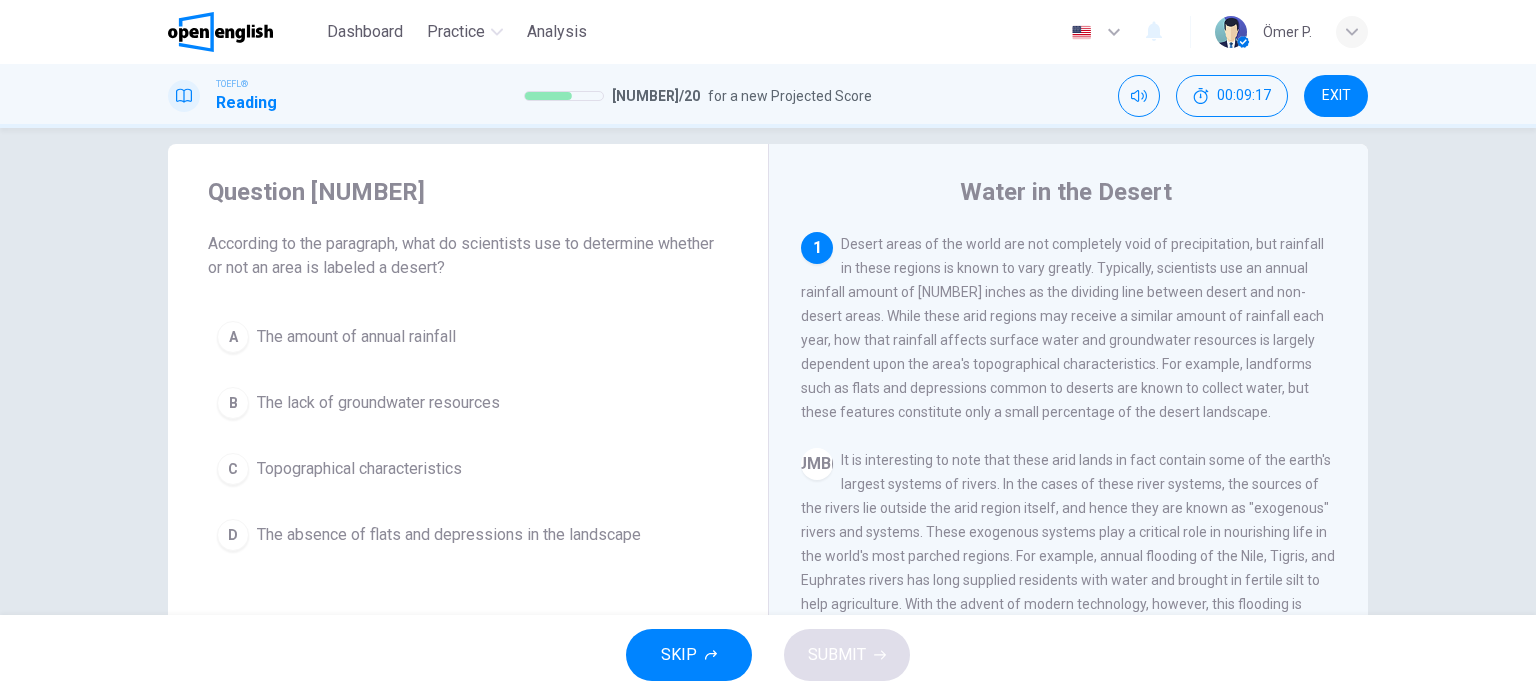 click on "Question 13 According to the paragraph, what do scientists use to determine whether or not an area is labeled a desert?	 A The amount of annual rainfall B The lack of groundwater resources C Topographical characteristics D The absence of flats and depressions in the landscape Water in the Desert 1 Desert areas of the world are not completely void of precipitation, but rainfall in these regions is known to vary greatly. Typically, scientists use an annual rainfall amount of four inches as the dividing line between desert and non-desert areas. While these arid regions may receive a similar amount of rainfall each year, how that rainfall affects surface water and groundwater resources is largely dependent upon the area's topographical characteristics. For example, landforms such as flats and depressions common to deserts are known to collect water, but these features constitute only a small percentage of the desert landscape. 2 3 4 5 6" at bounding box center (768, 371) 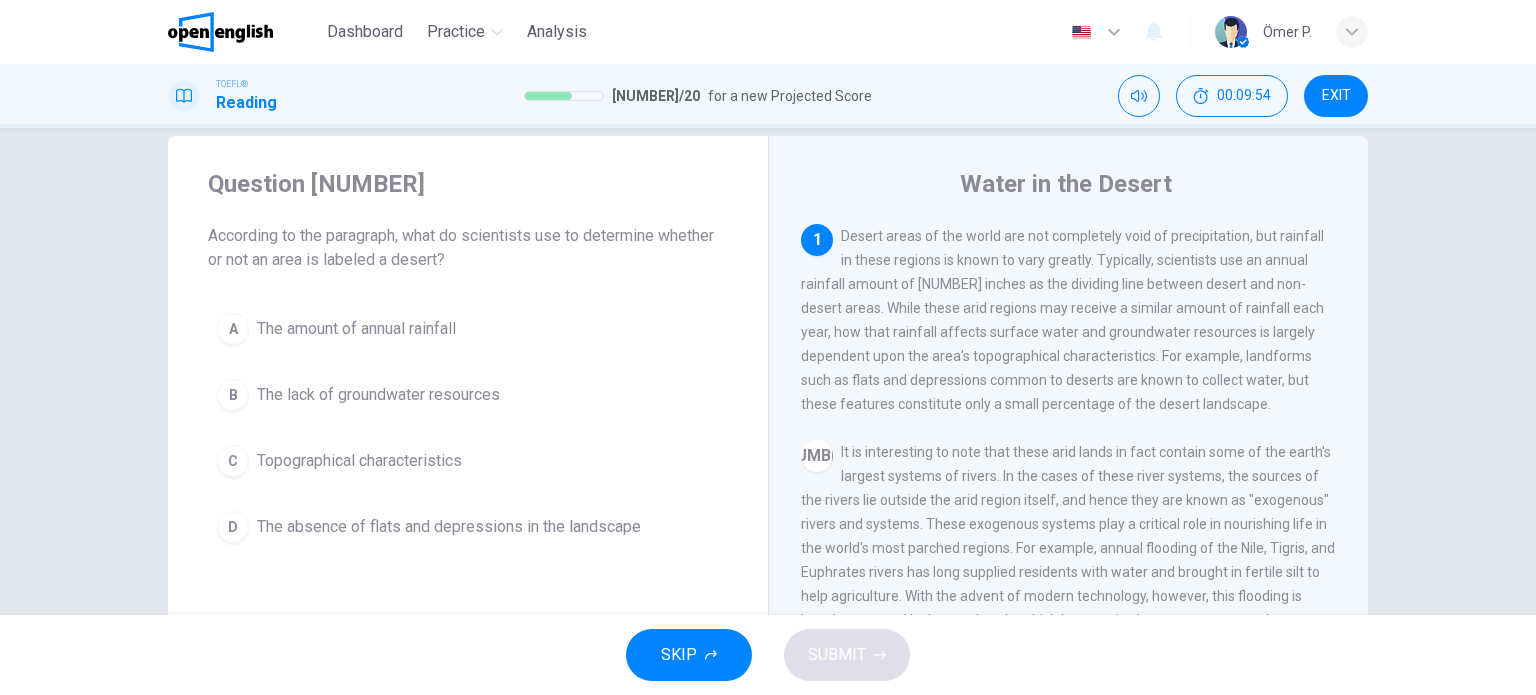 scroll, scrollTop: 34, scrollLeft: 0, axis: vertical 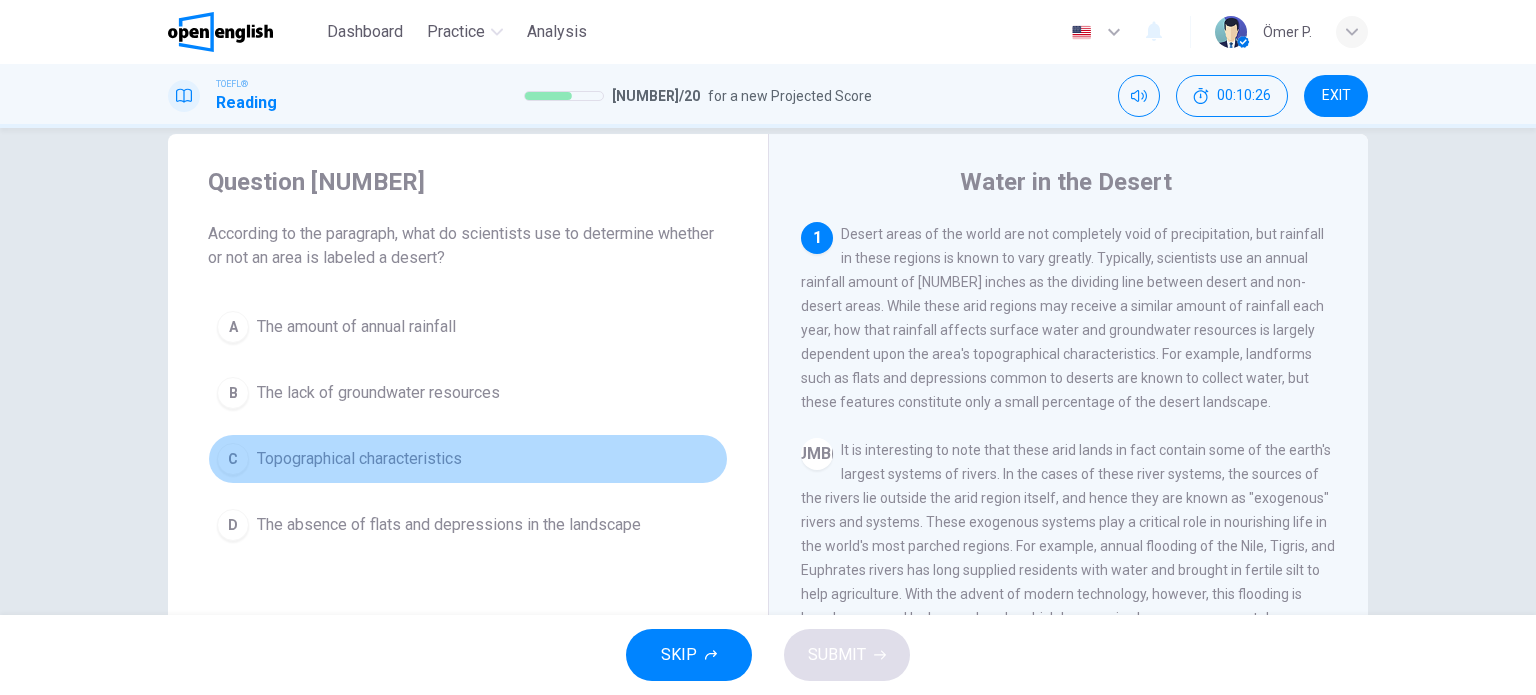 click on "C Topographical characteristics" at bounding box center [468, 459] 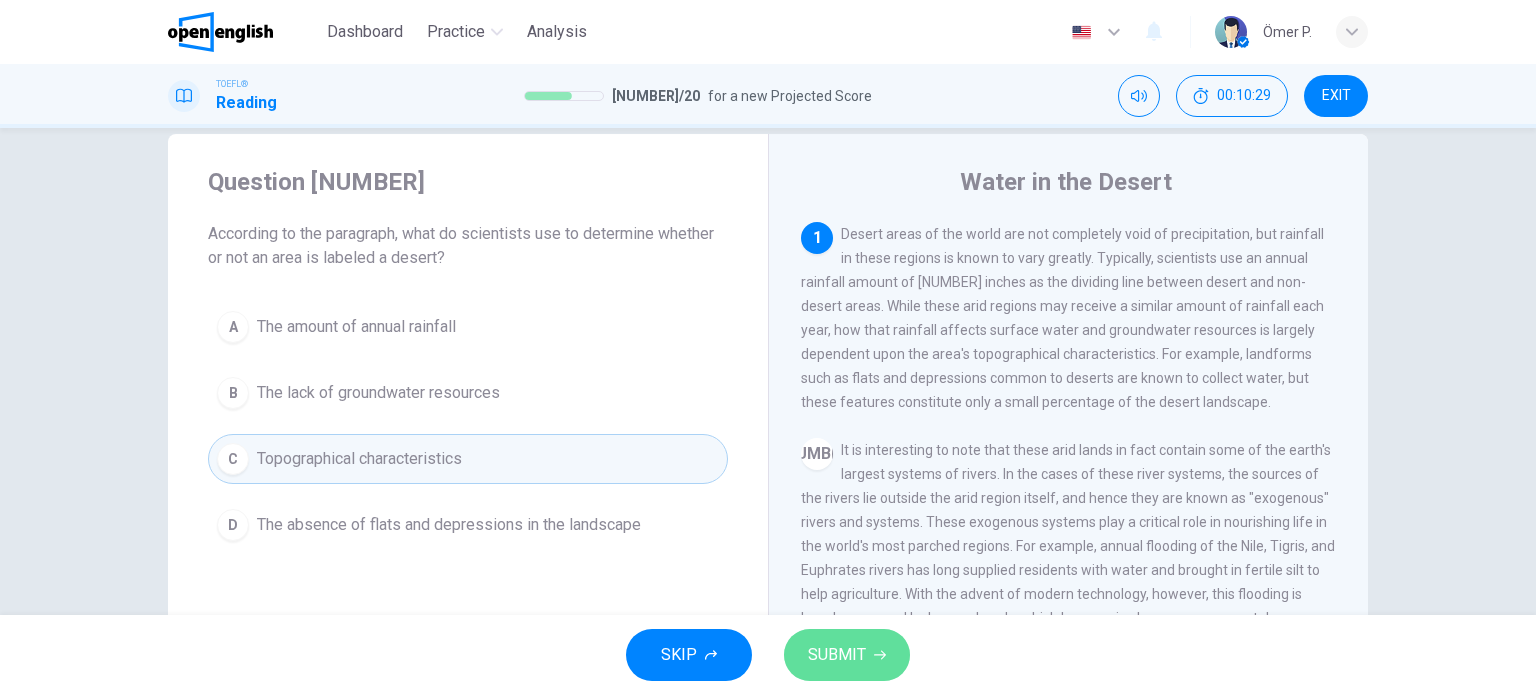 click on "SUBMIT" at bounding box center [837, 655] 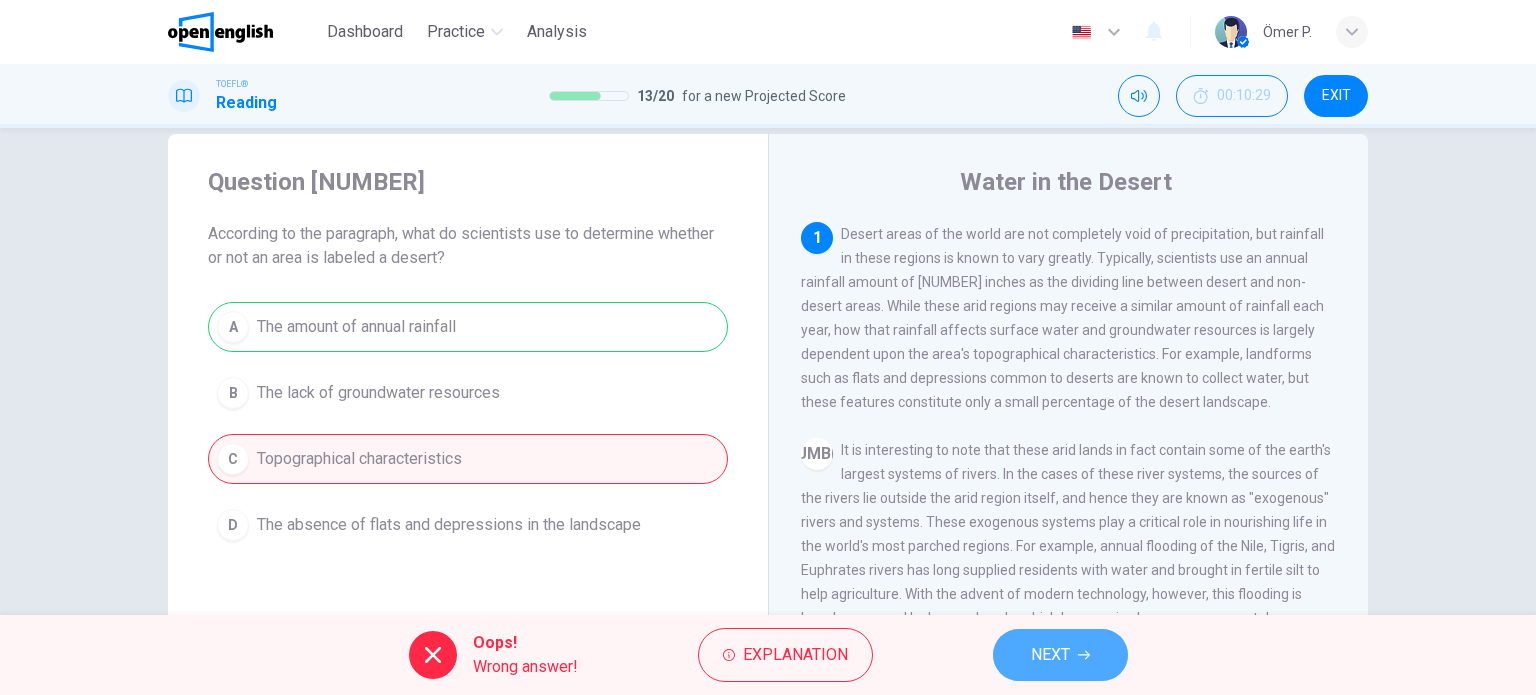 click on "NEXT" at bounding box center (1050, 655) 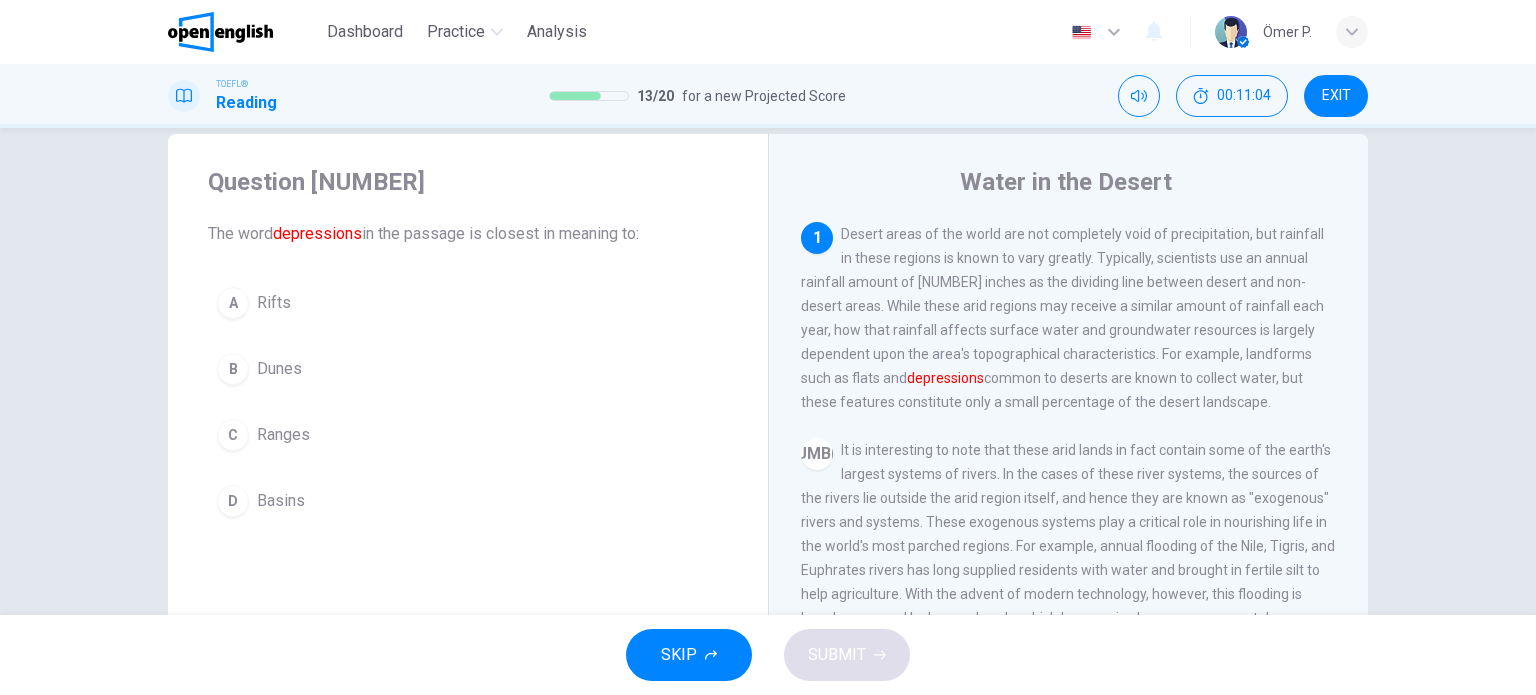 click on "A Rifts B Dunes C Ranges D Basins" at bounding box center (468, 402) 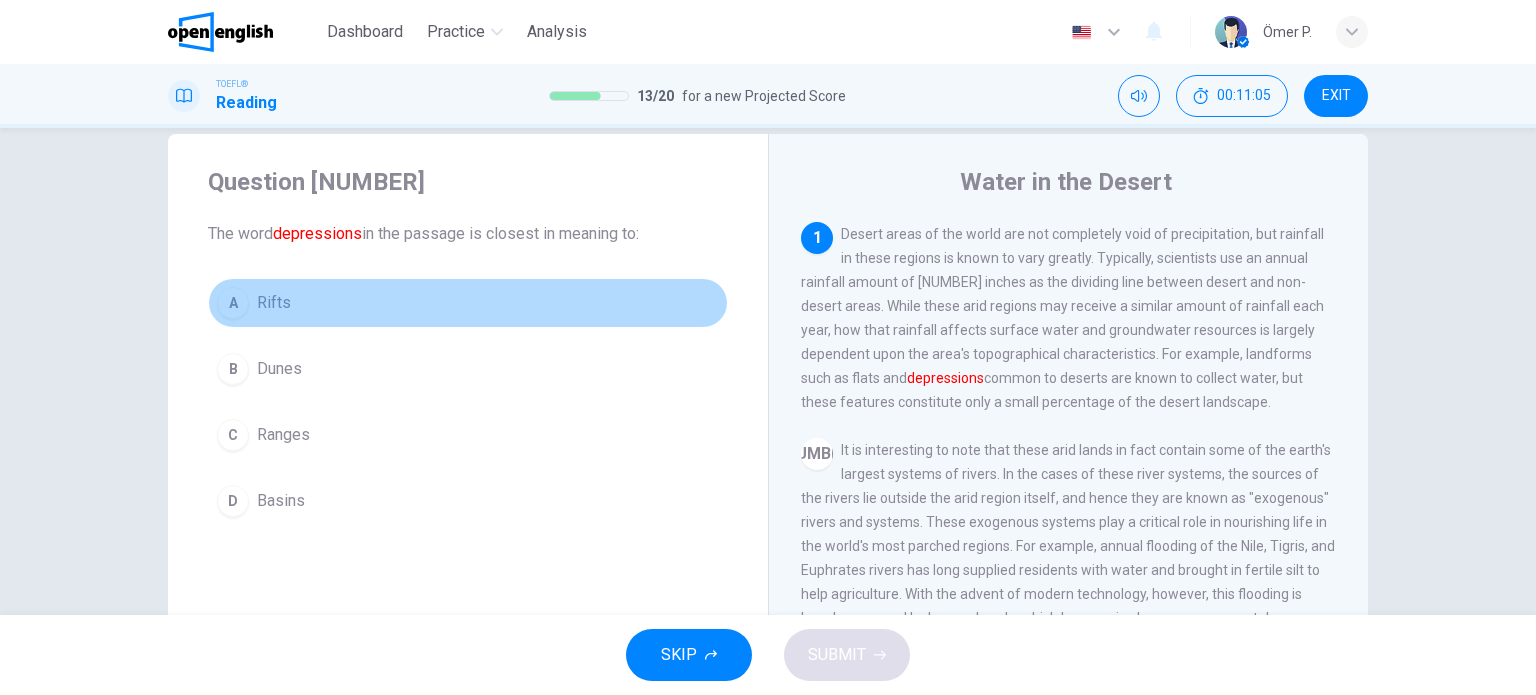 click on "A Rifts" at bounding box center [468, 303] 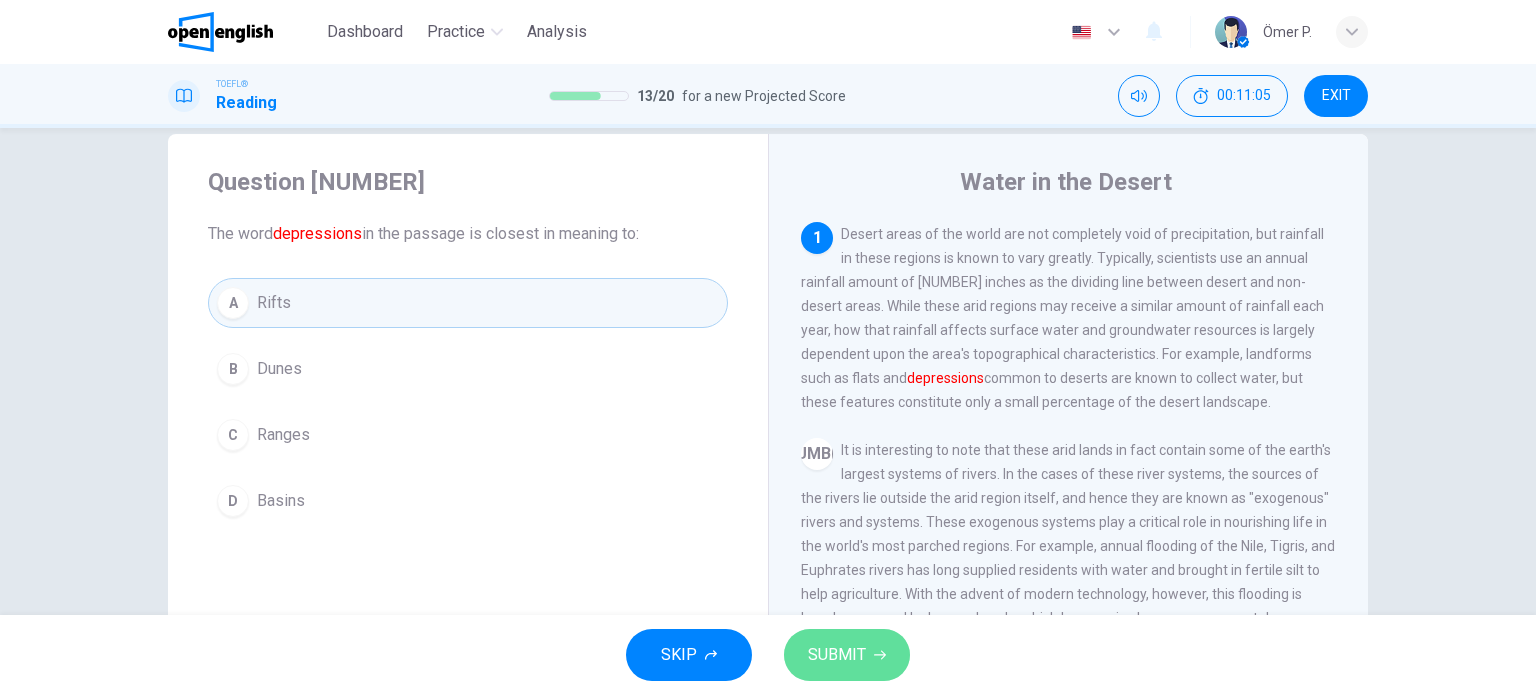click on "SUBMIT" at bounding box center [837, 655] 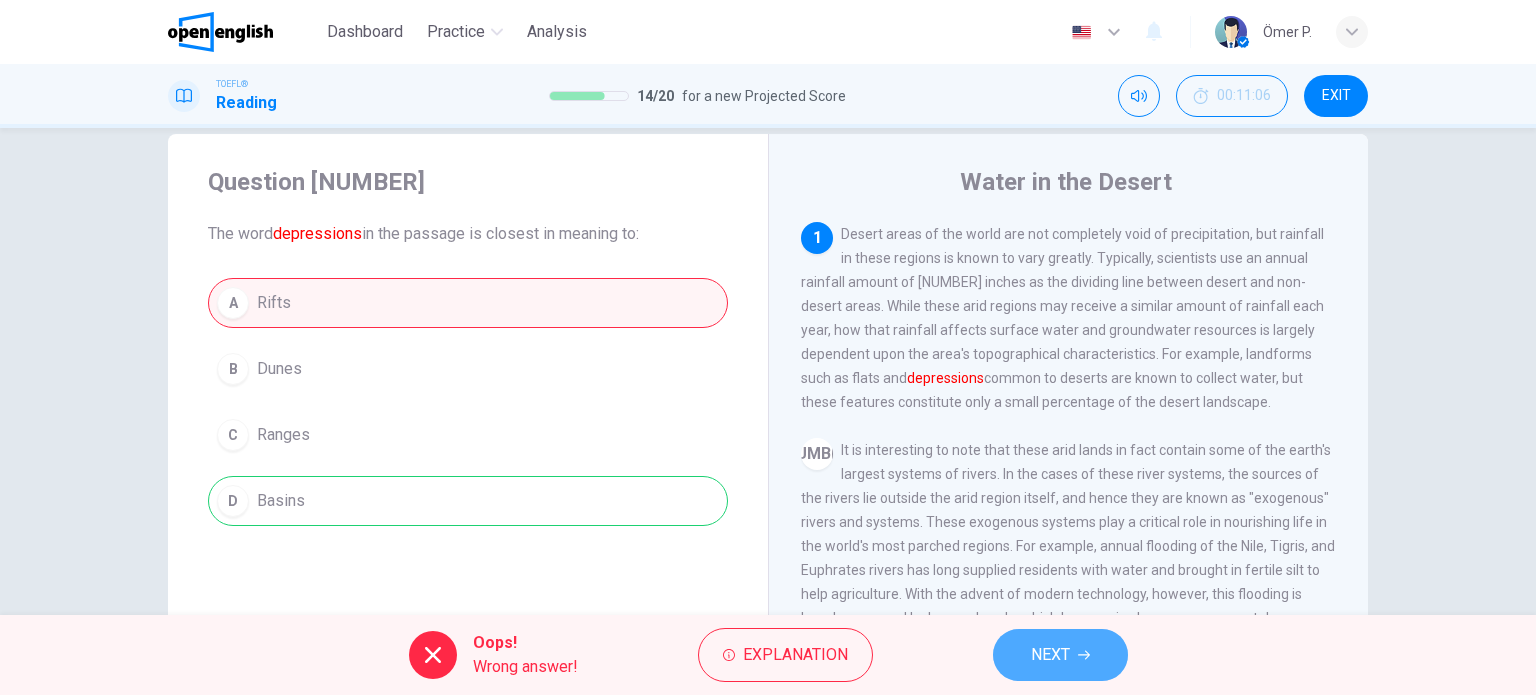 click on "NEXT" at bounding box center [1060, 655] 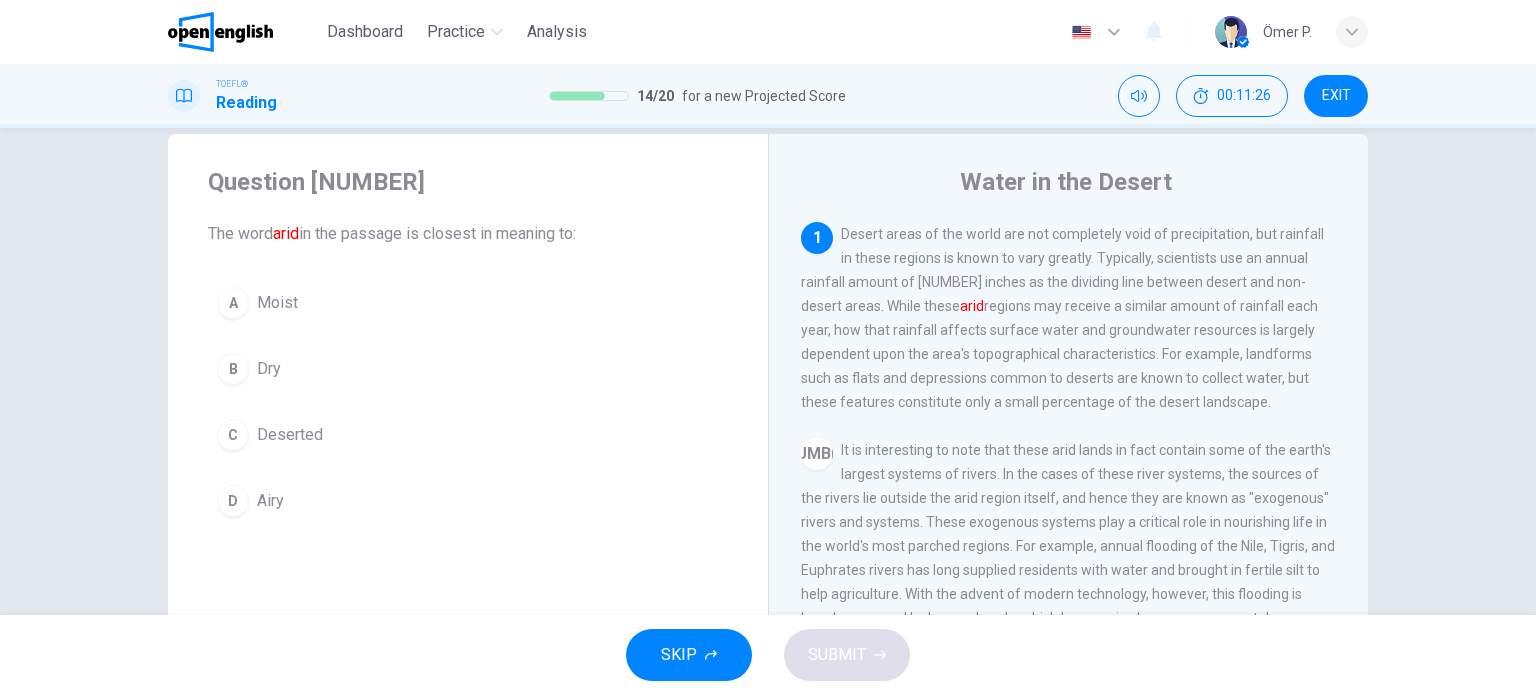 click on "A Moist B Dry C Deserted D Airy" at bounding box center [468, 402] 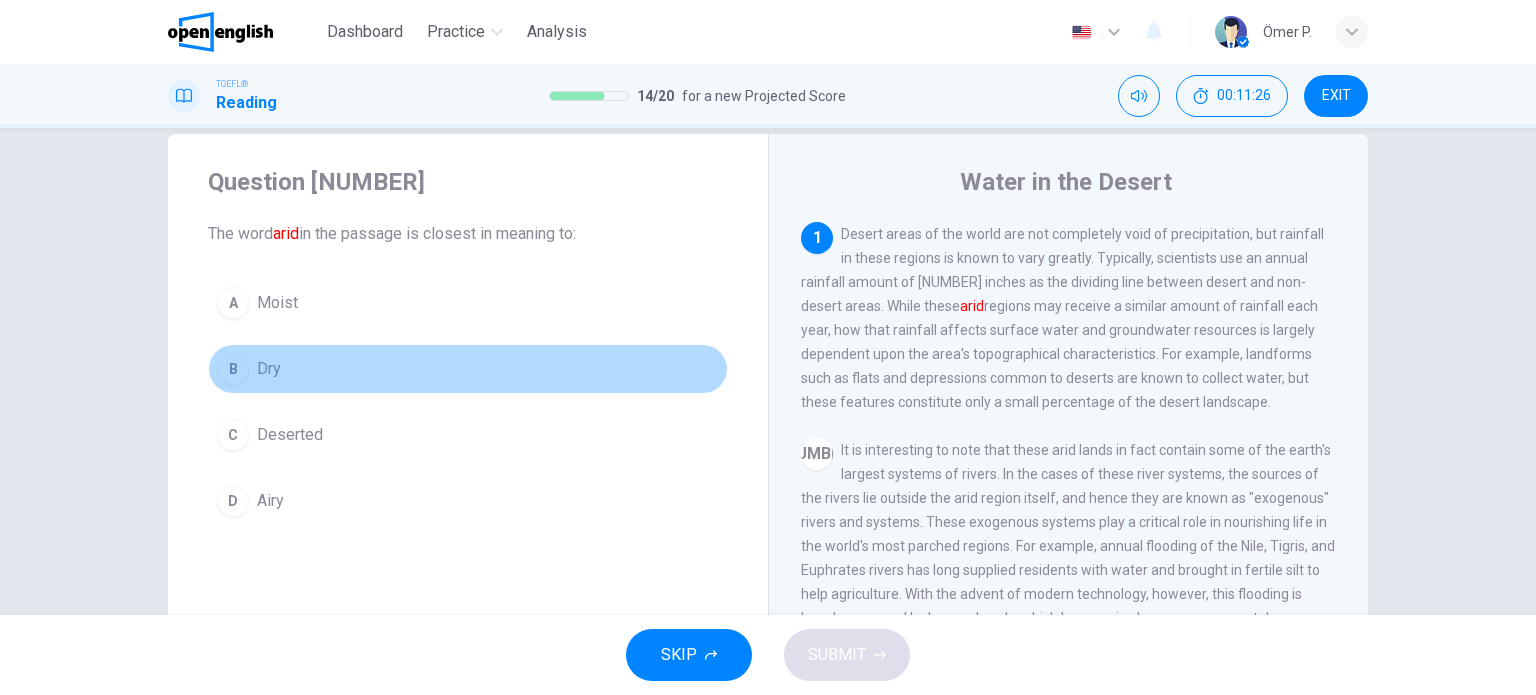 click on "B Dry" at bounding box center (468, 369) 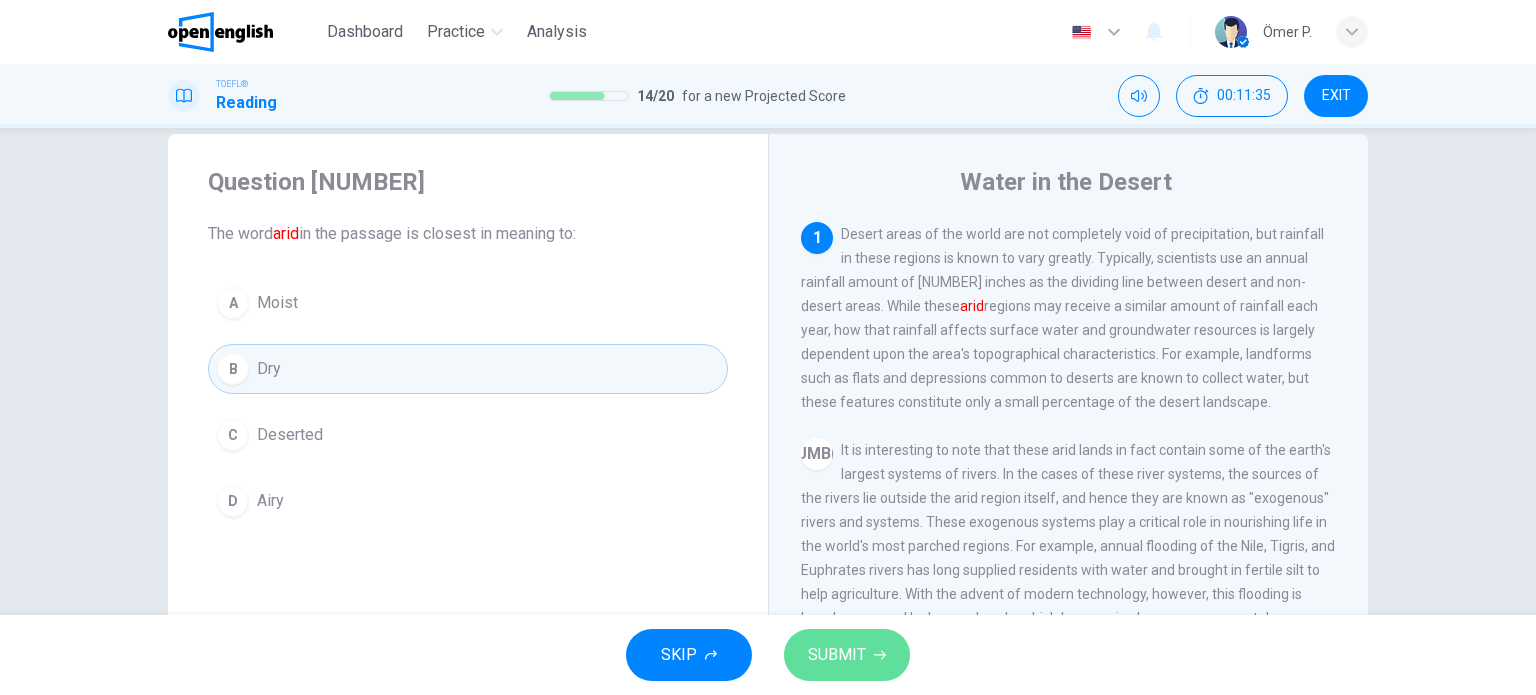click on "SUBMIT" at bounding box center (847, 655) 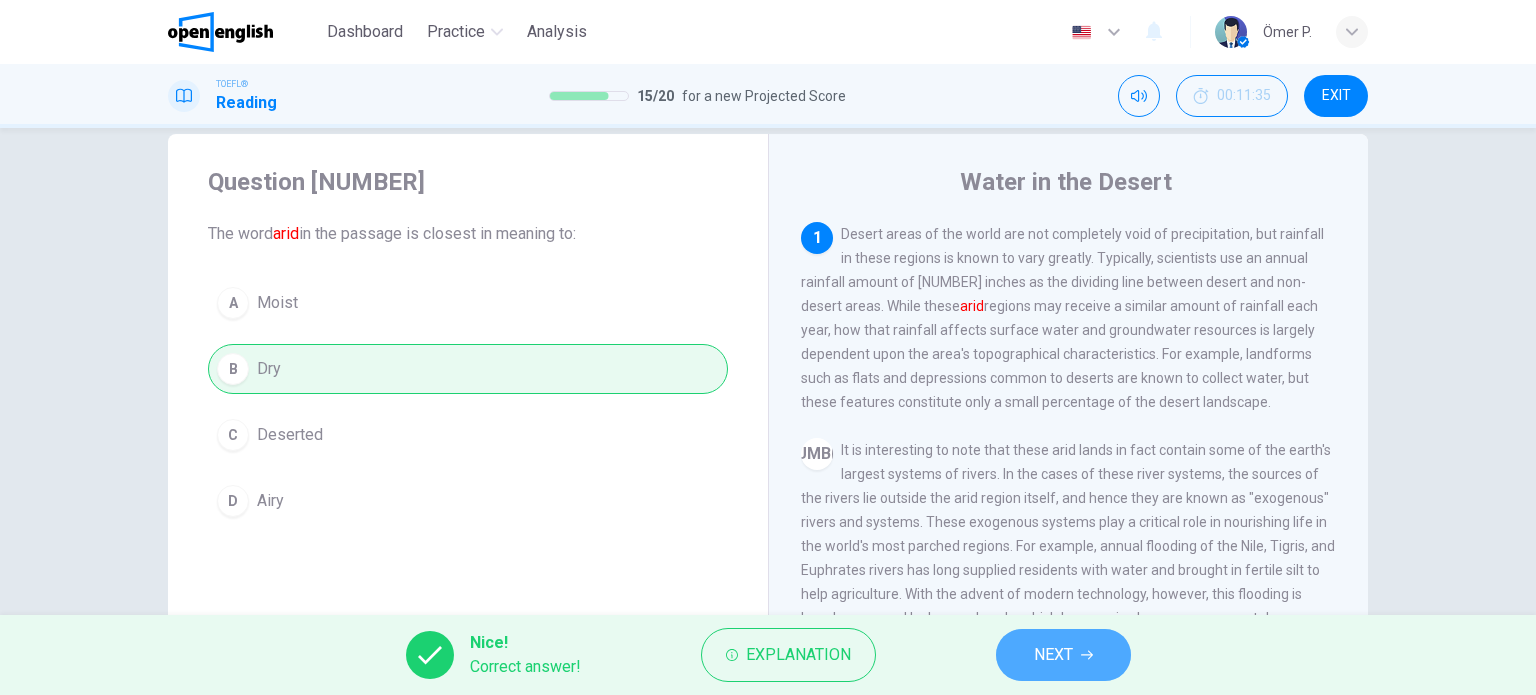 click on "NEXT" at bounding box center (1053, 655) 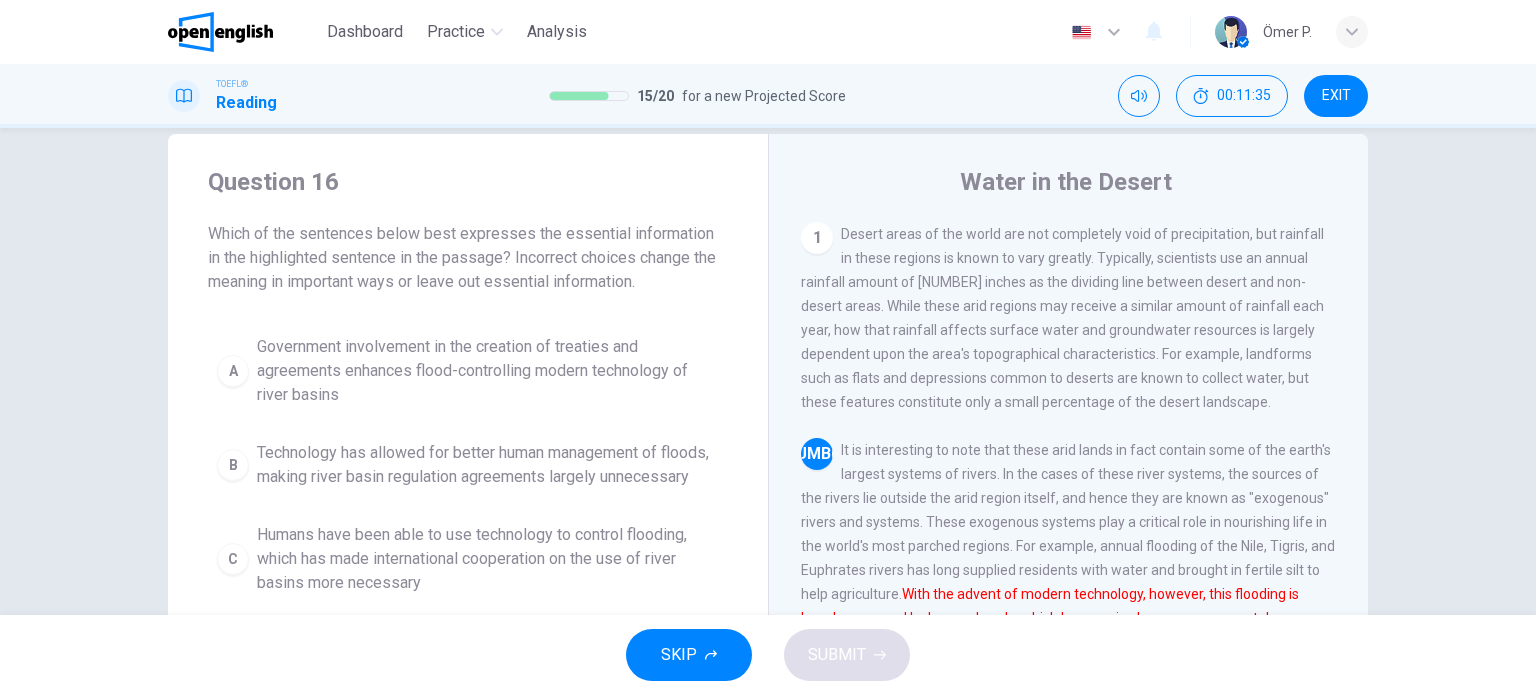 scroll, scrollTop: 95, scrollLeft: 0, axis: vertical 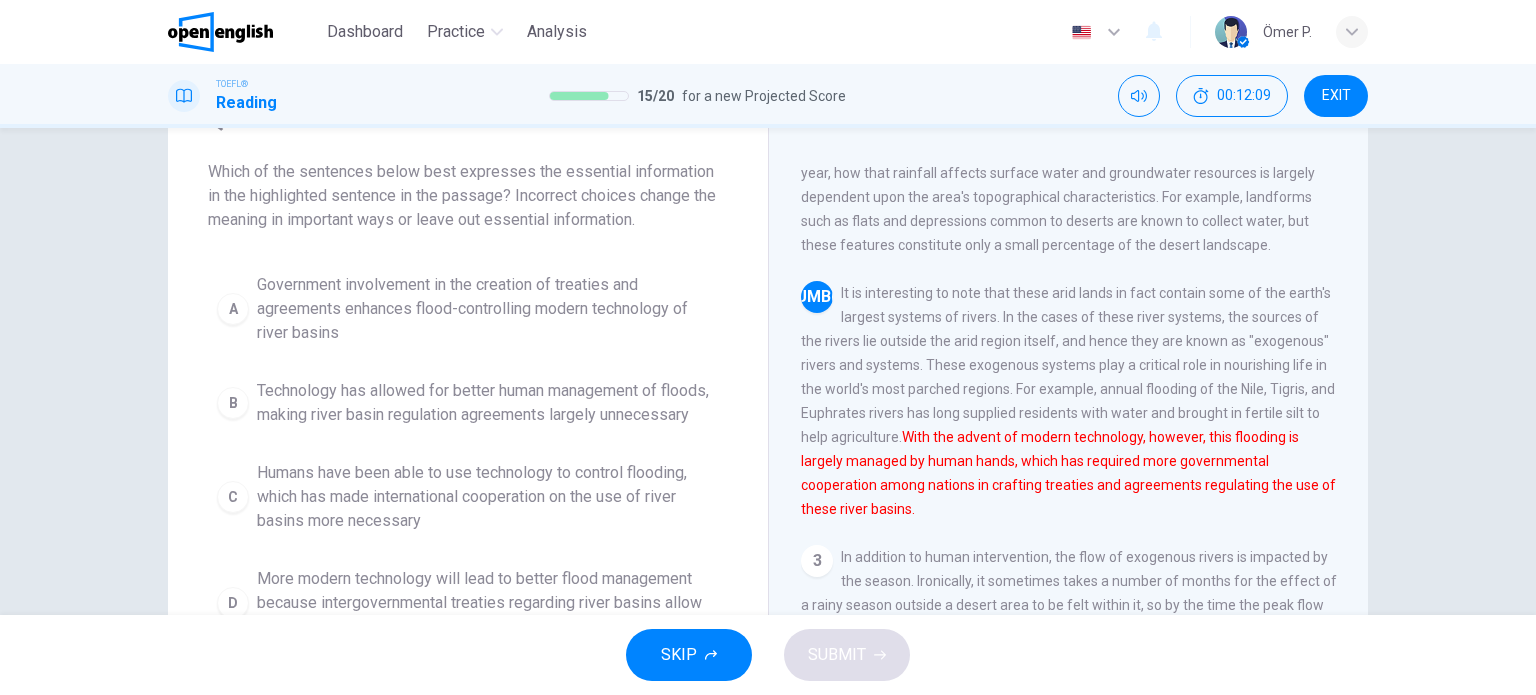 click on "[NUMBER] Desert areas of the world are not completely void of precipitation, but rainfall in these regions is known to vary greatly. Typically, scientists use an annual rainfall amount of [NUMBER] inches as the dividing line between desert and non-desert areas. While these arid regions may receive a similar amount of rainfall each year, how that rainfall affects surface water and groundwater resources is largely dependent upon the area's topographical characteristics. For example, landforms such as flats and depressions common to deserts are known to collect water, but these features constitute only a small percentage of the desert landscape." at bounding box center (1069, 161) 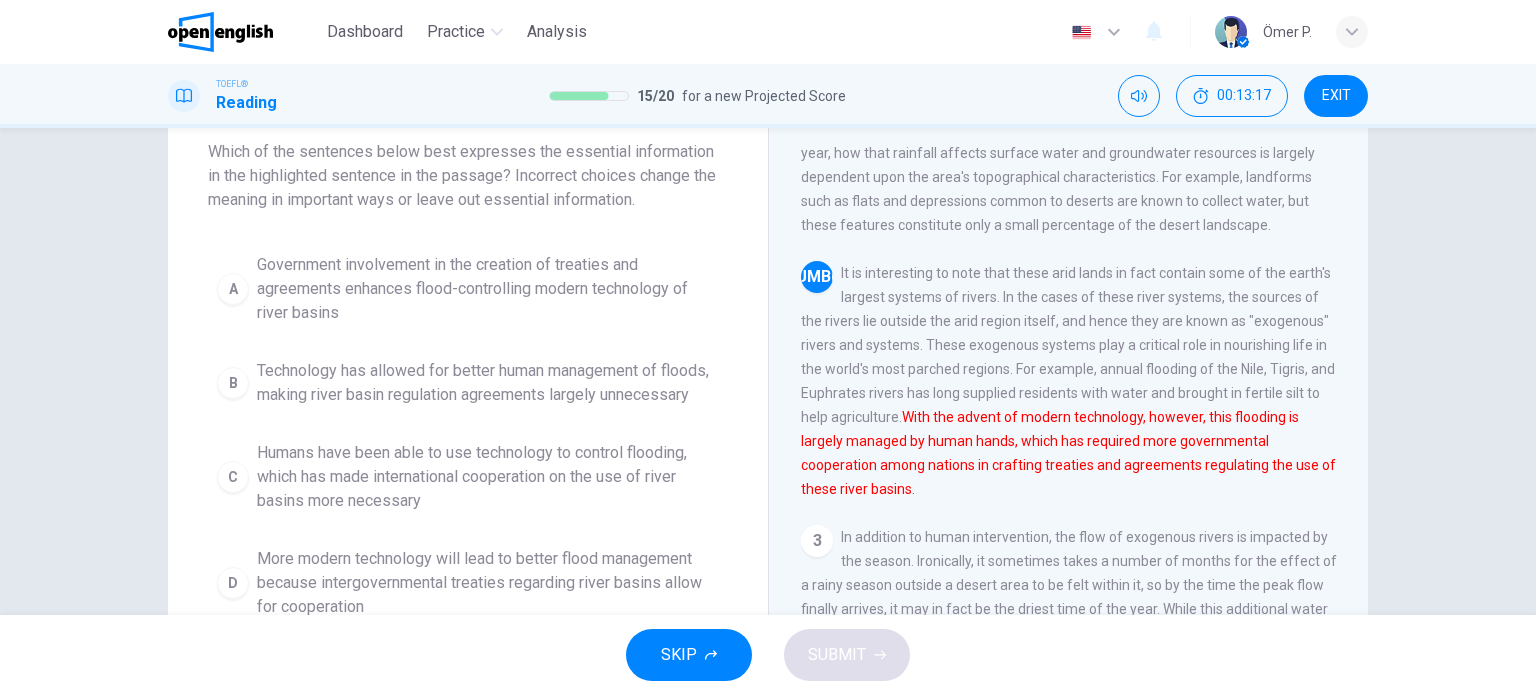 scroll, scrollTop: 84, scrollLeft: 0, axis: vertical 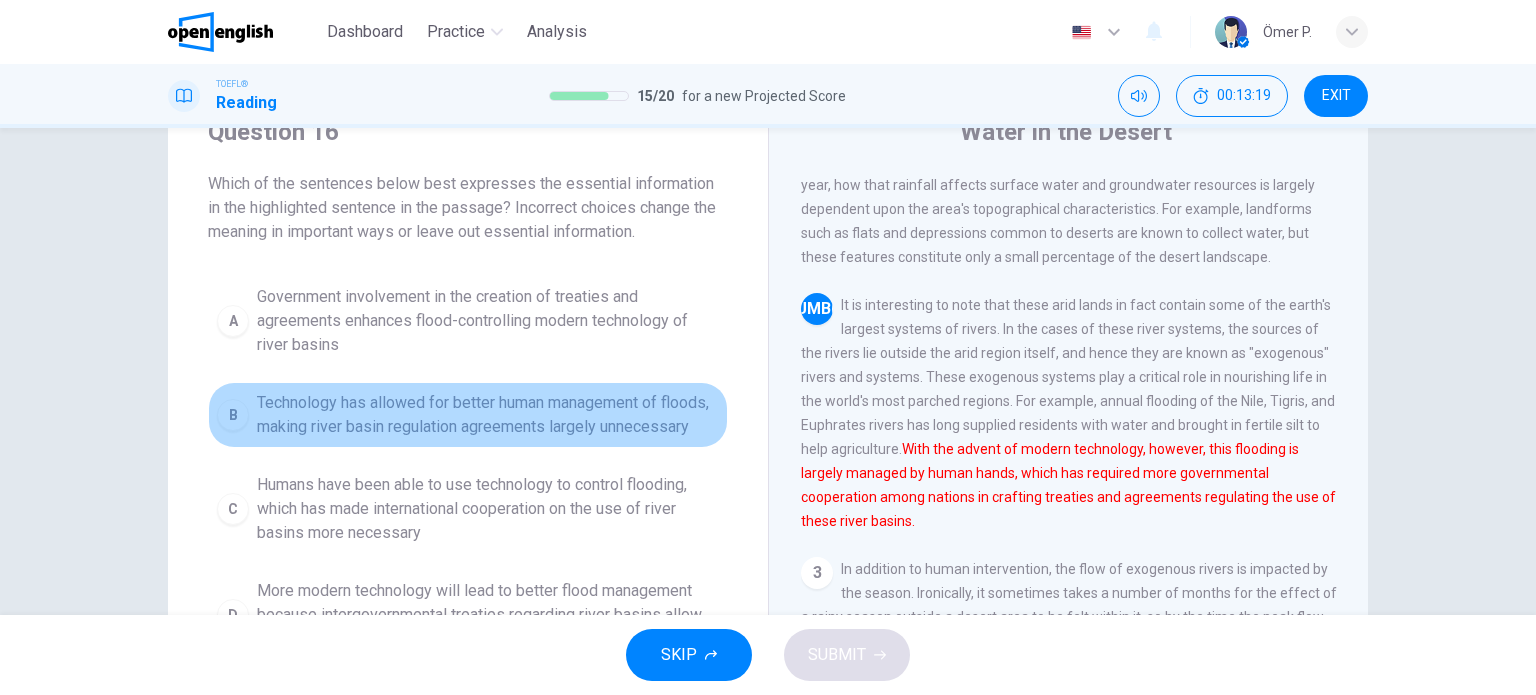 click on "Technology has allowed for better human management of floods, making river basin regulation agreements largely unnecessary" at bounding box center (488, 415) 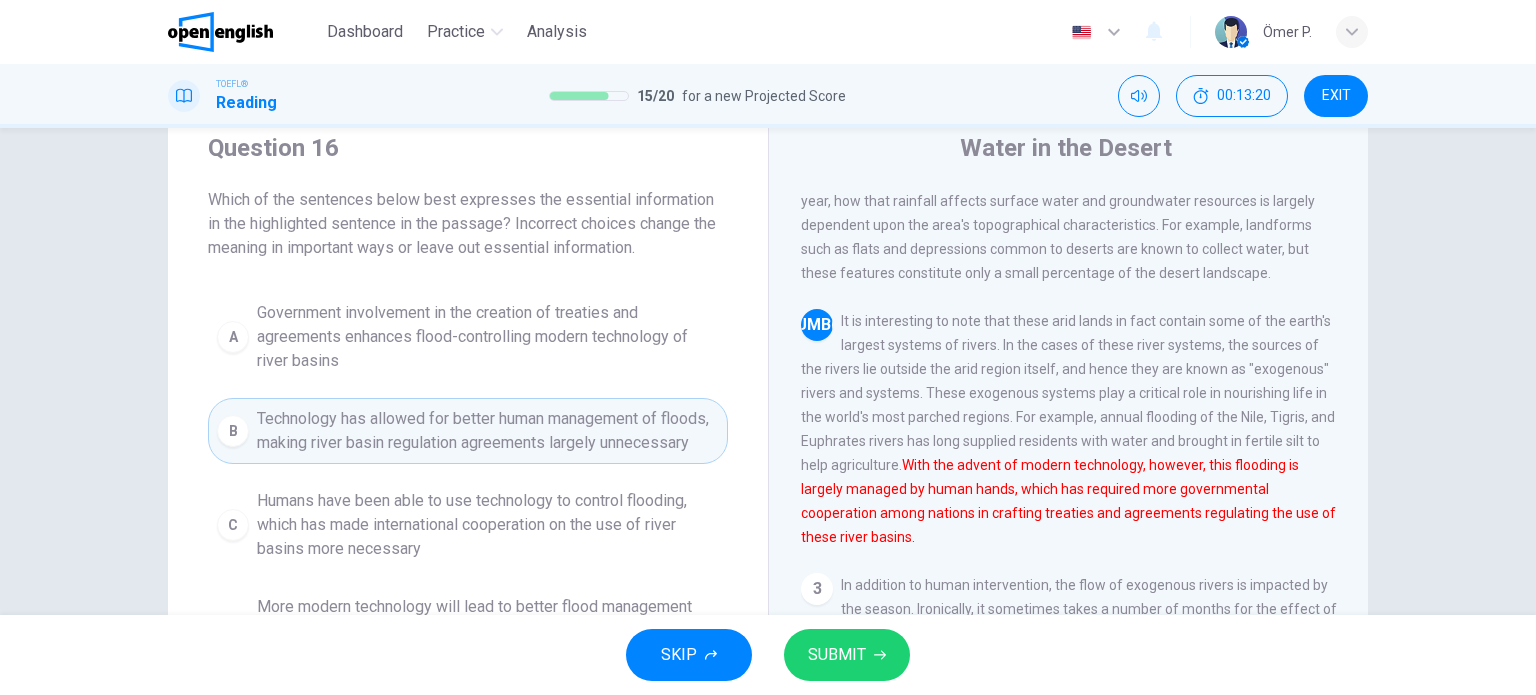 scroll, scrollTop: 68, scrollLeft: 0, axis: vertical 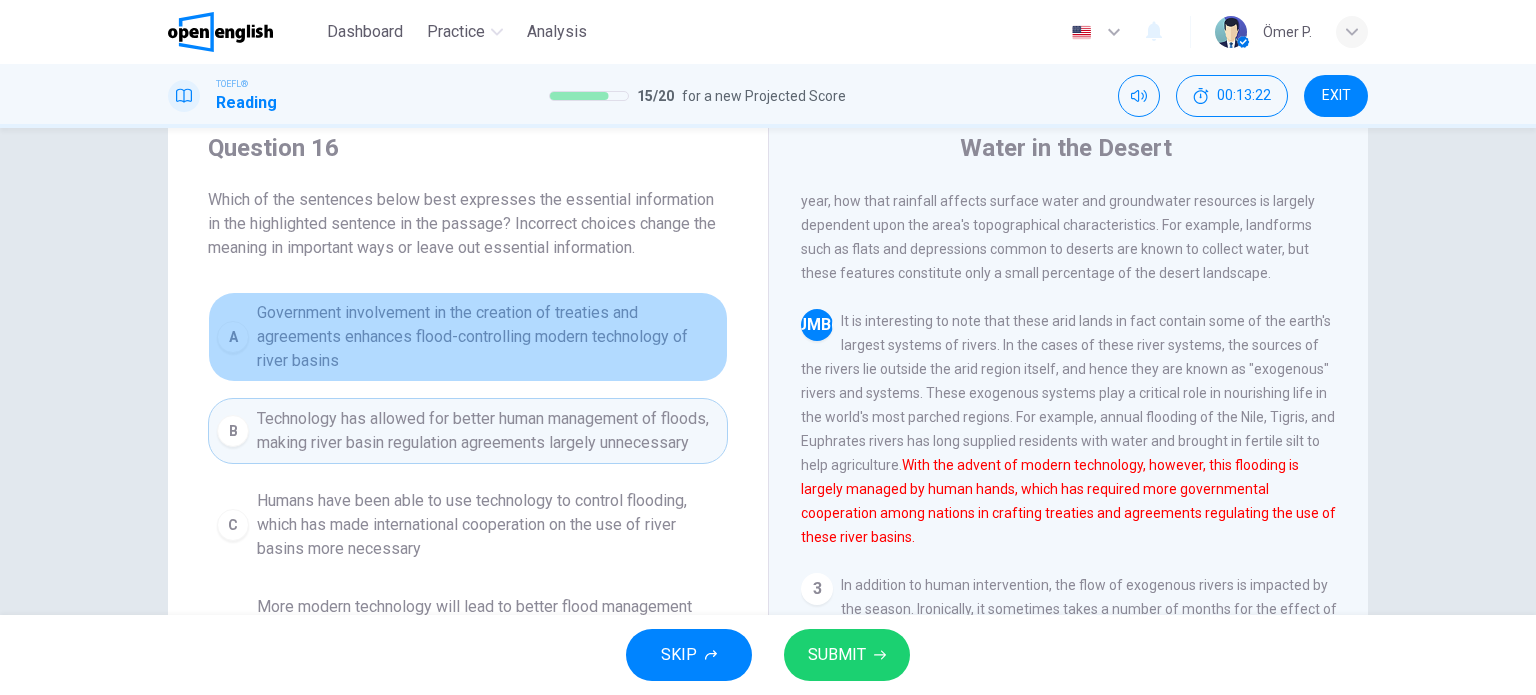 click on "Government involvement in the creation of treaties and agreements enhances flood-controlling modern technology of river basins" at bounding box center [488, 337] 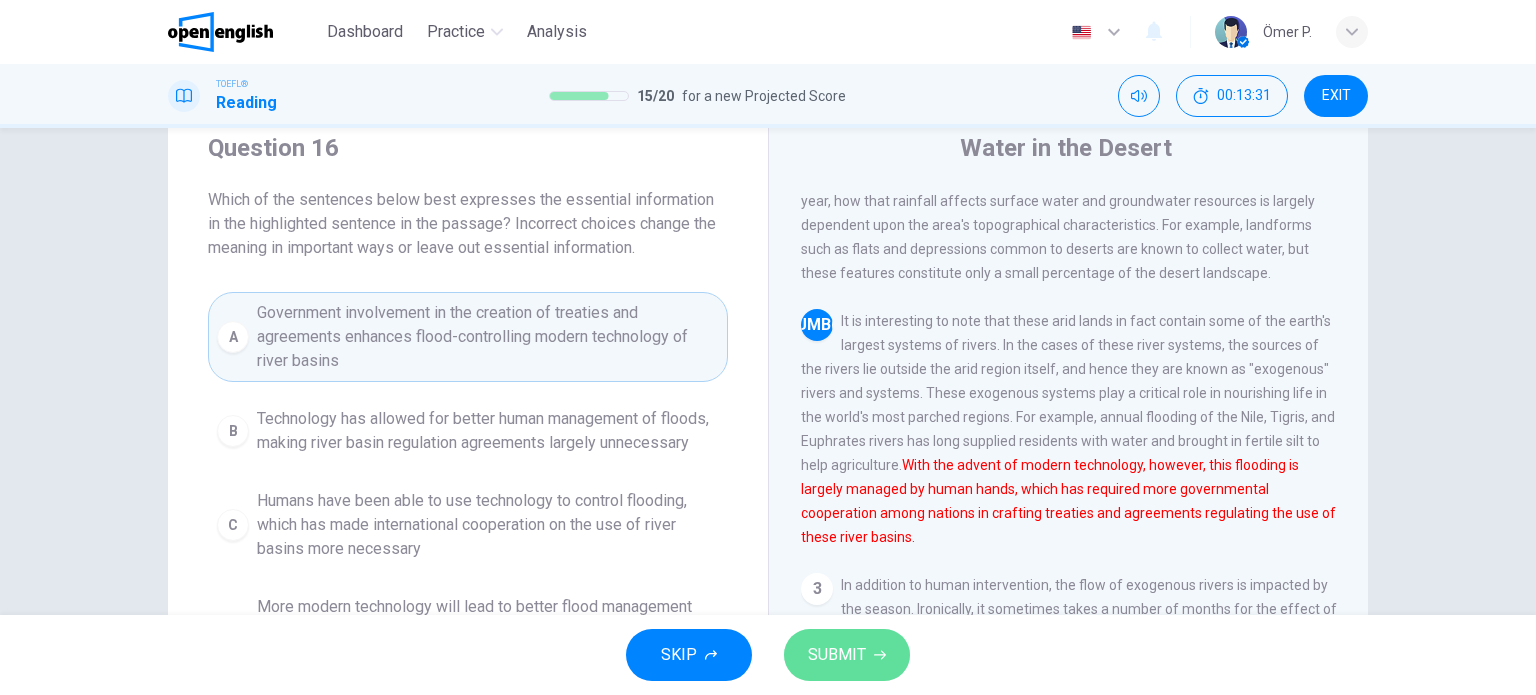 click on "SUBMIT" at bounding box center (847, 655) 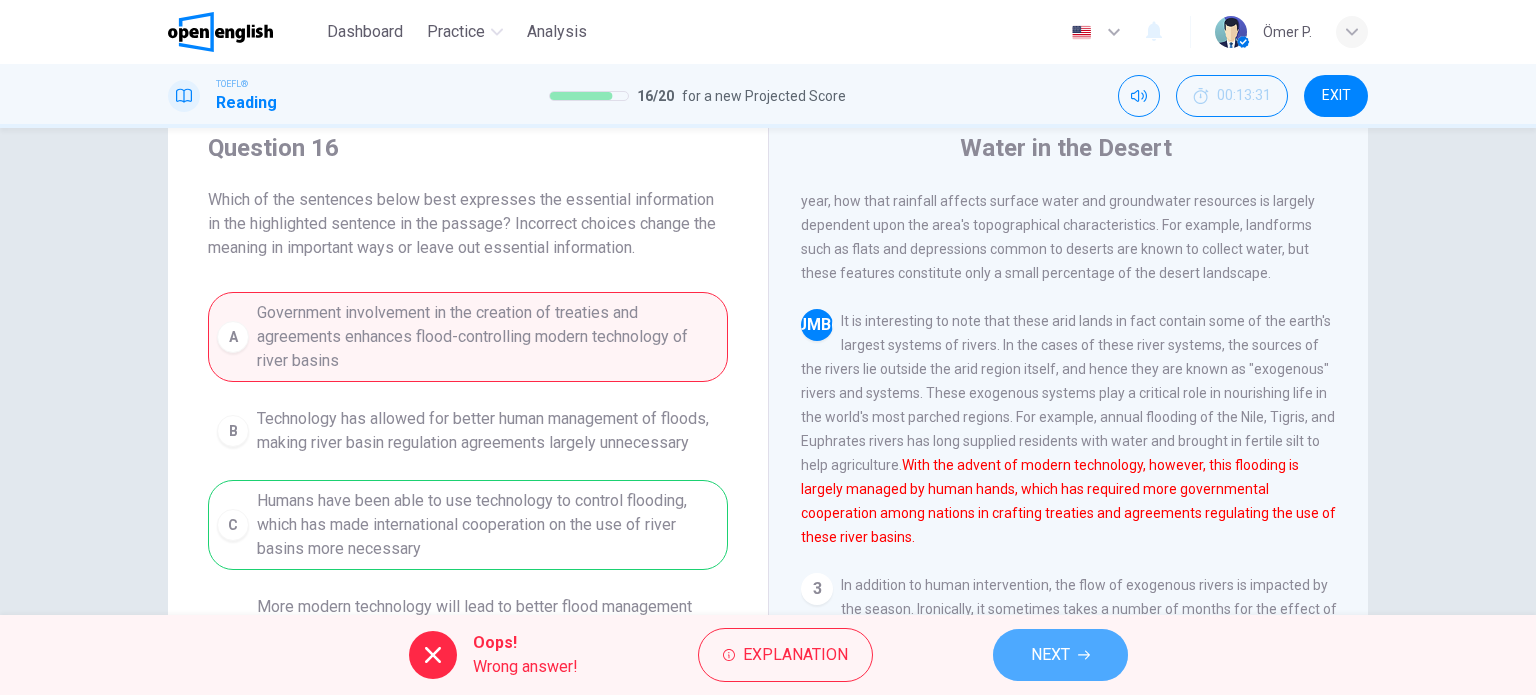click on "NEXT" at bounding box center [1060, 655] 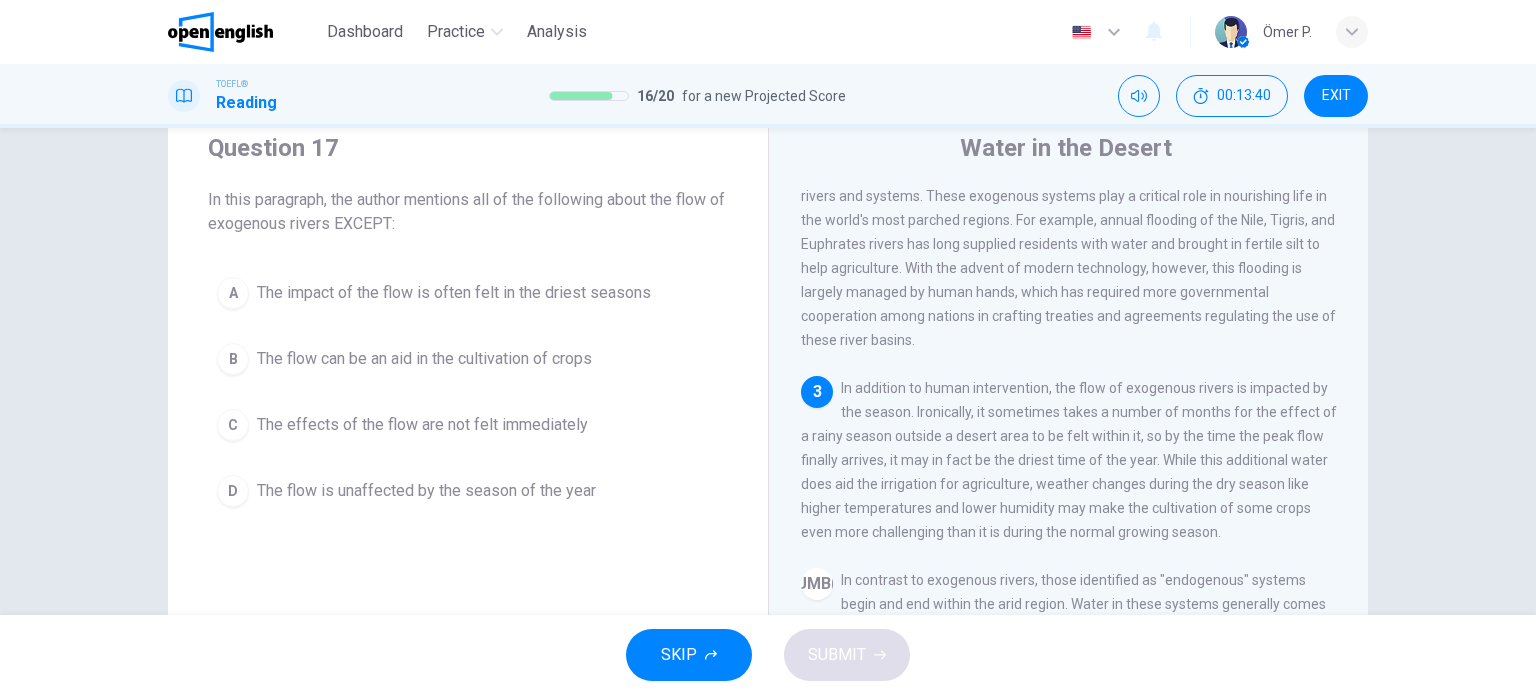 scroll, scrollTop: 336, scrollLeft: 0, axis: vertical 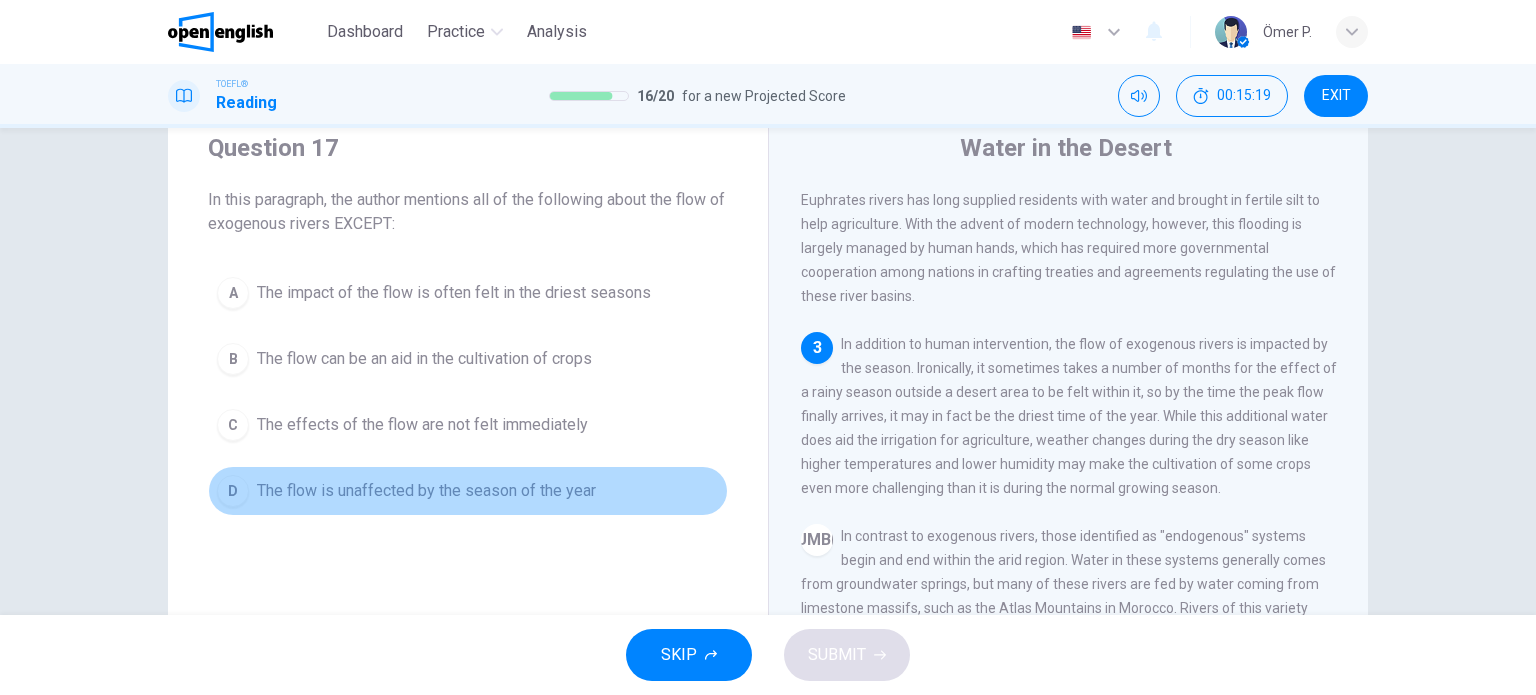 click on "The flow is unaffected by the season of the year" at bounding box center (426, 491) 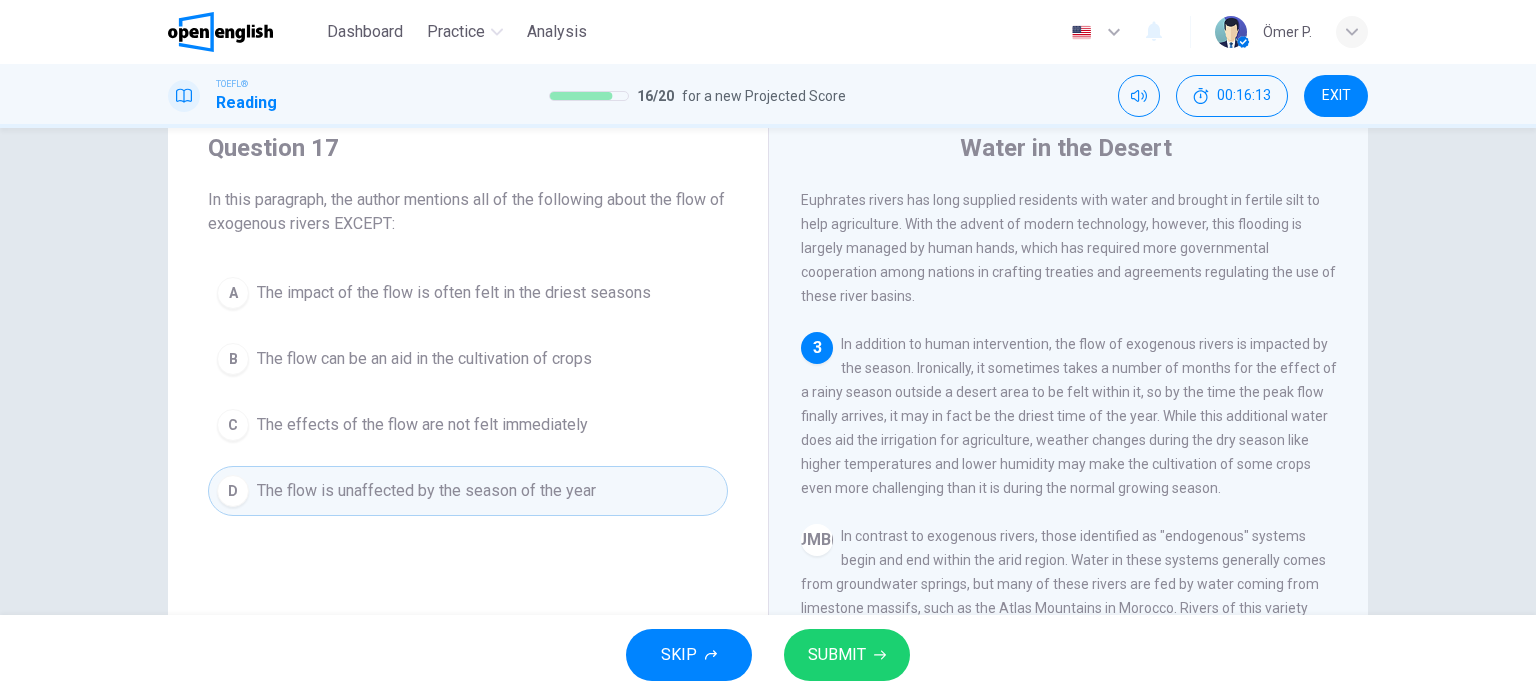 click on "A The impact of the flow is often felt in the driest seasons" at bounding box center [468, 293] 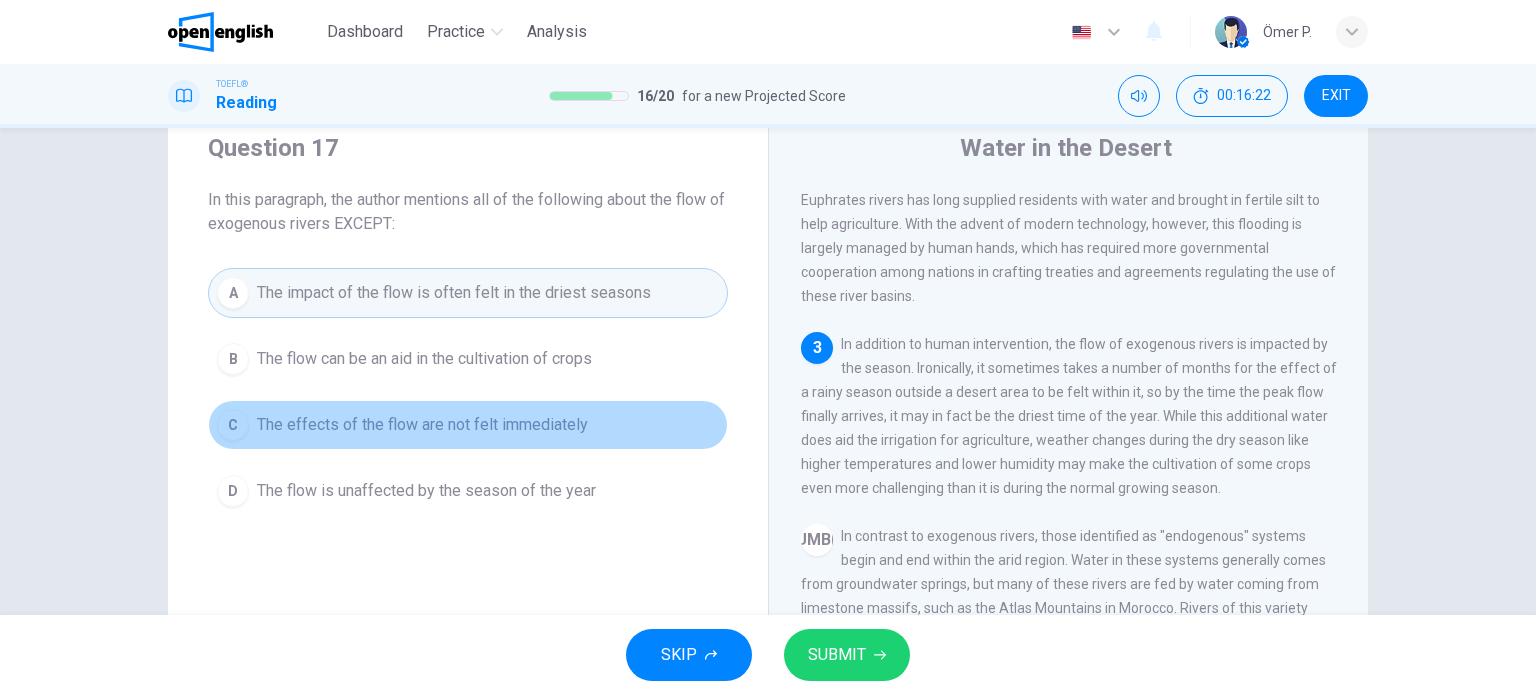 click on "C The effects of the flow are not felt immediately" at bounding box center [468, 425] 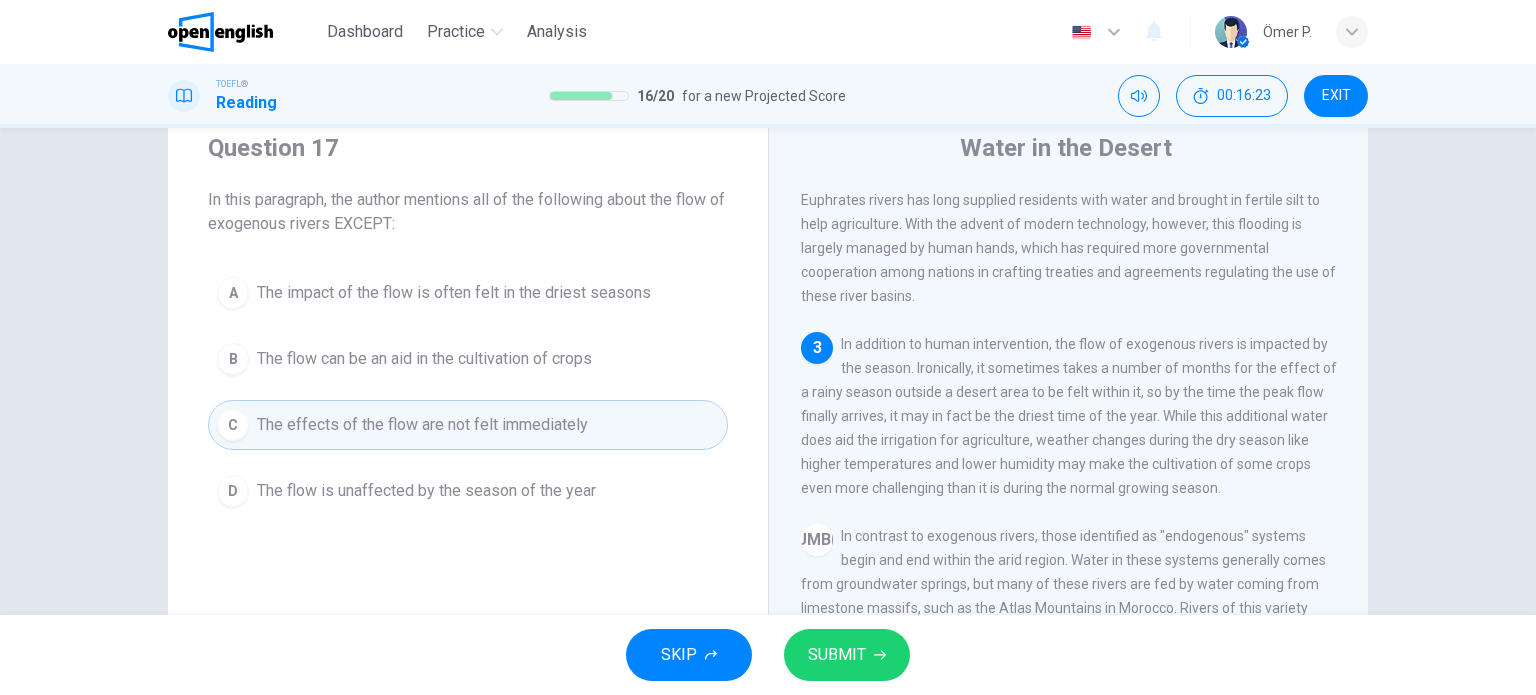 click on "Question [NUMBER] In this paragraph, the author mentions all of the following about the flow of exogenous rivers EXCEPT: A The impact of the flow is often felt in the driest seasons B The flow can be an aid in the cultivation of crops C The effects of the flow are not felt immediately D The flow is unaffected by the season of the year" at bounding box center [468, 324] 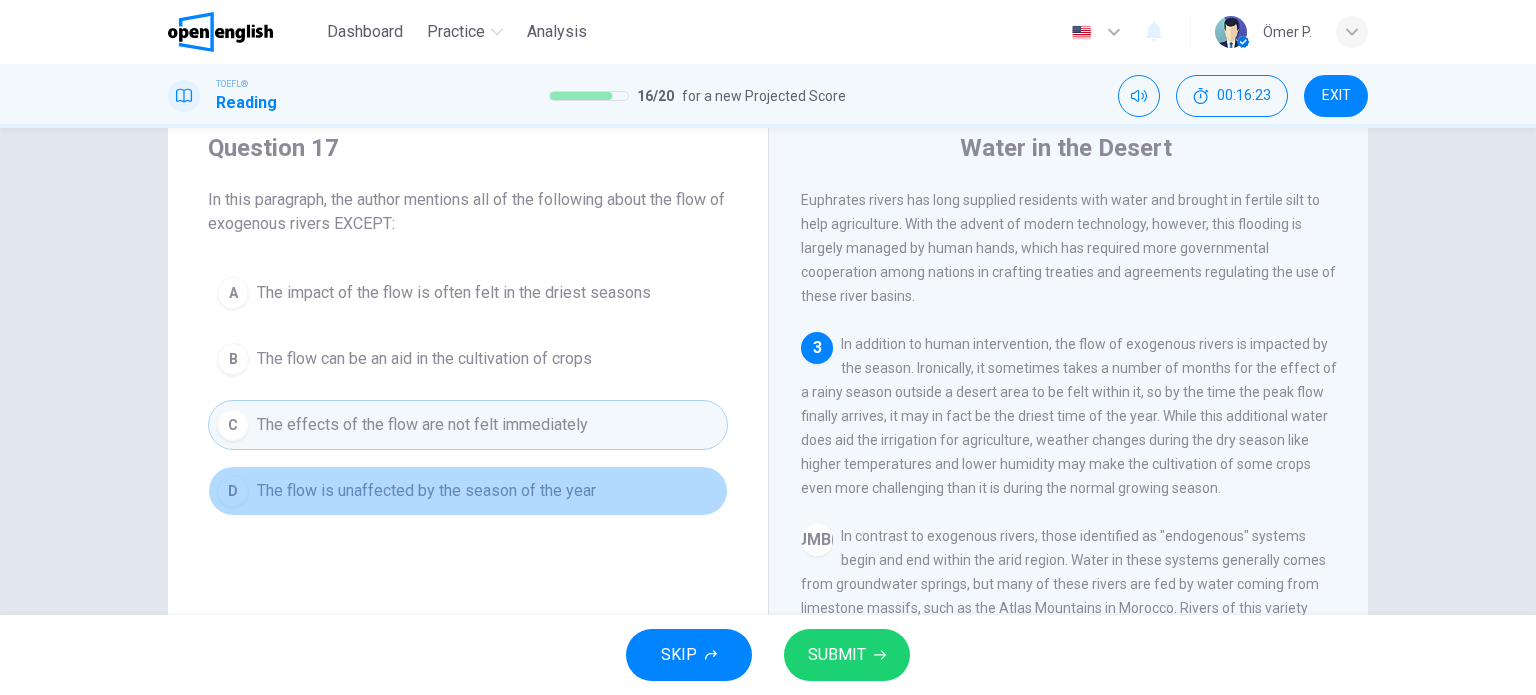 click on "The flow is unaffected by the season of the year" at bounding box center [426, 491] 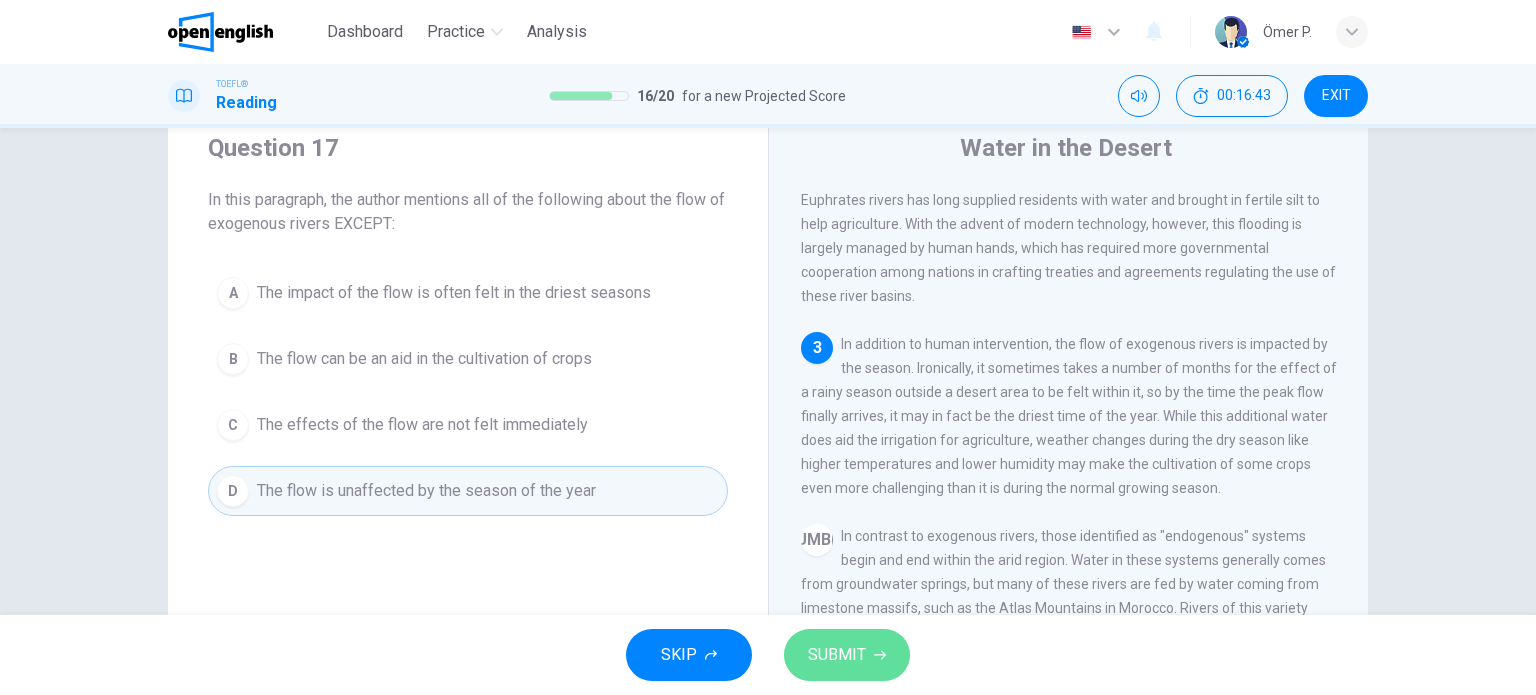 click on "SUBMIT" at bounding box center (837, 655) 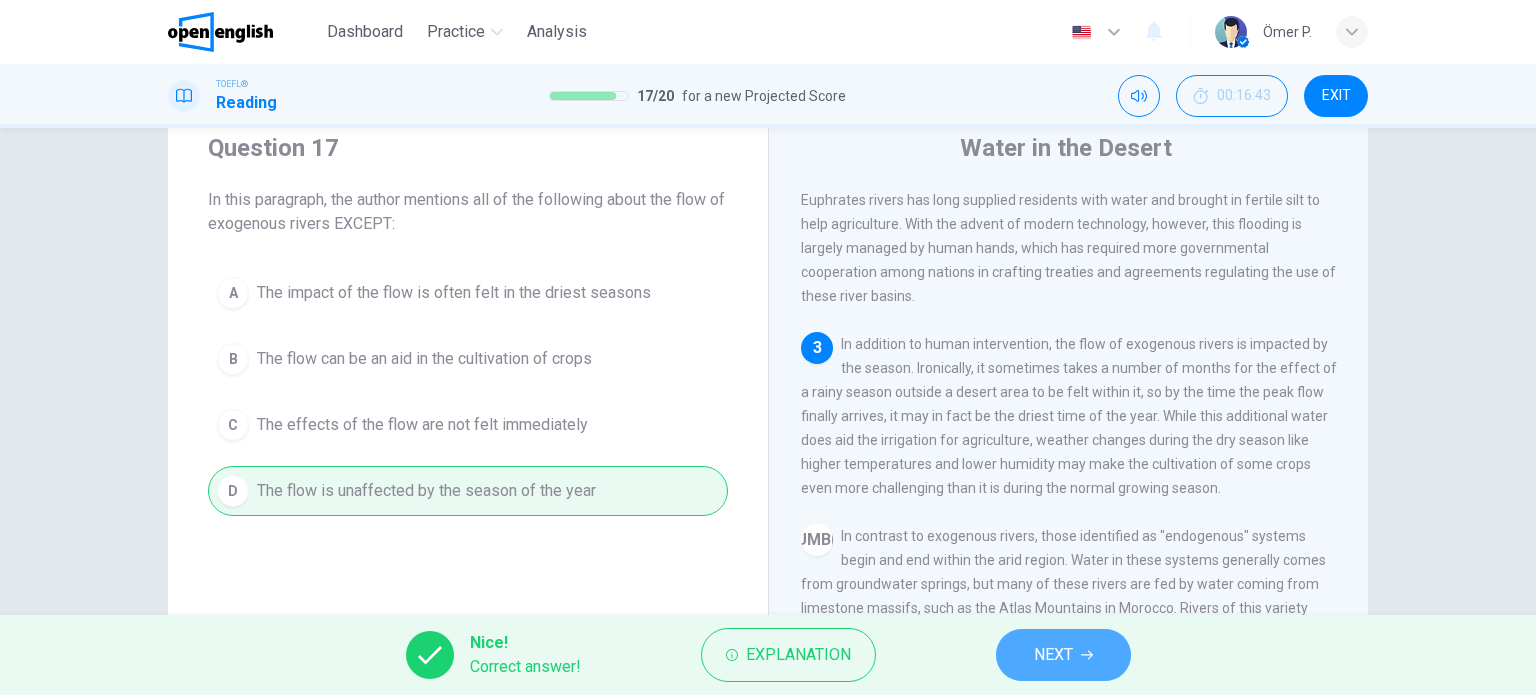 click on "NEXT" at bounding box center (1063, 655) 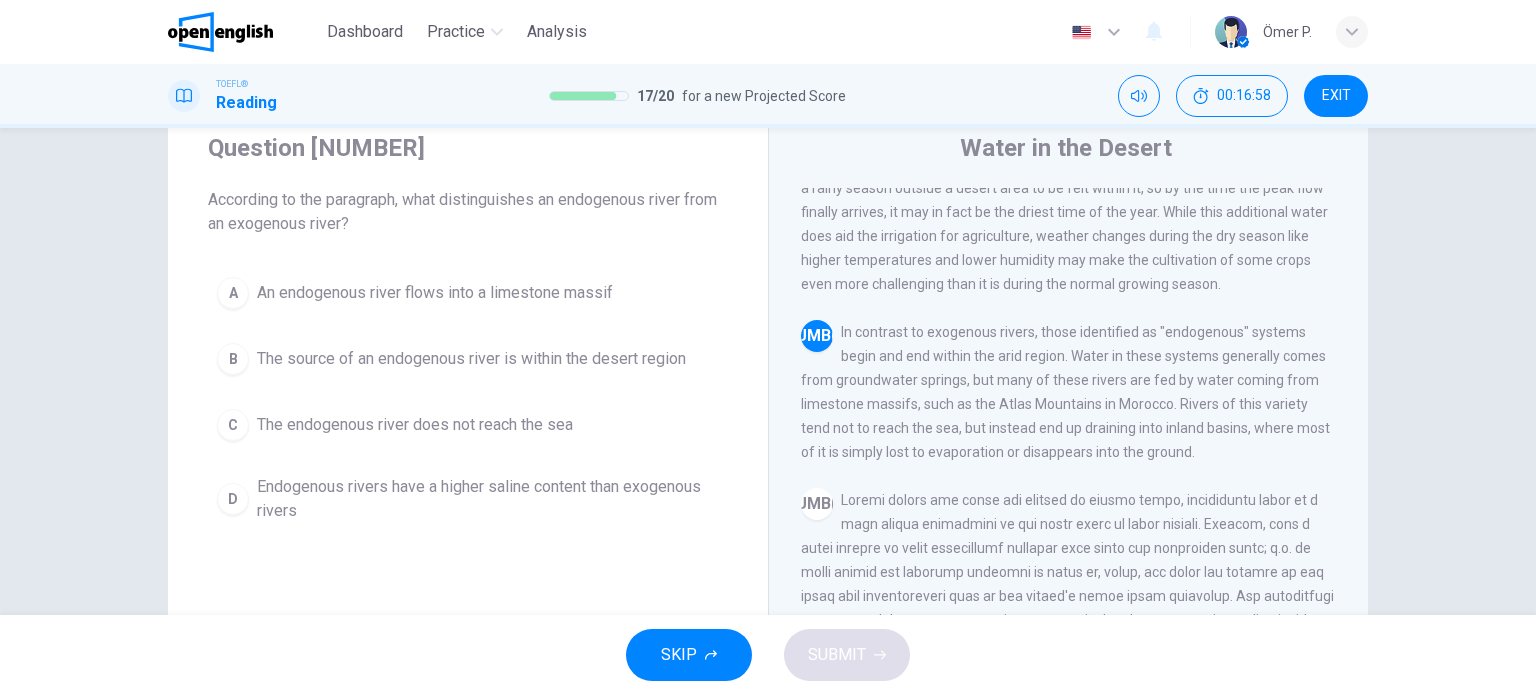 scroll, scrollTop: 541, scrollLeft: 0, axis: vertical 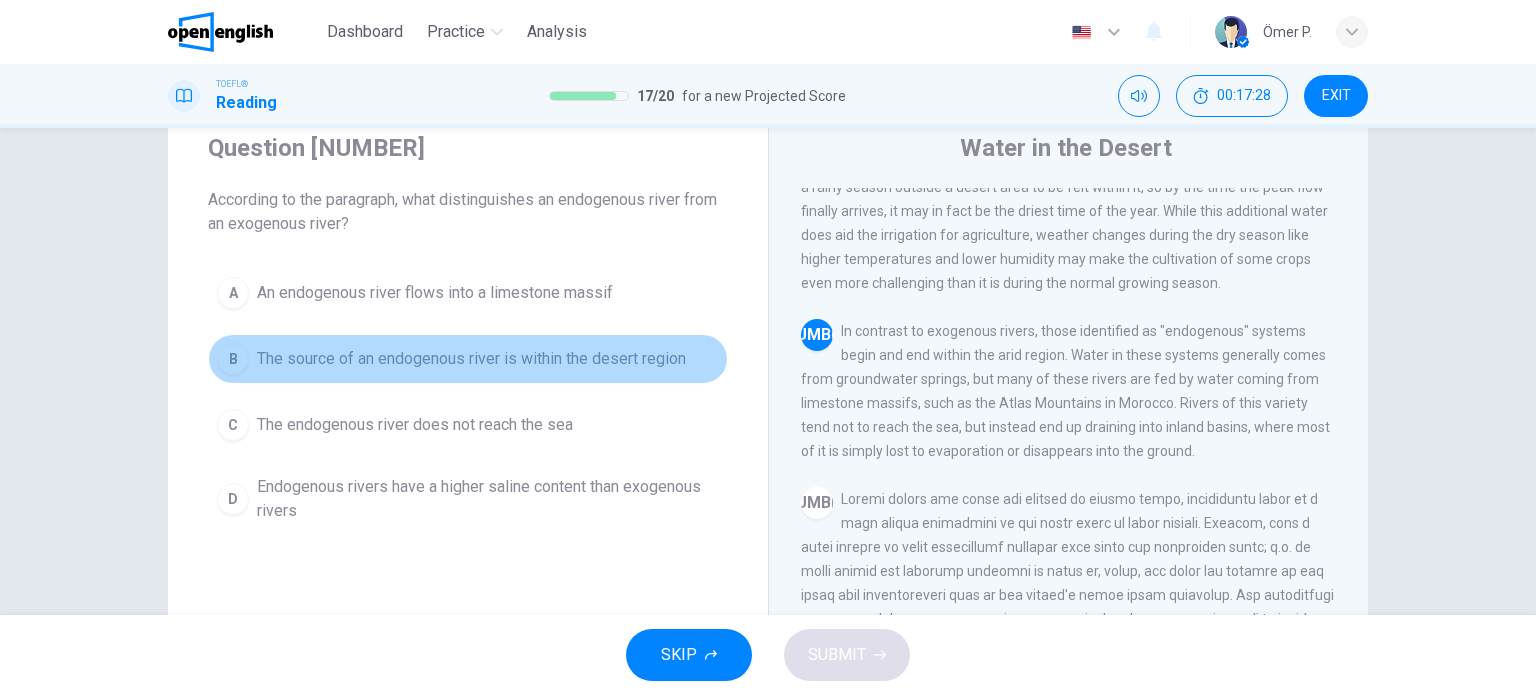 click on "The source of an endogenous river is within the desert region" at bounding box center (471, 359) 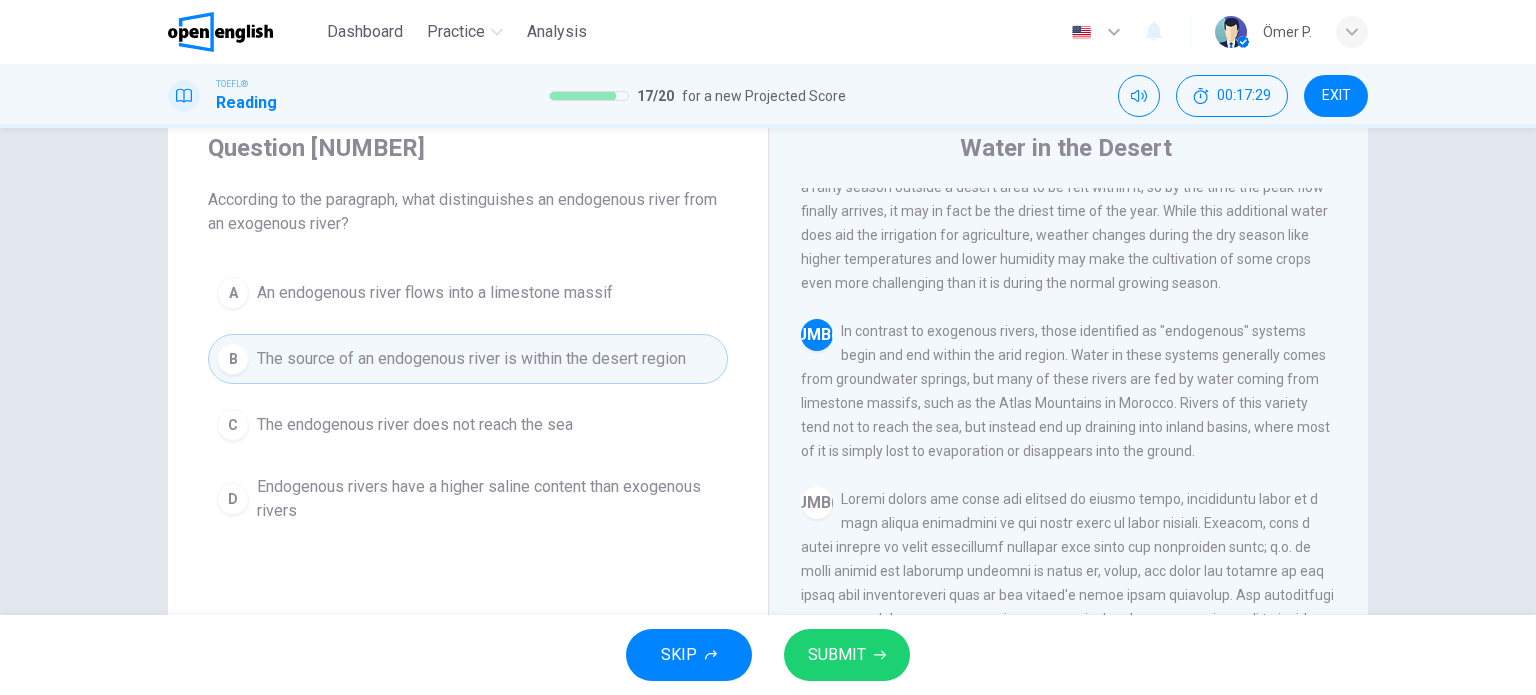 click on "C The endogenous river does not reach the sea" at bounding box center [468, 425] 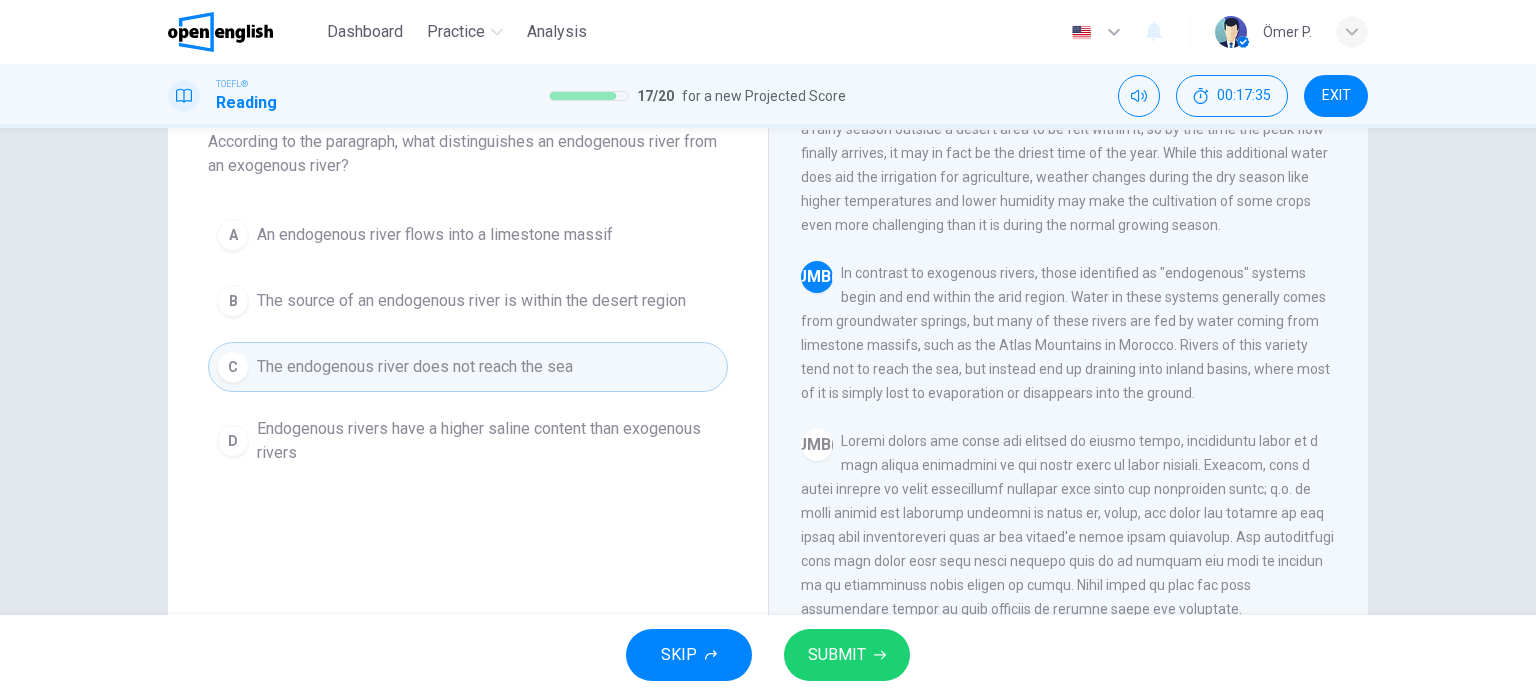 scroll, scrollTop: 100, scrollLeft: 0, axis: vertical 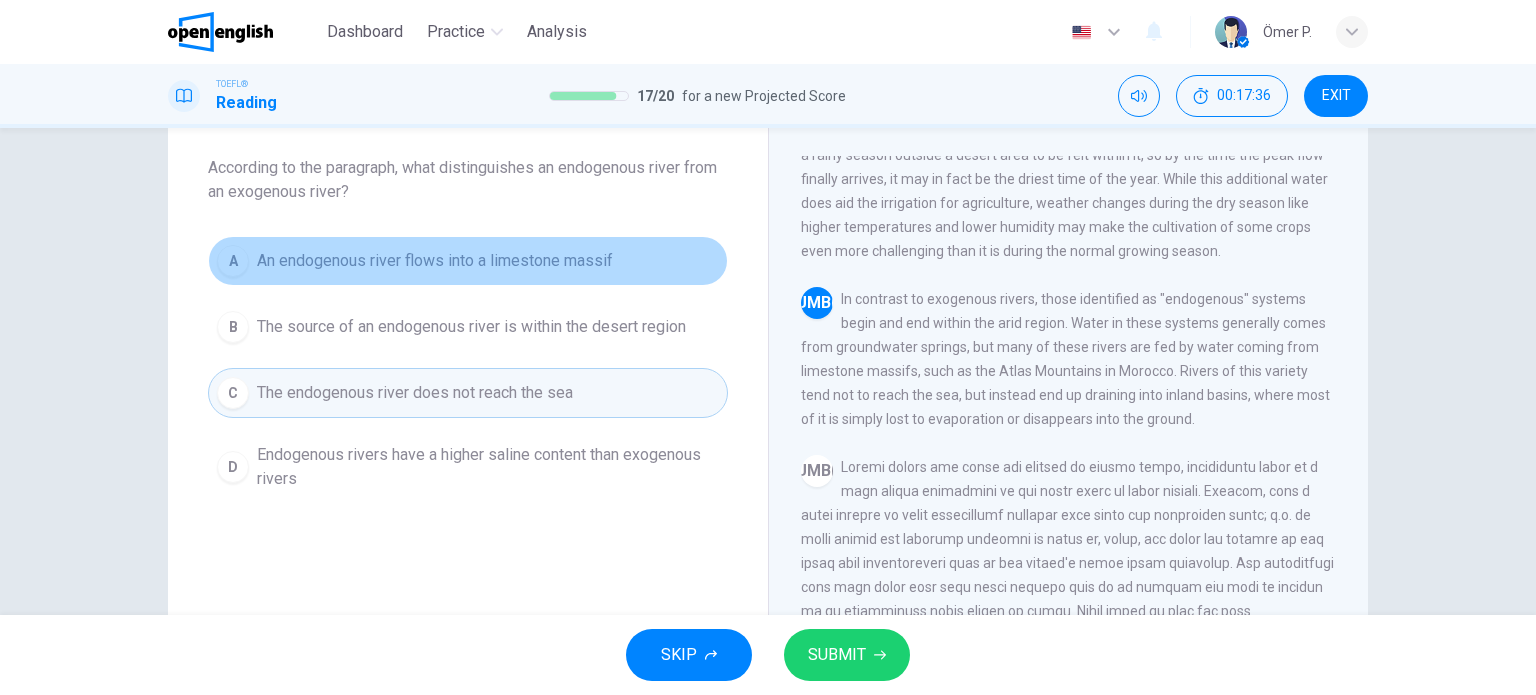 click on "A An endogenous river flows into a limestone massif" at bounding box center (468, 261) 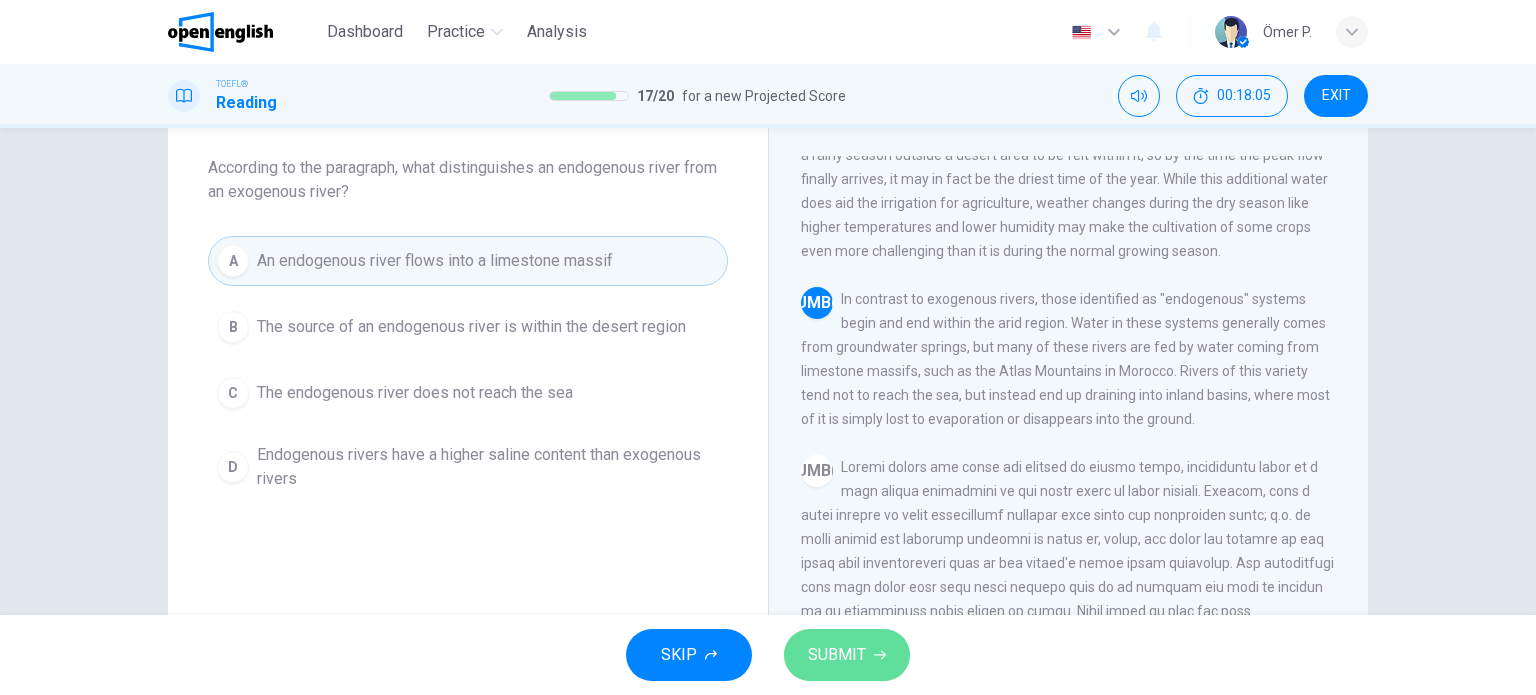 click on "SUBMIT" at bounding box center (837, 655) 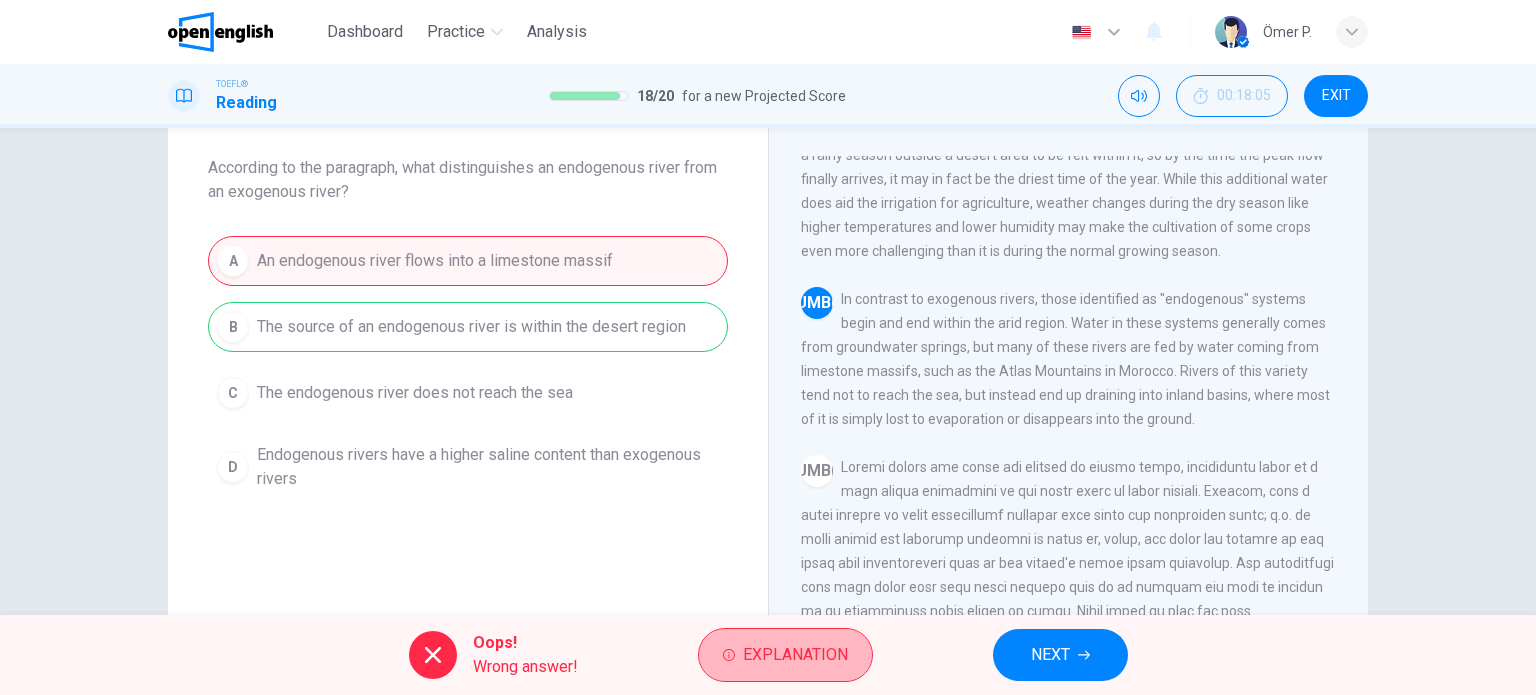 click on "Explanation" at bounding box center (795, 655) 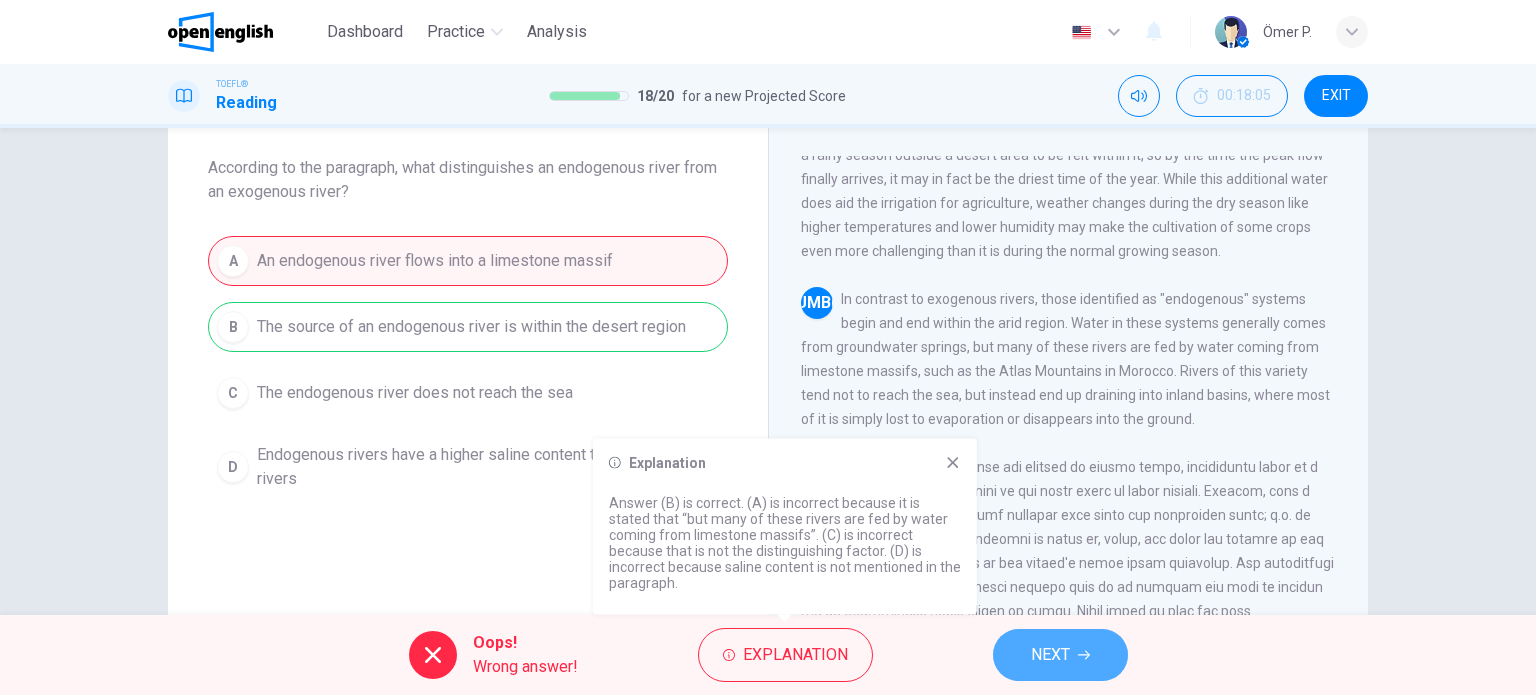 click on "NEXT" at bounding box center [1060, 655] 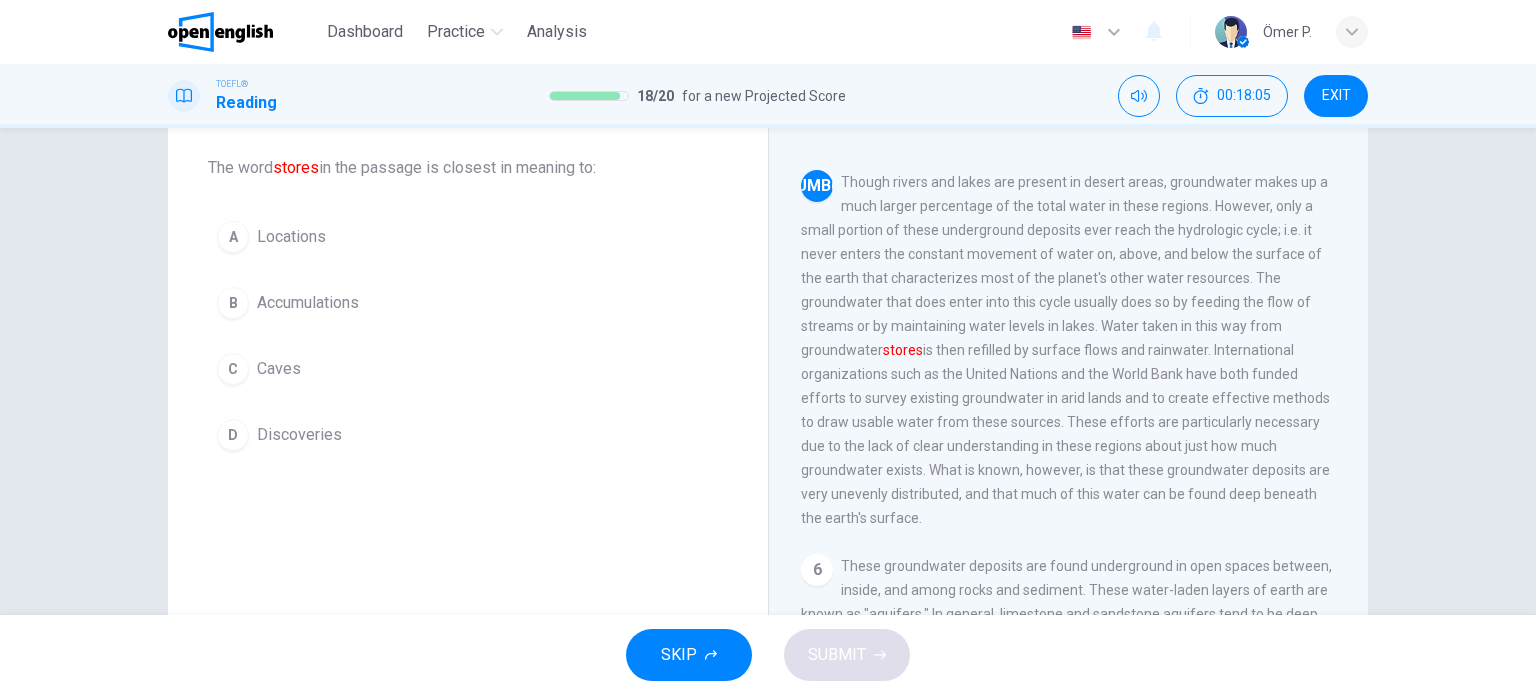 scroll, scrollTop: 861, scrollLeft: 0, axis: vertical 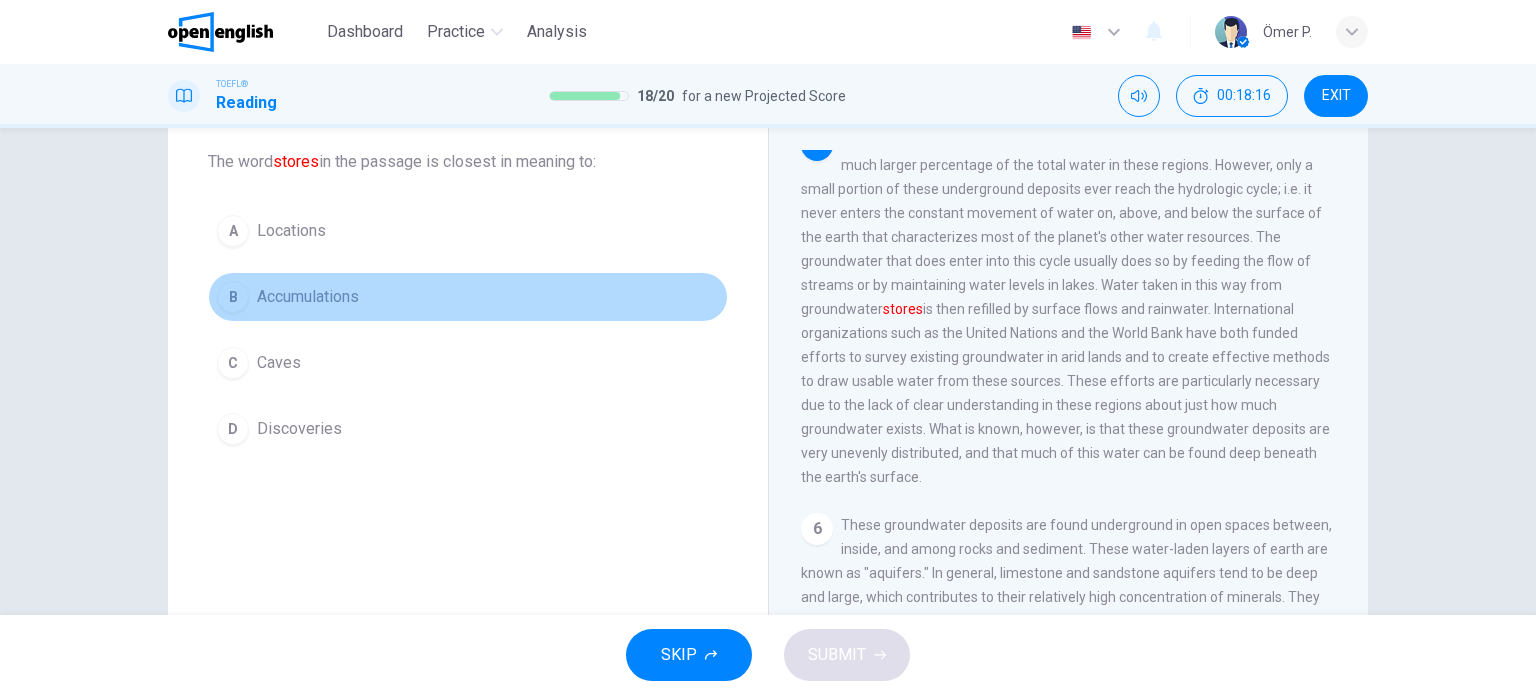 click on "B Accumulations" at bounding box center [468, 297] 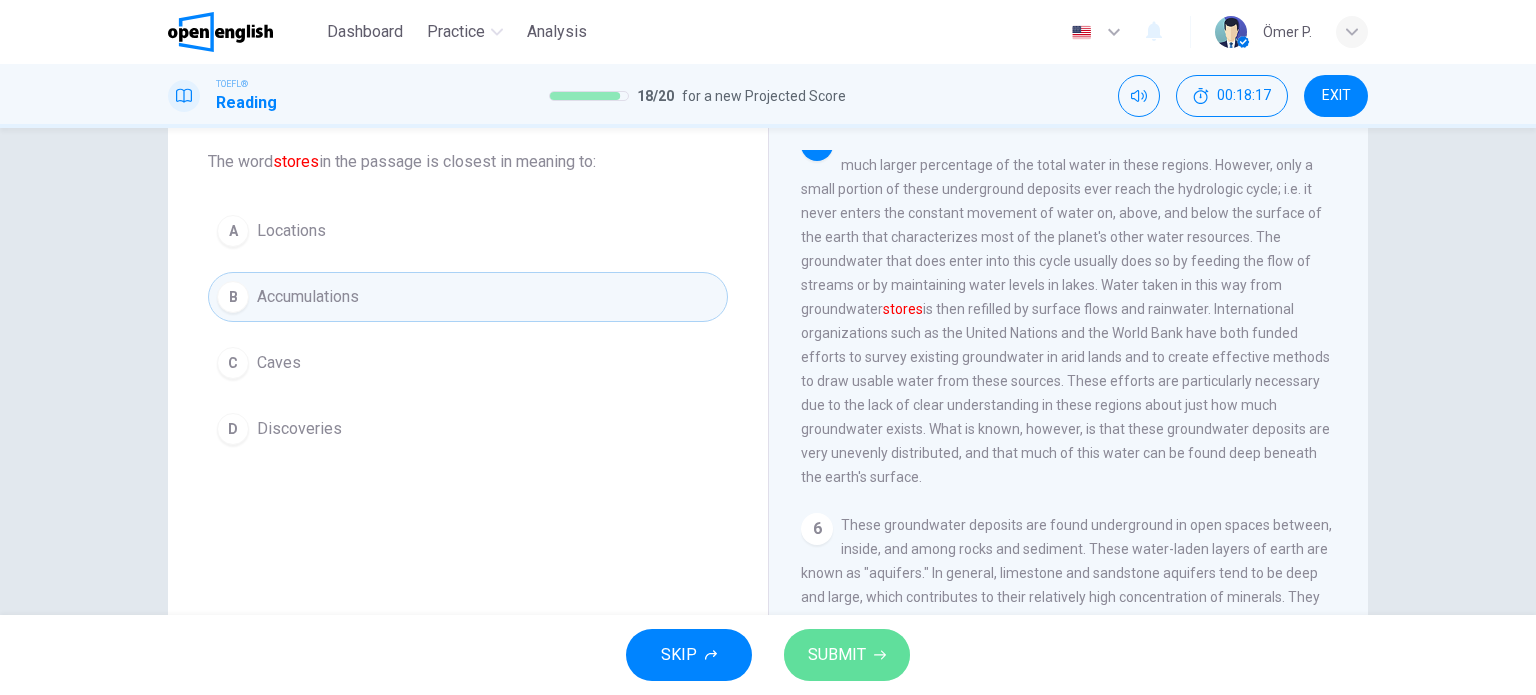 click on "SUBMIT" at bounding box center [837, 655] 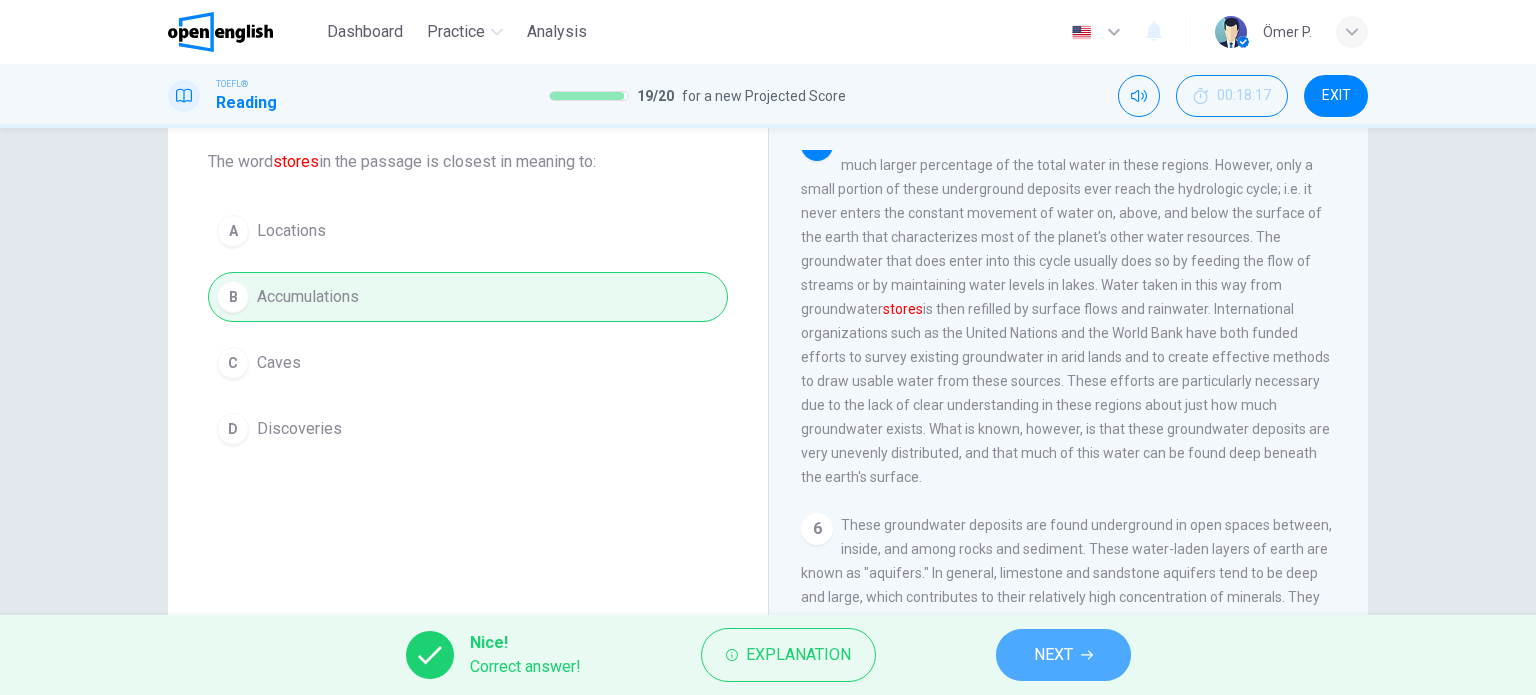 click on "NEXT" at bounding box center (1053, 655) 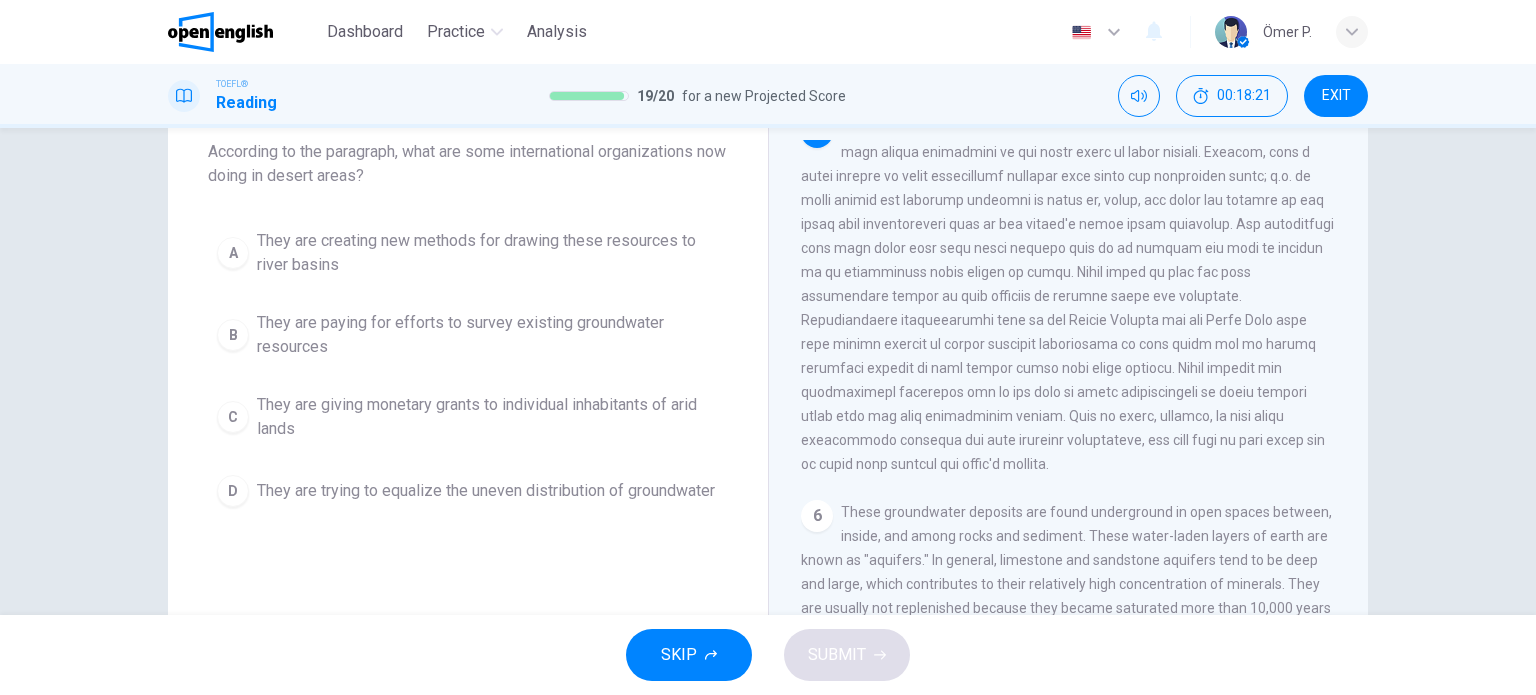 scroll, scrollTop: 119, scrollLeft: 0, axis: vertical 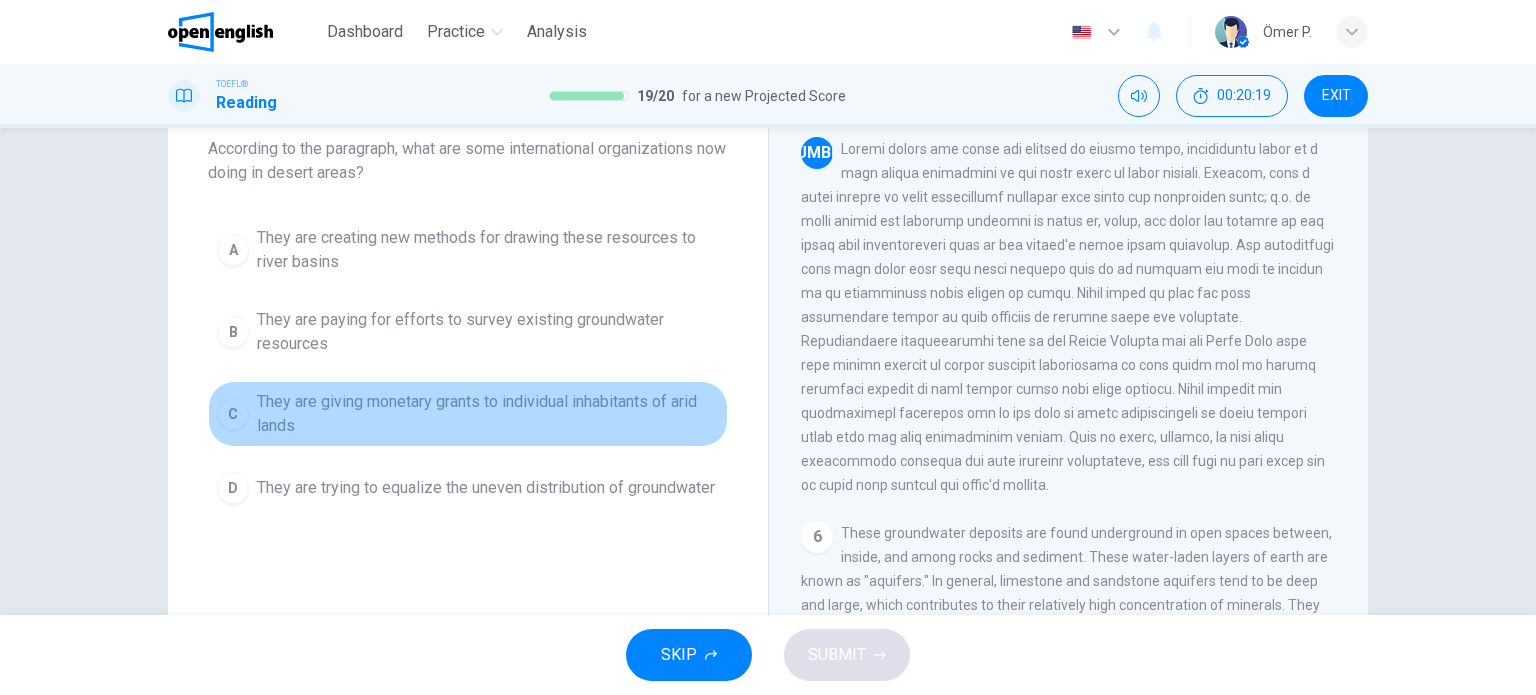 click on "They are giving monetary grants to individual inhabitants of arid lands" at bounding box center [488, 414] 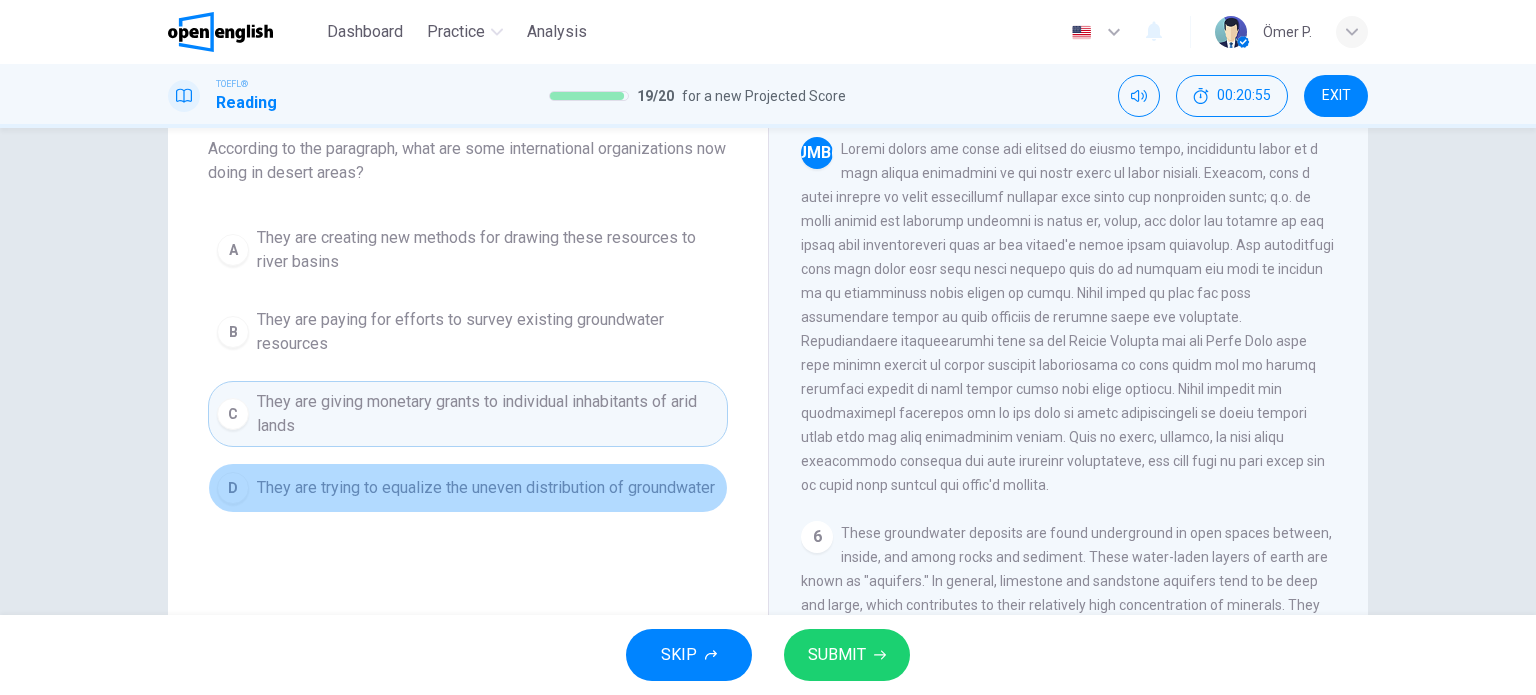 click on "They are trying to equalize the uneven distribution of groundwater" at bounding box center (486, 488) 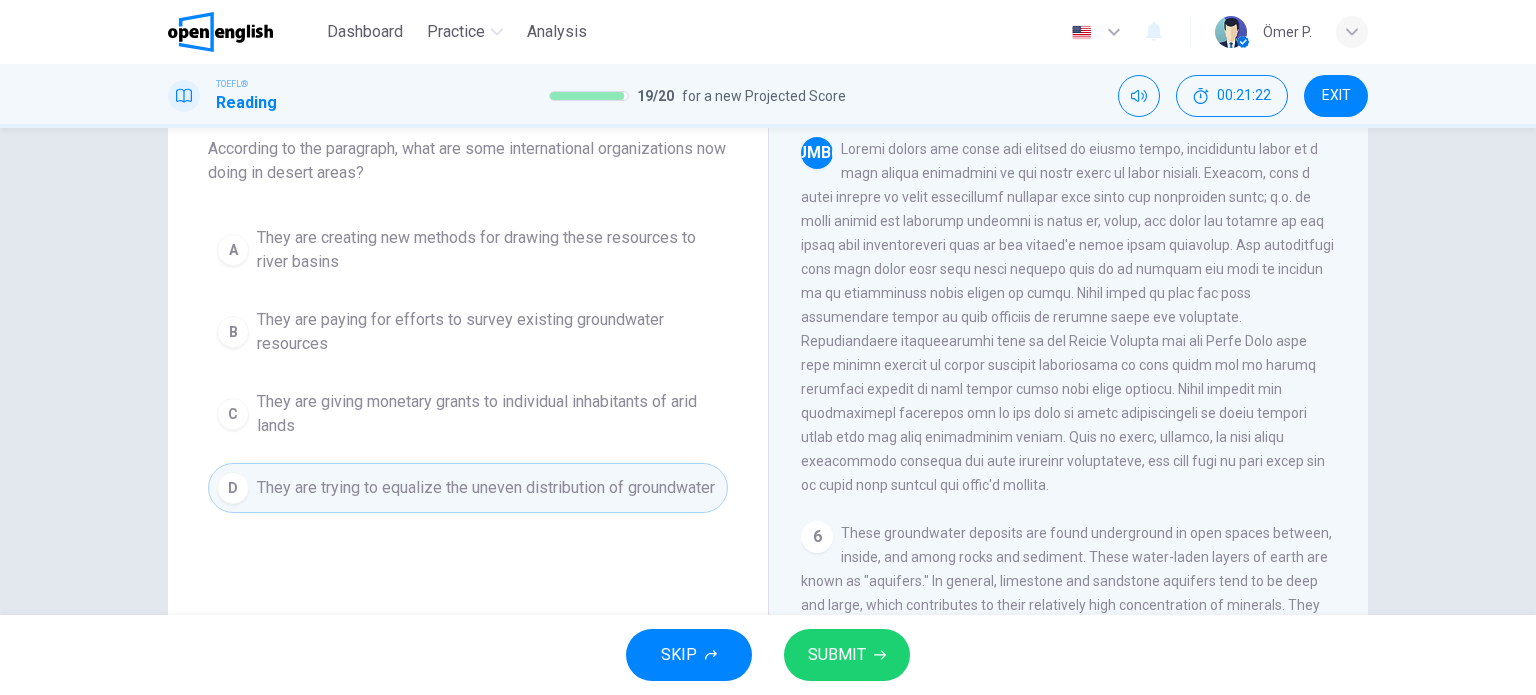 click on "They are giving monetary grants to individual inhabitants of arid lands" at bounding box center (488, 414) 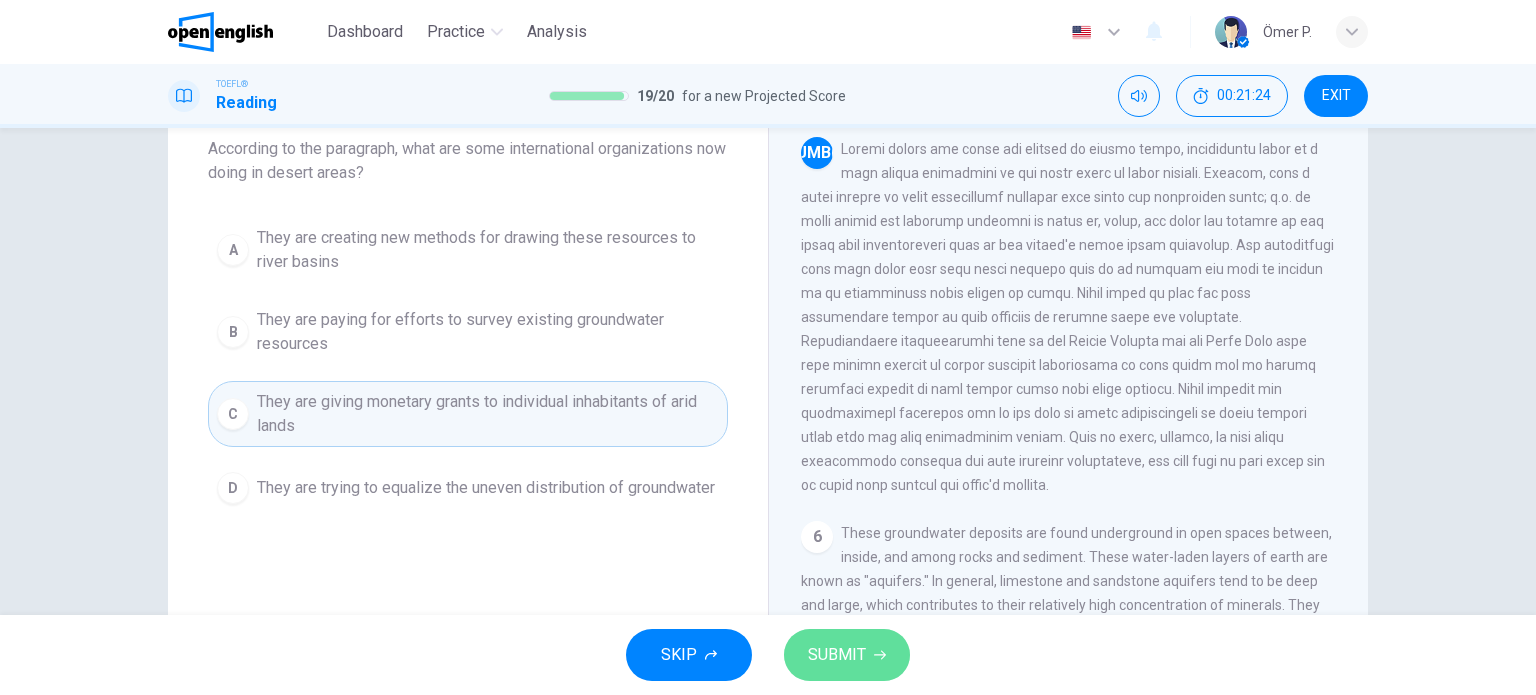 click on "SUBMIT" at bounding box center (837, 655) 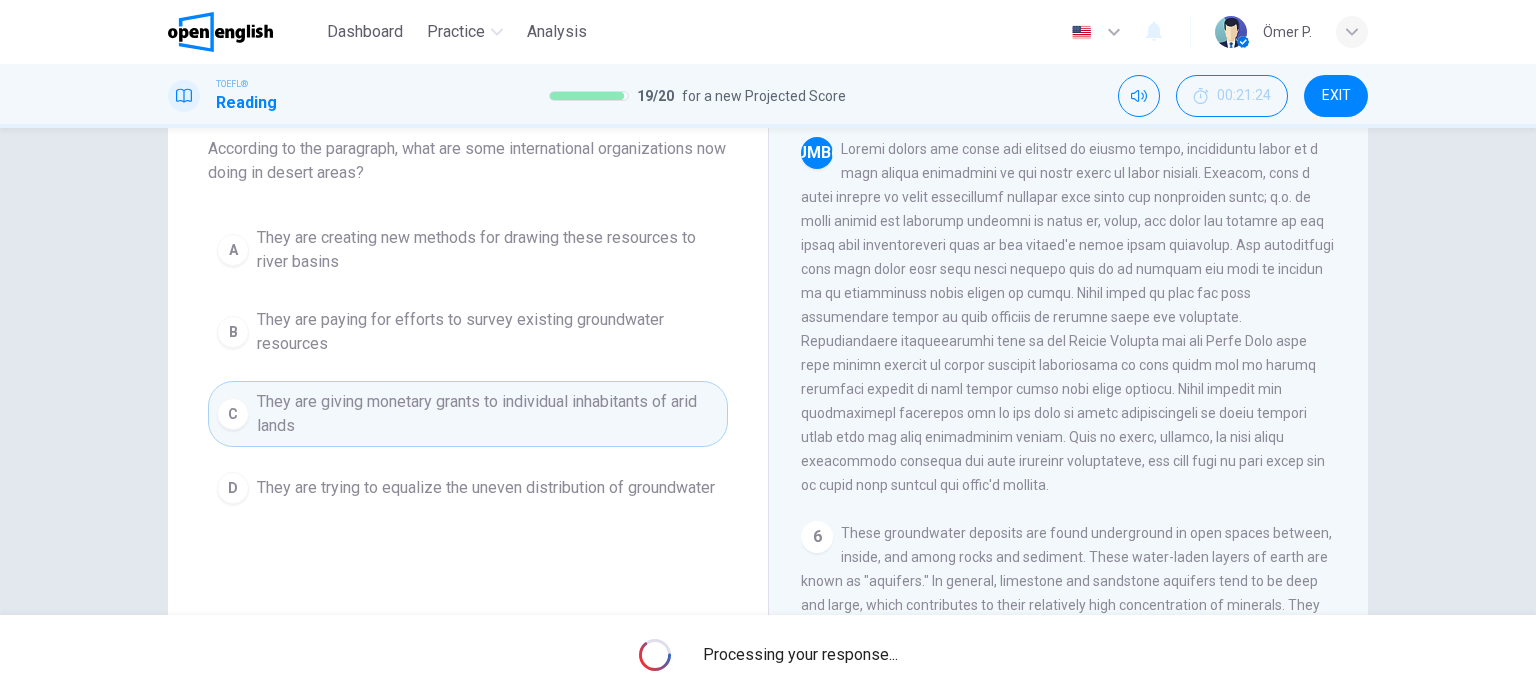 scroll, scrollTop: 0, scrollLeft: 0, axis: both 